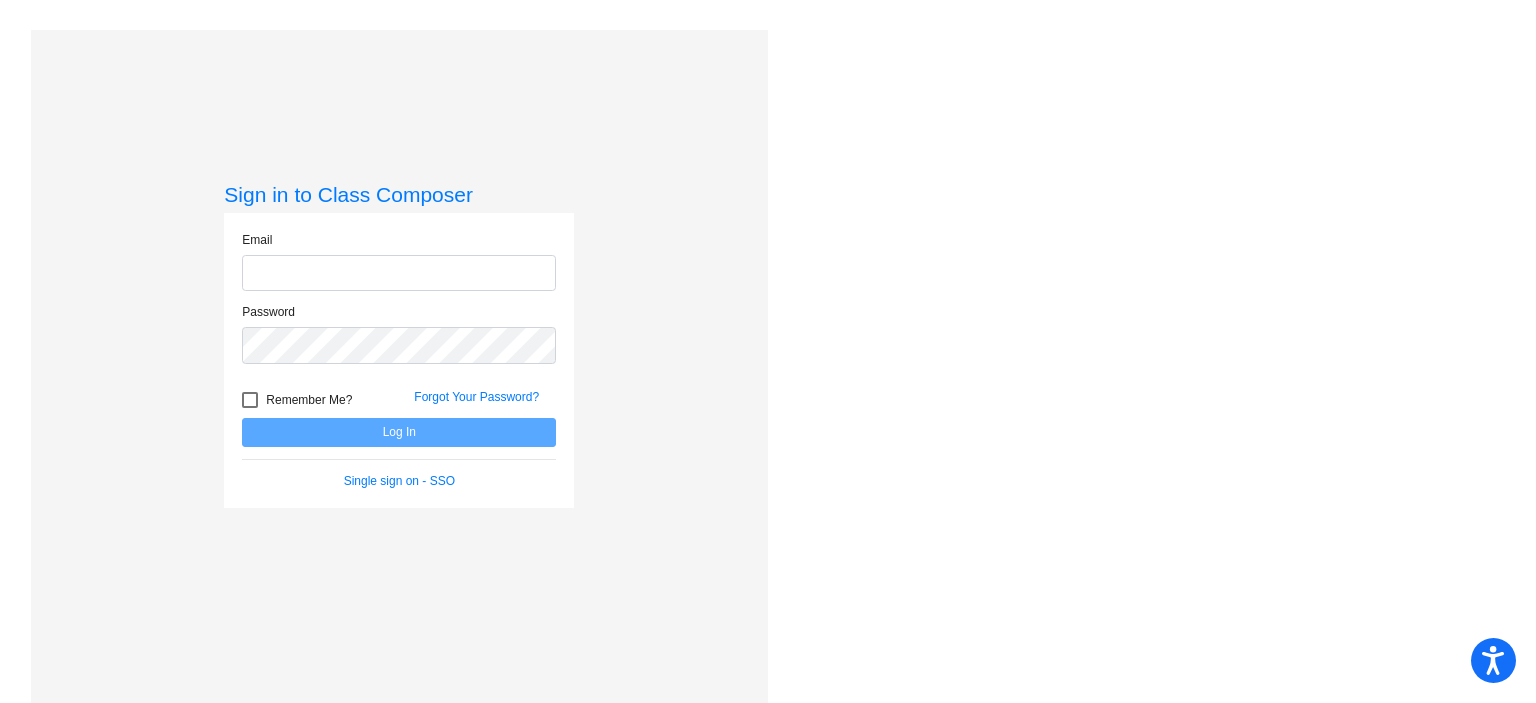 scroll, scrollTop: 0, scrollLeft: 0, axis: both 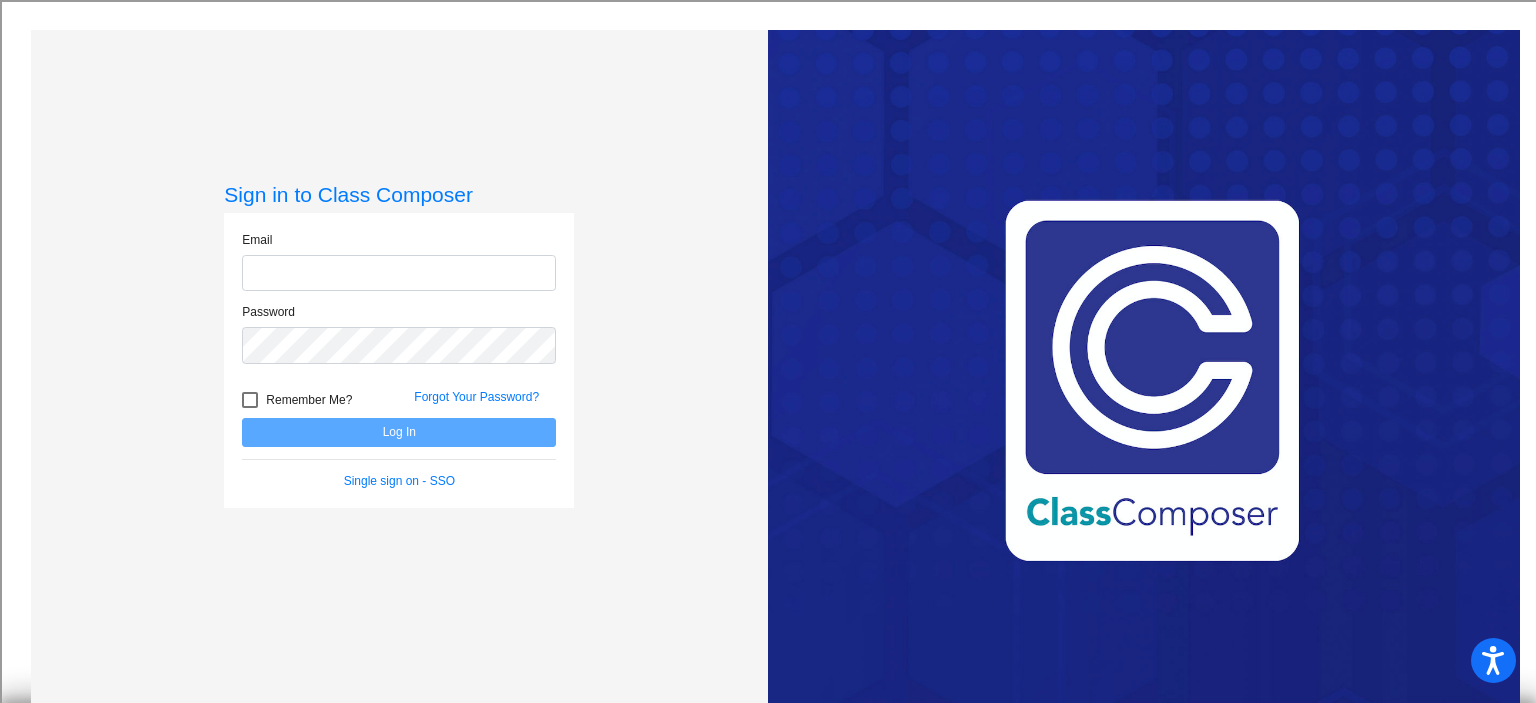 type on "[PERSON_NAME][EMAIL_ADDRESS][PERSON_NAME][DOMAIN_NAME]" 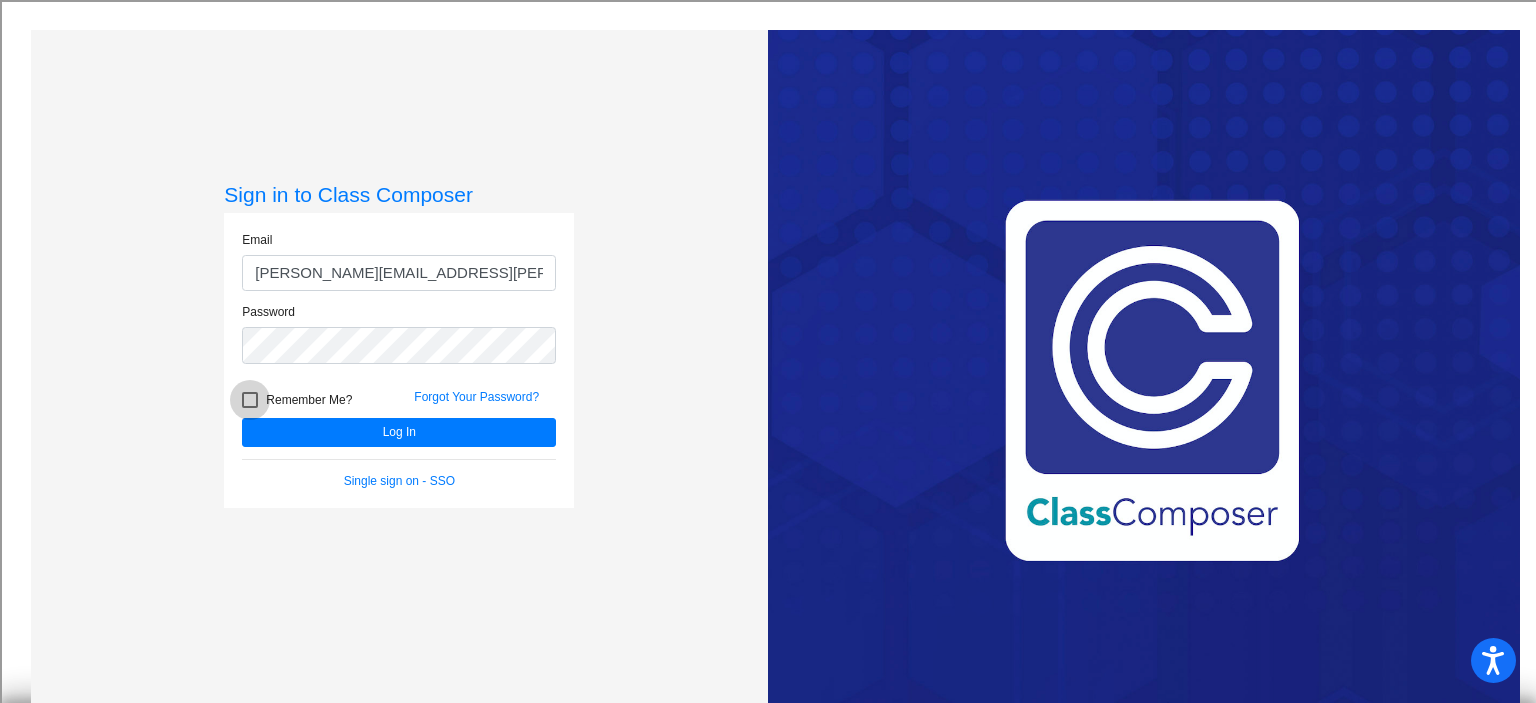 click at bounding box center (250, 400) 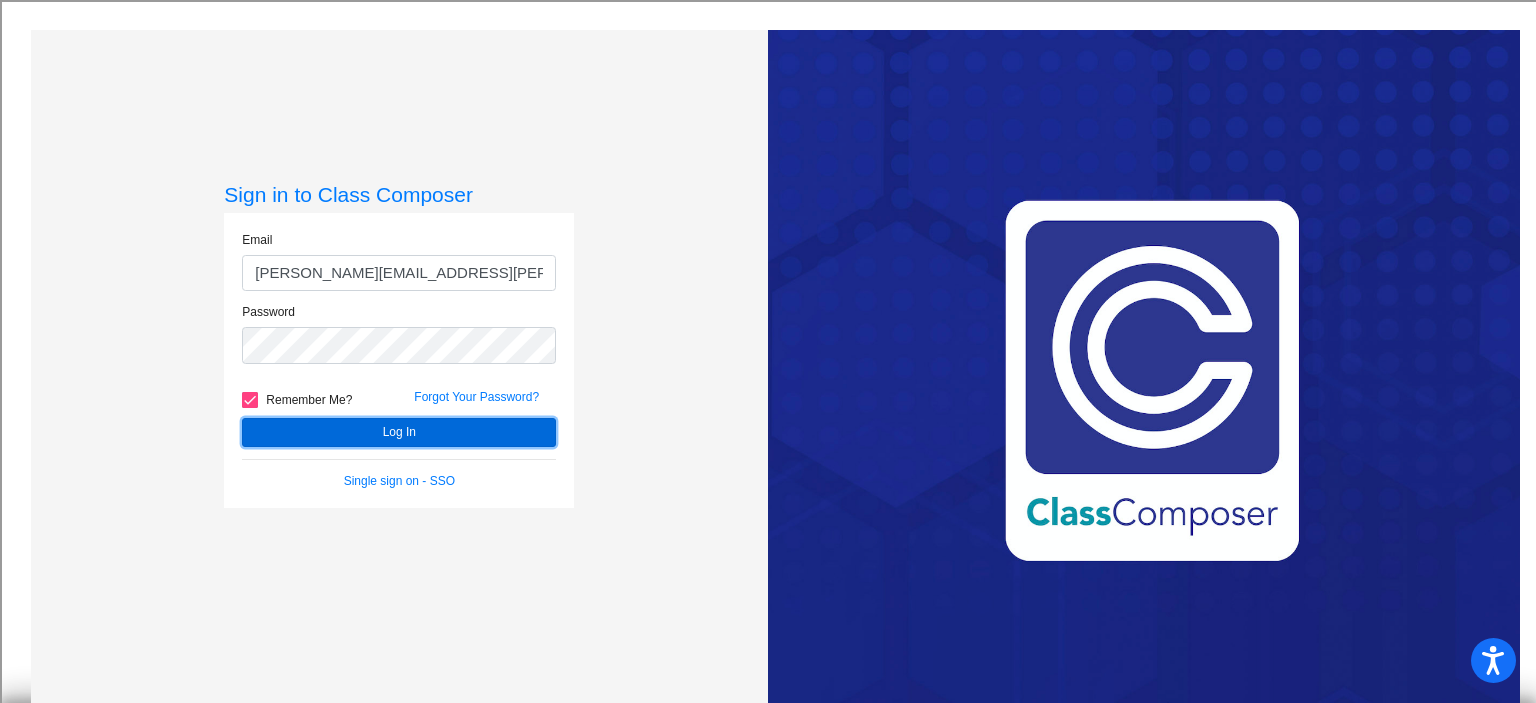 click on "Log In" 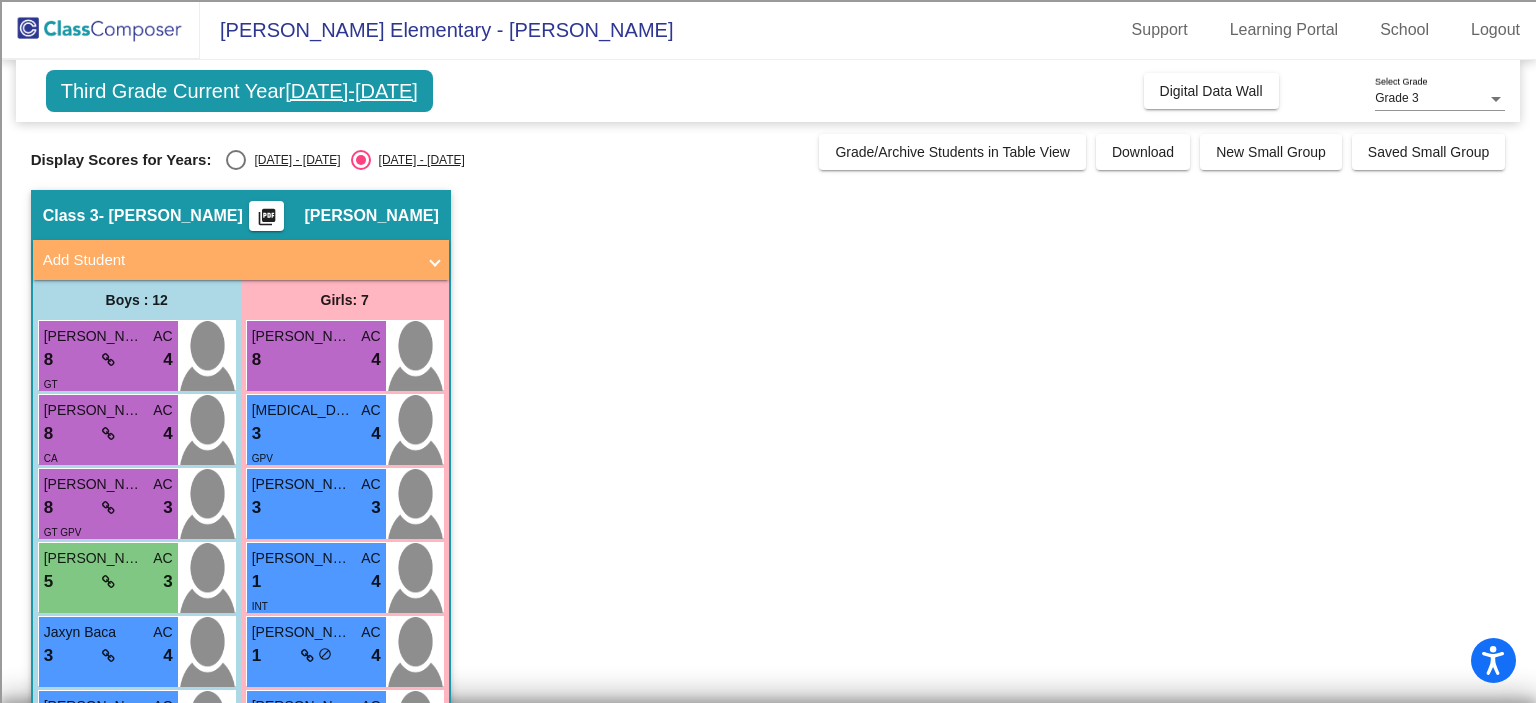 click at bounding box center [236, 160] 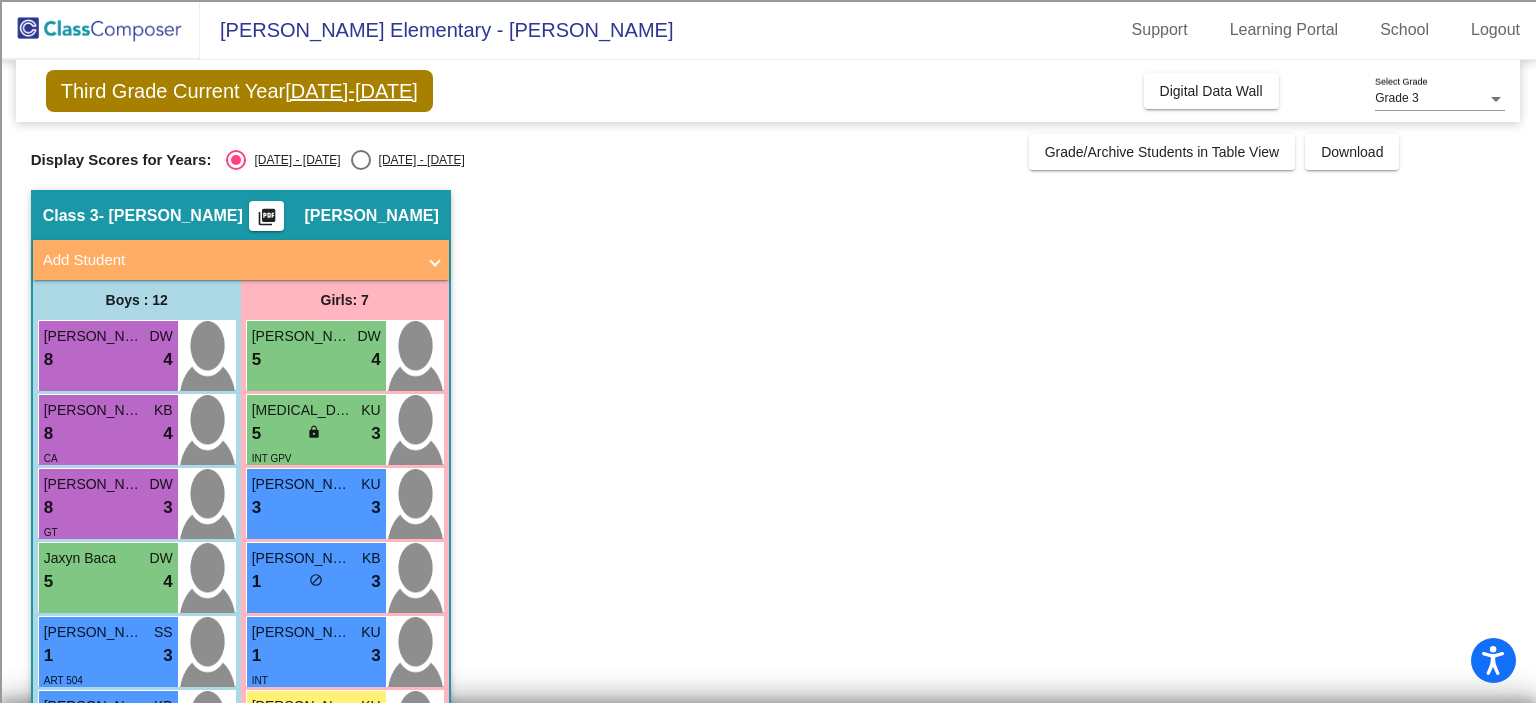 click at bounding box center [361, 160] 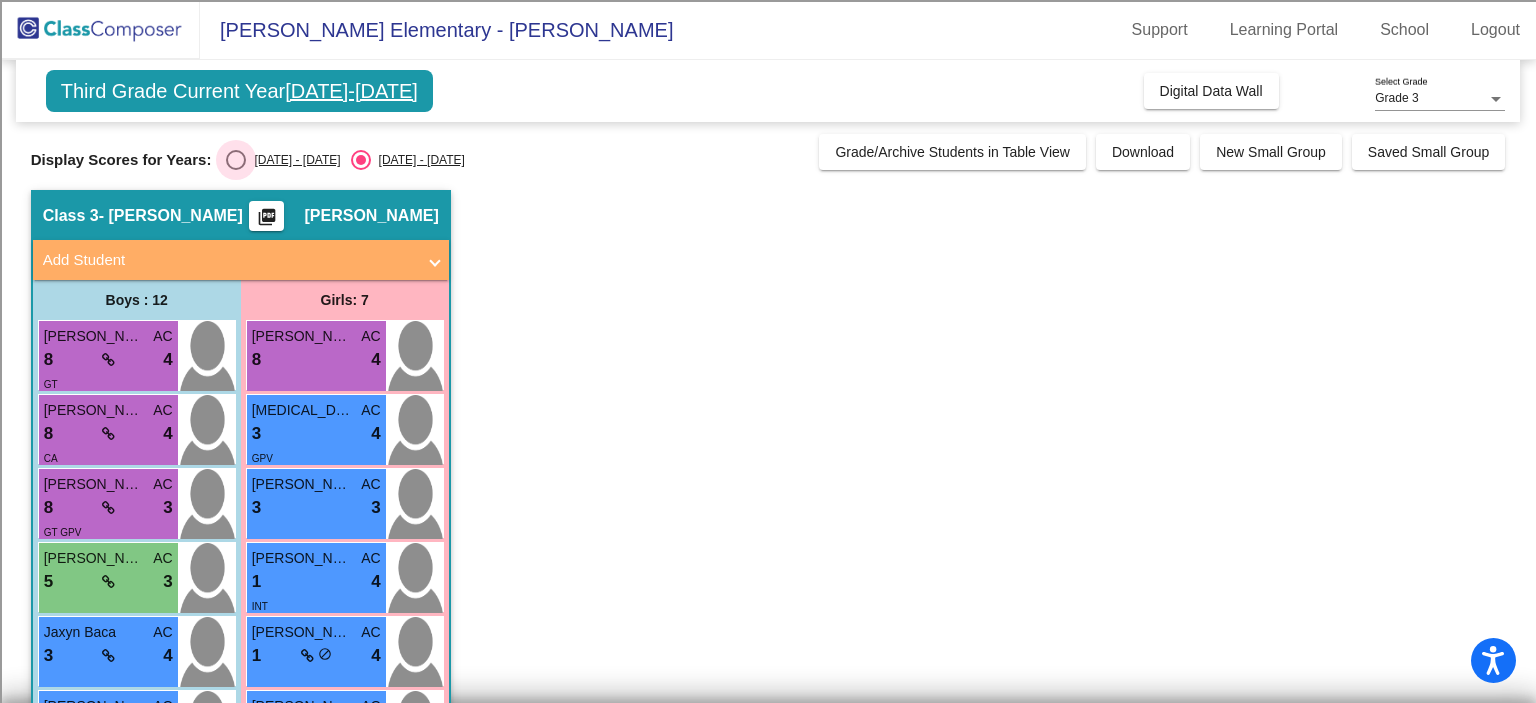 click at bounding box center (236, 160) 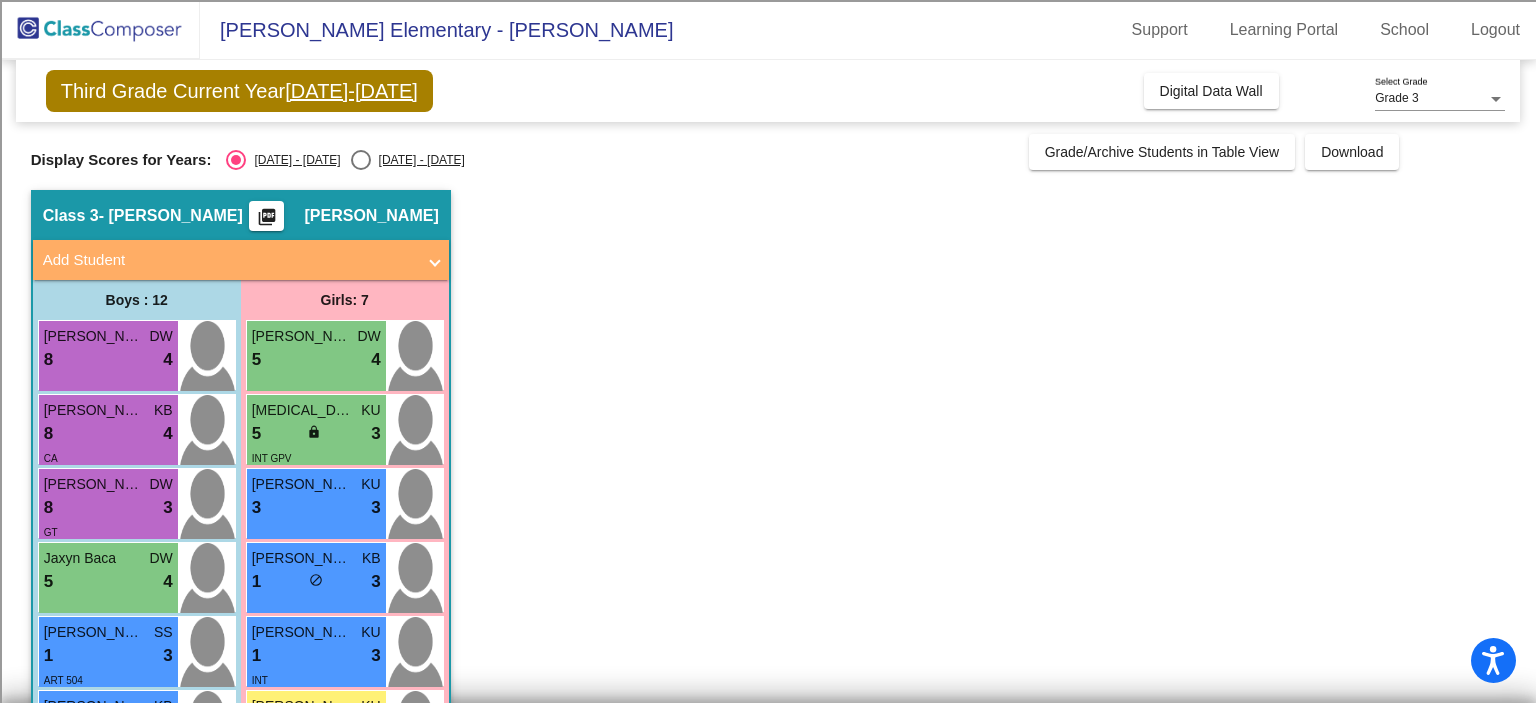 click at bounding box center (361, 160) 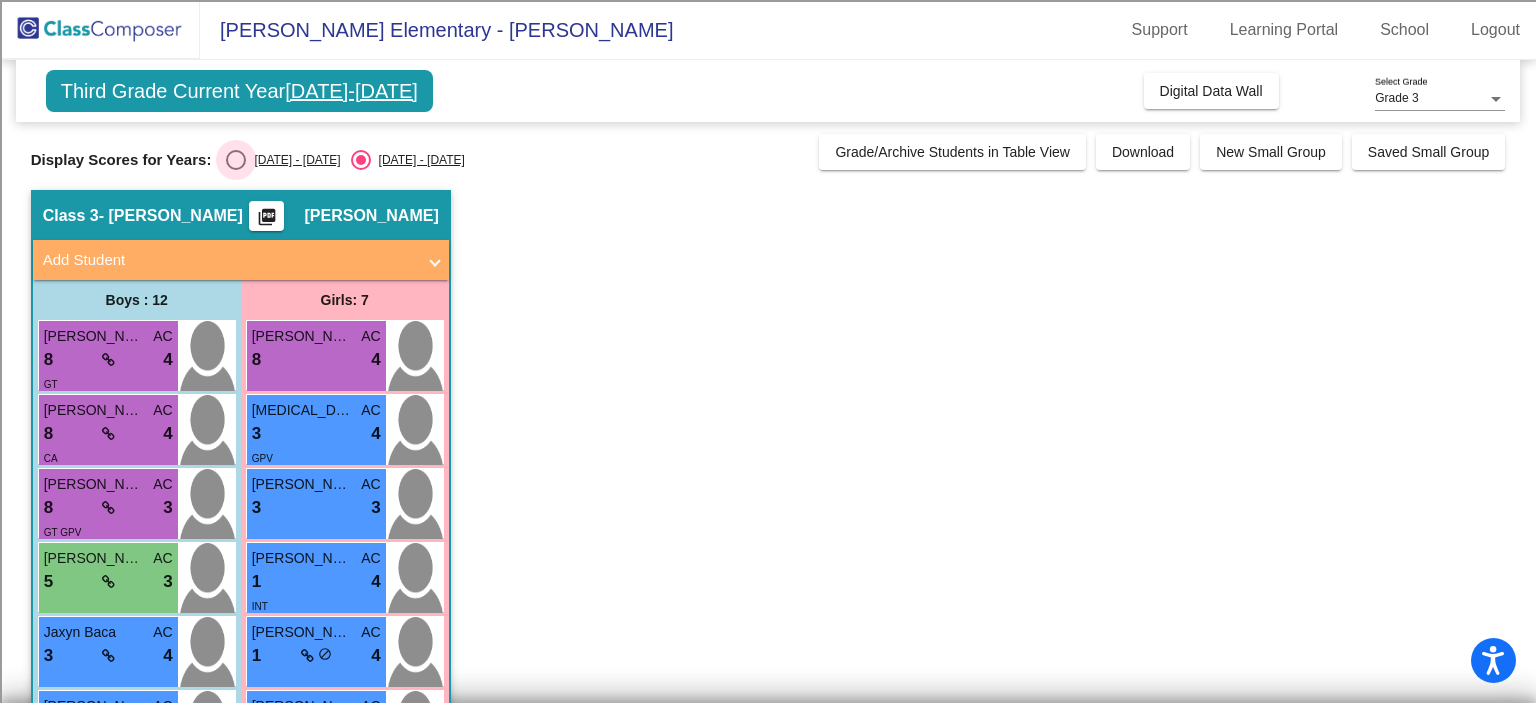 click at bounding box center (236, 160) 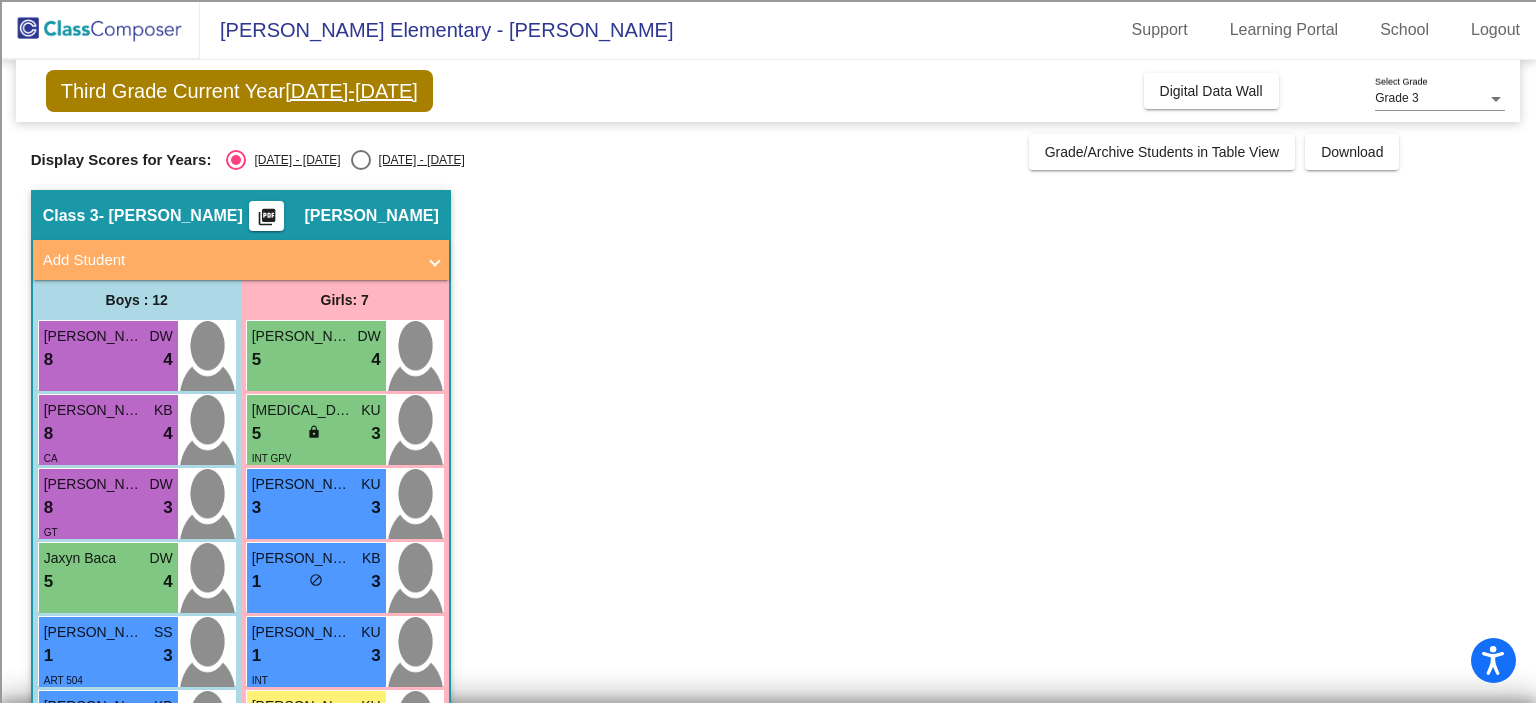 click on "Third Grade Current Year  [DATE]-[DATE]  Add, Move, or Retain Students Off   On  Incoming   Digital Data Wall    Display Scores for Years:   [DATE] - [DATE]   [DATE] - [DATE]  Grade/Archive Students in Table View   Download   New Small Group   Saved Small Group   Notes   Download Class List   Import Students   New Small Group   Saved Small Group  Display Scores for Years:   [DATE] - [DATE]   [DATE] - [DATE] Hallway   - Hallway Class  picture_as_pdf  Add Student  First Name Last Name Student Id  (Recommended)   Boy   Girl   [DEMOGRAPHIC_DATA] Add Close  Boys : 0    No Students   Girls: 0   No Students   Class 1   - [PERSON_NAME]  picture_as_pdf [PERSON_NAME]  Add Student  First Name Last Name Student Id  (Recommended)   Boy   Girl   [DEMOGRAPHIC_DATA] Add Close  Boys : 12  [PERSON_NAME] KU 8 lock do_not_disturb_alt 4 GT [PERSON_NAME] KU 8 lock do_not_disturb_alt 3 GT [PERSON_NAME] KU 5 lock do_not_disturb_alt 4 GT [PERSON_NAME] DW 3 lock do_not_disturb_alt 3 [PERSON_NAME] SS 3 lock do_not_disturb_alt 3 [PERSON_NAME] RB 1 lock 3" 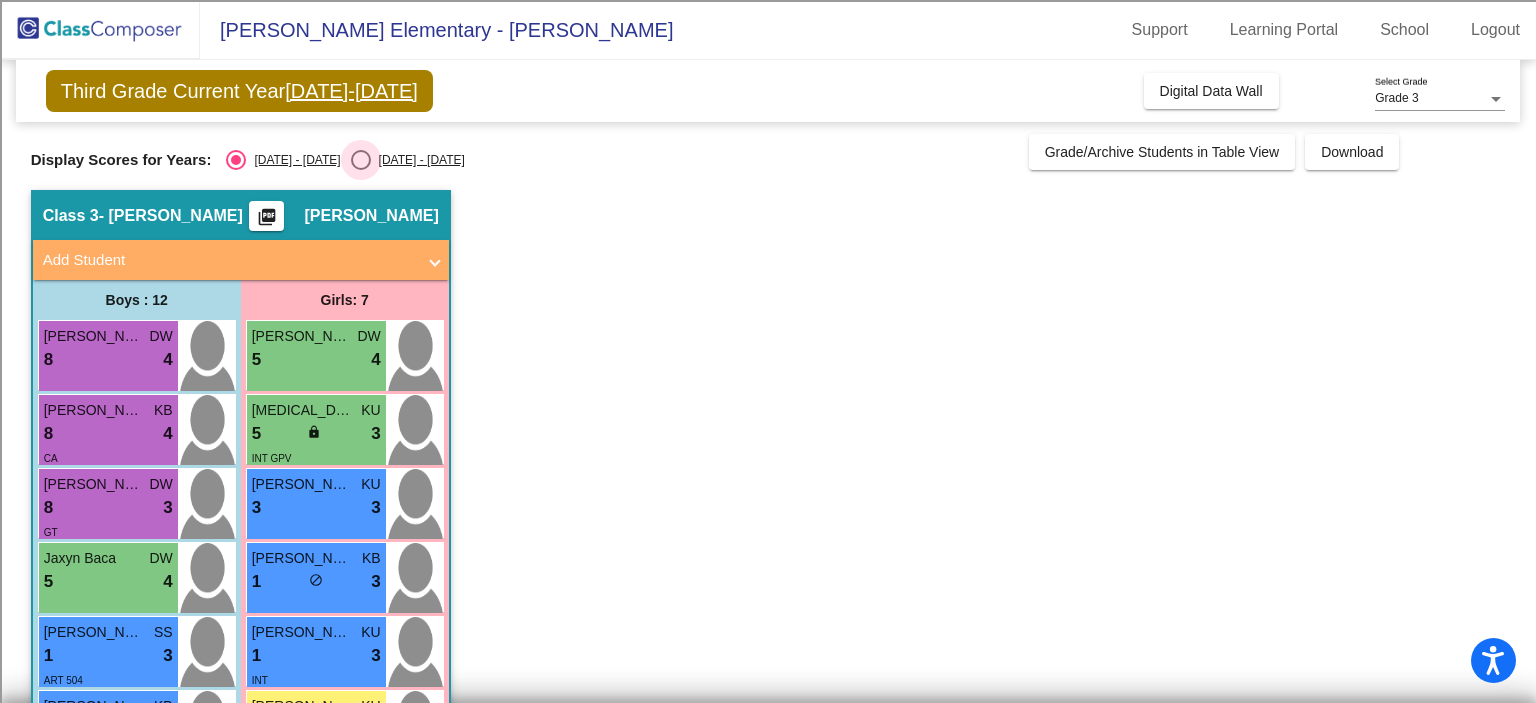 click at bounding box center [361, 160] 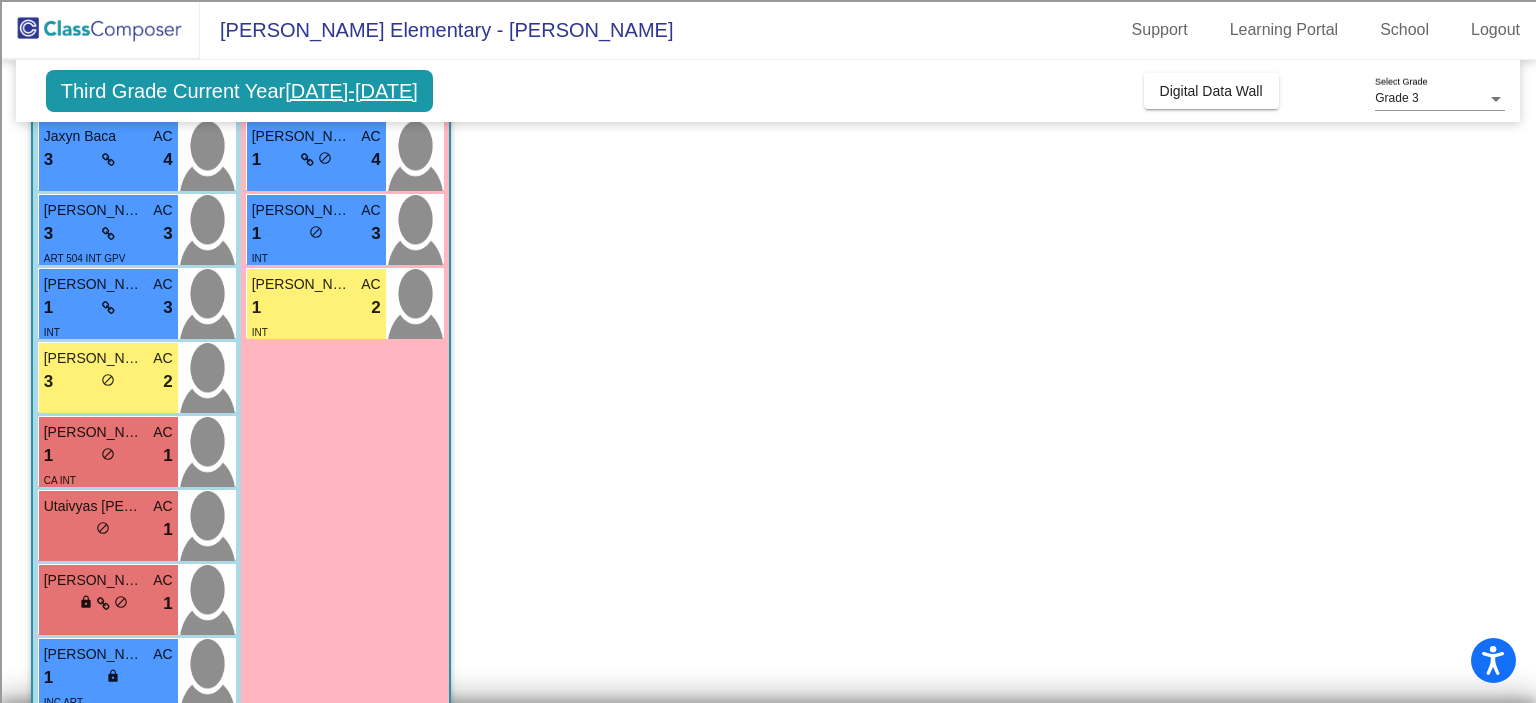scroll, scrollTop: 536, scrollLeft: 0, axis: vertical 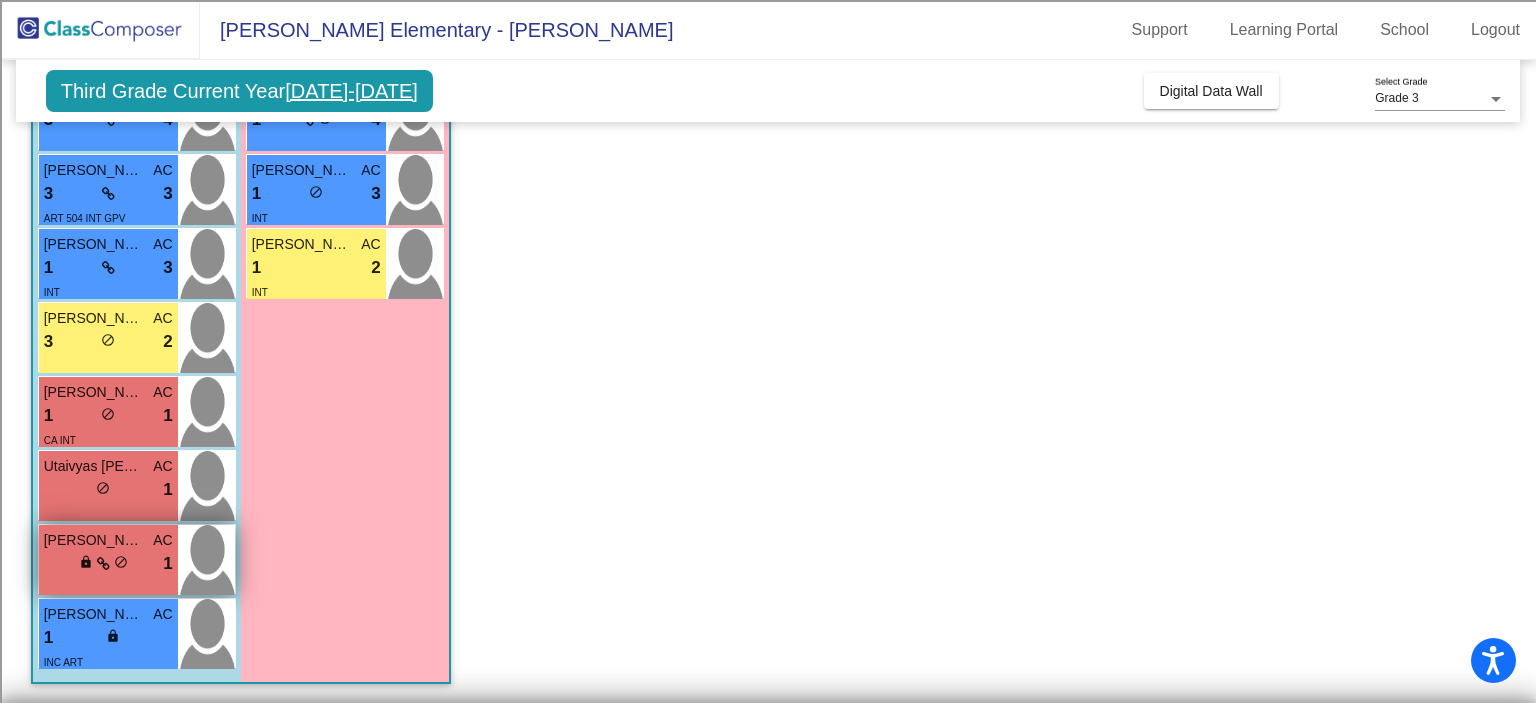 click on "lock do_not_disturb_alt" at bounding box center (103, 564) 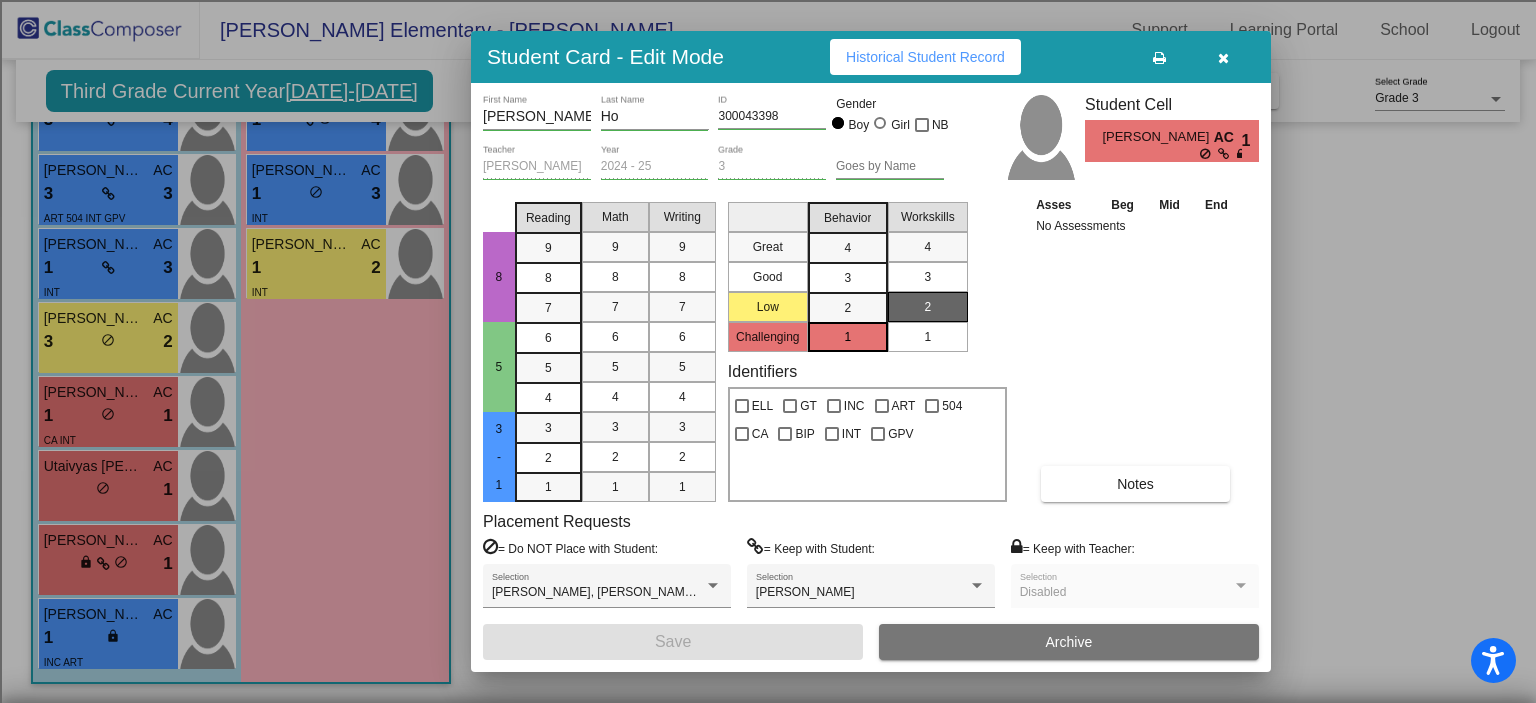 click on "Notes" at bounding box center [1135, 484] 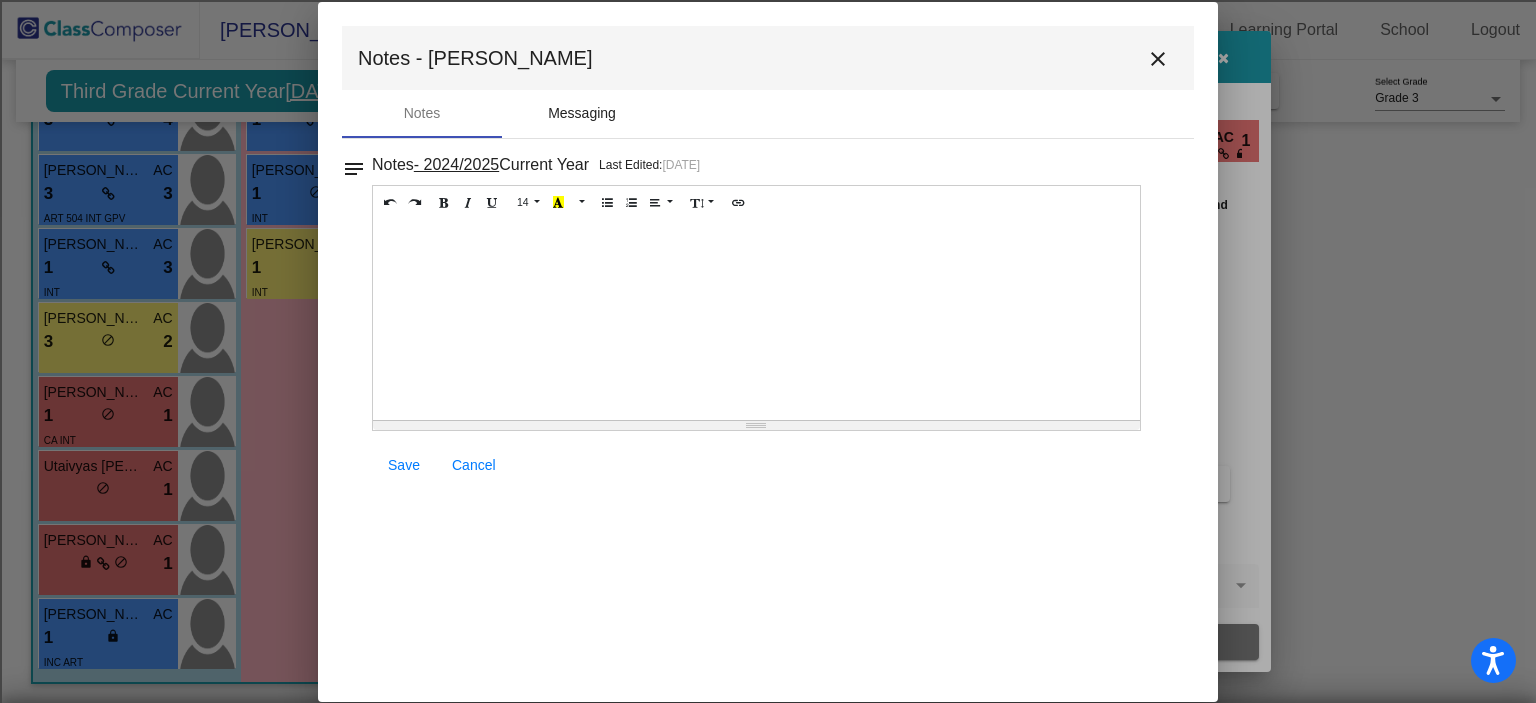 click on "Messaging" at bounding box center (582, 113) 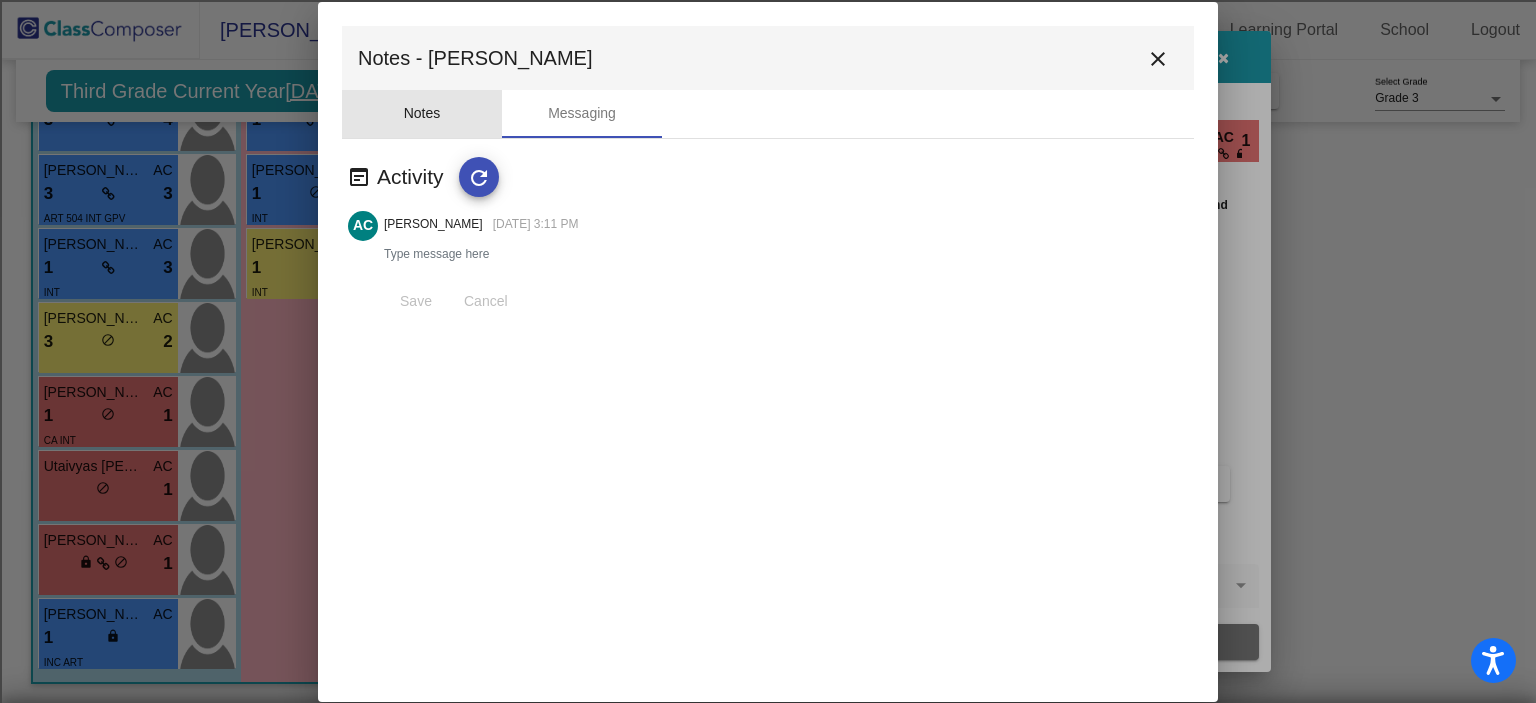 click on "Notes" at bounding box center (422, 113) 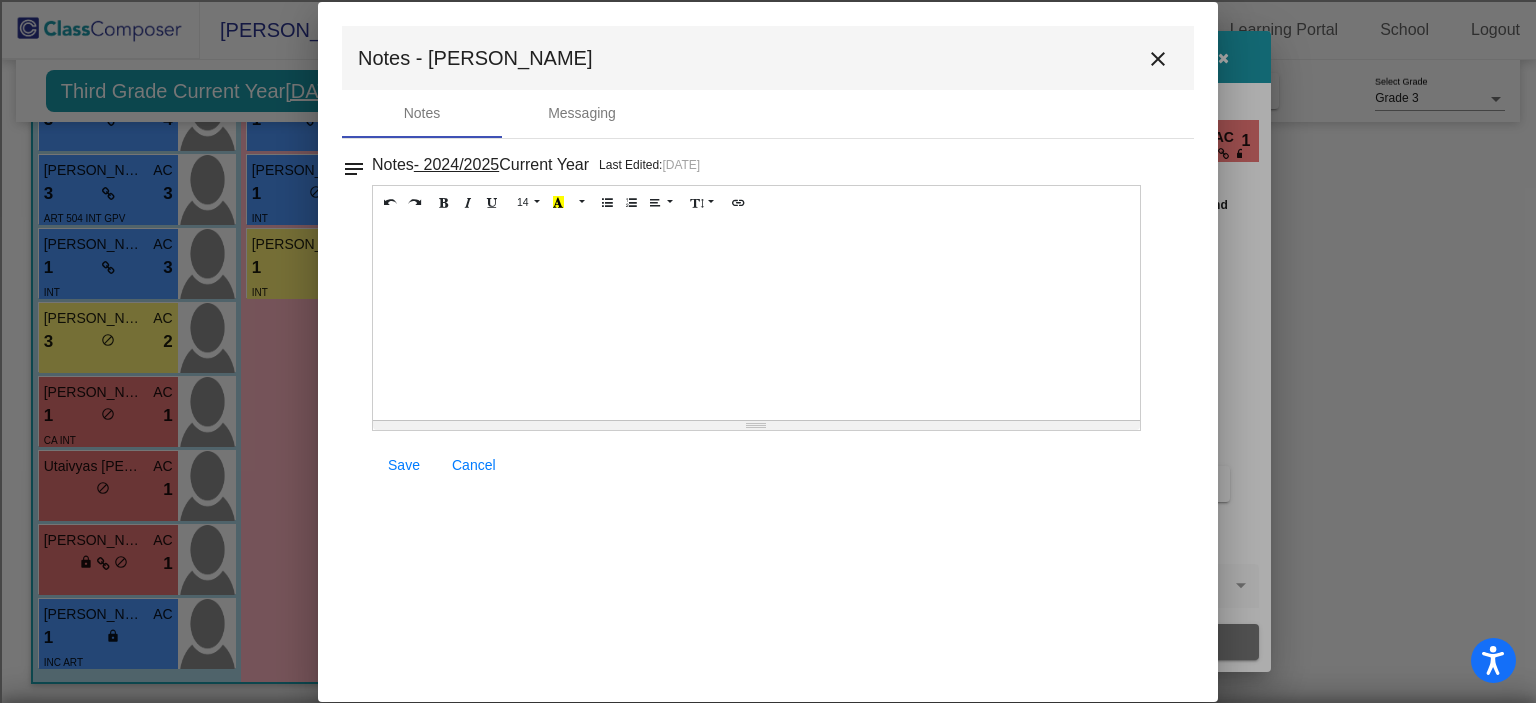 click at bounding box center [756, 320] 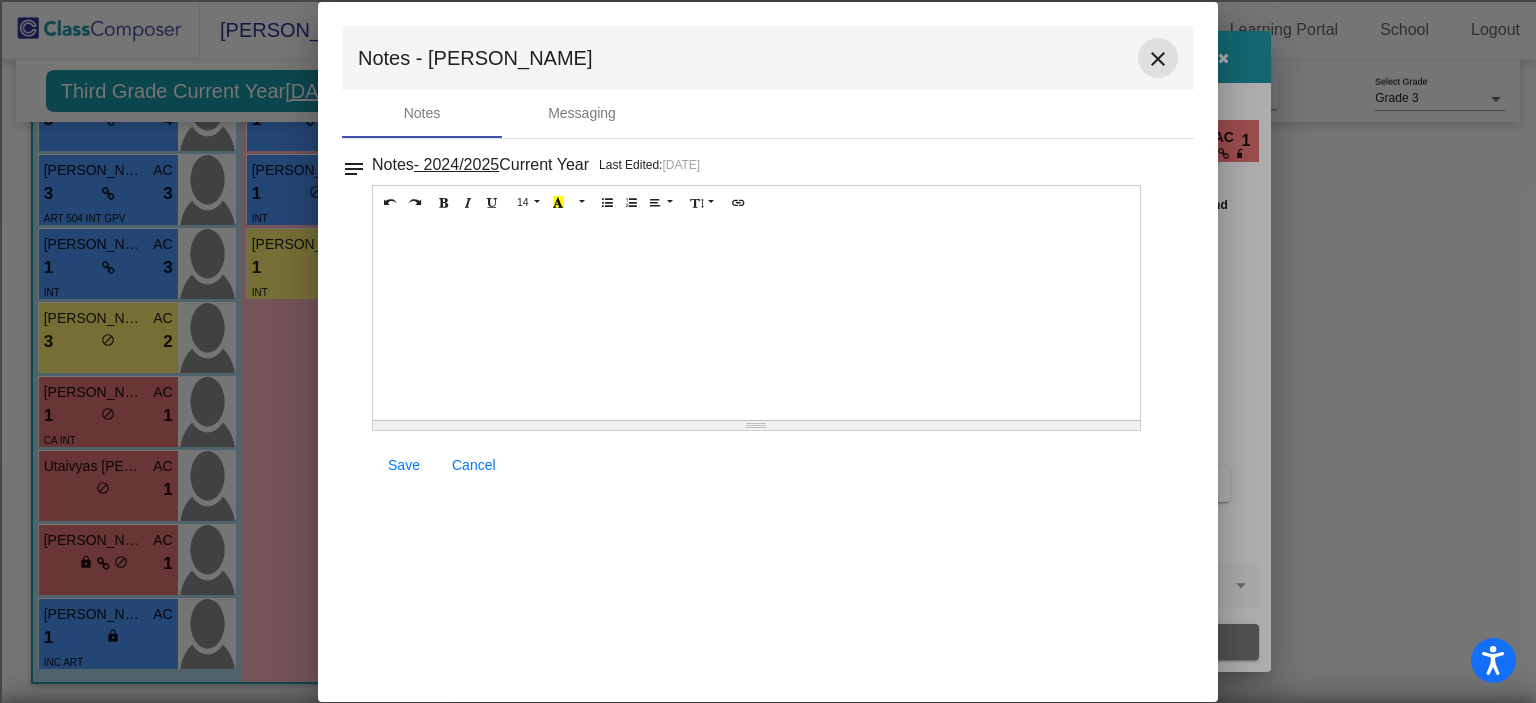 click on "close" at bounding box center [1158, 59] 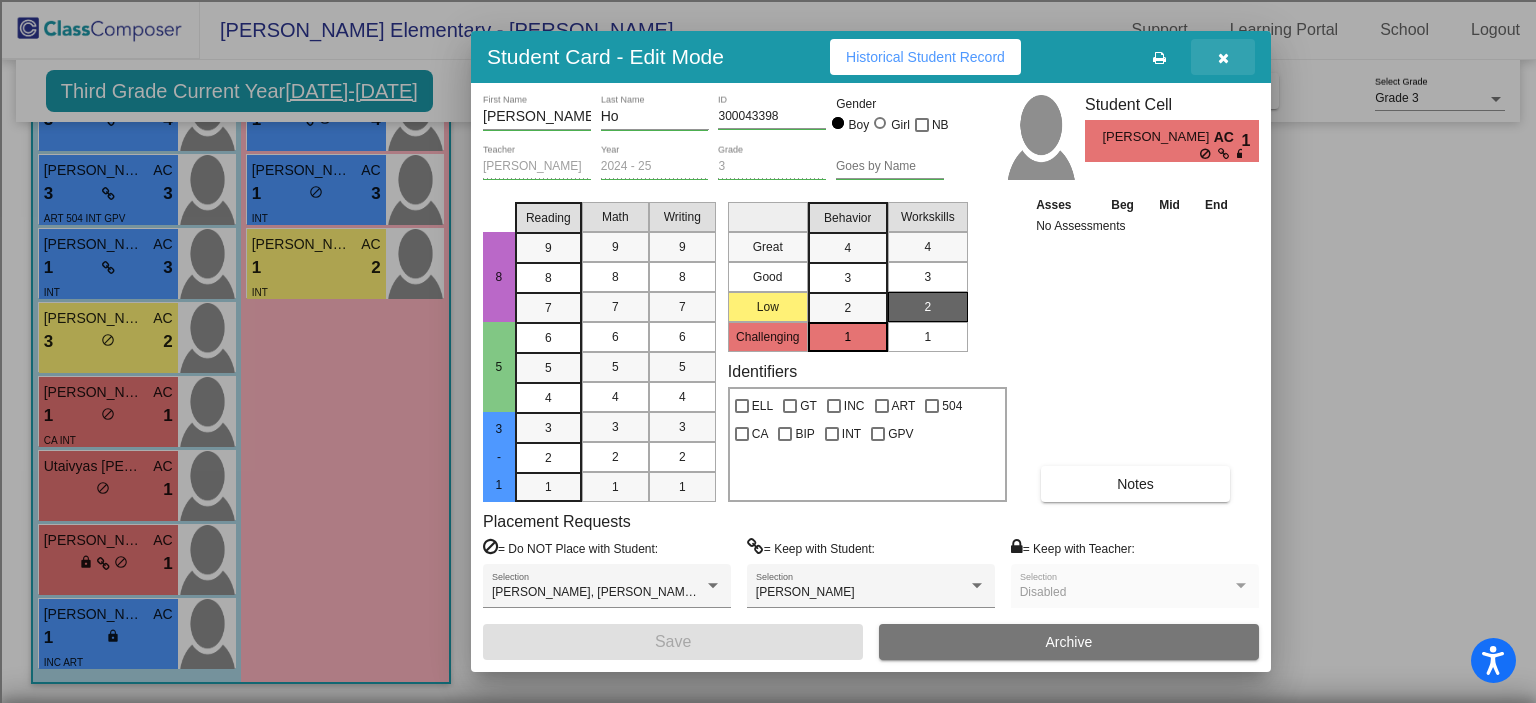 click at bounding box center [1223, 58] 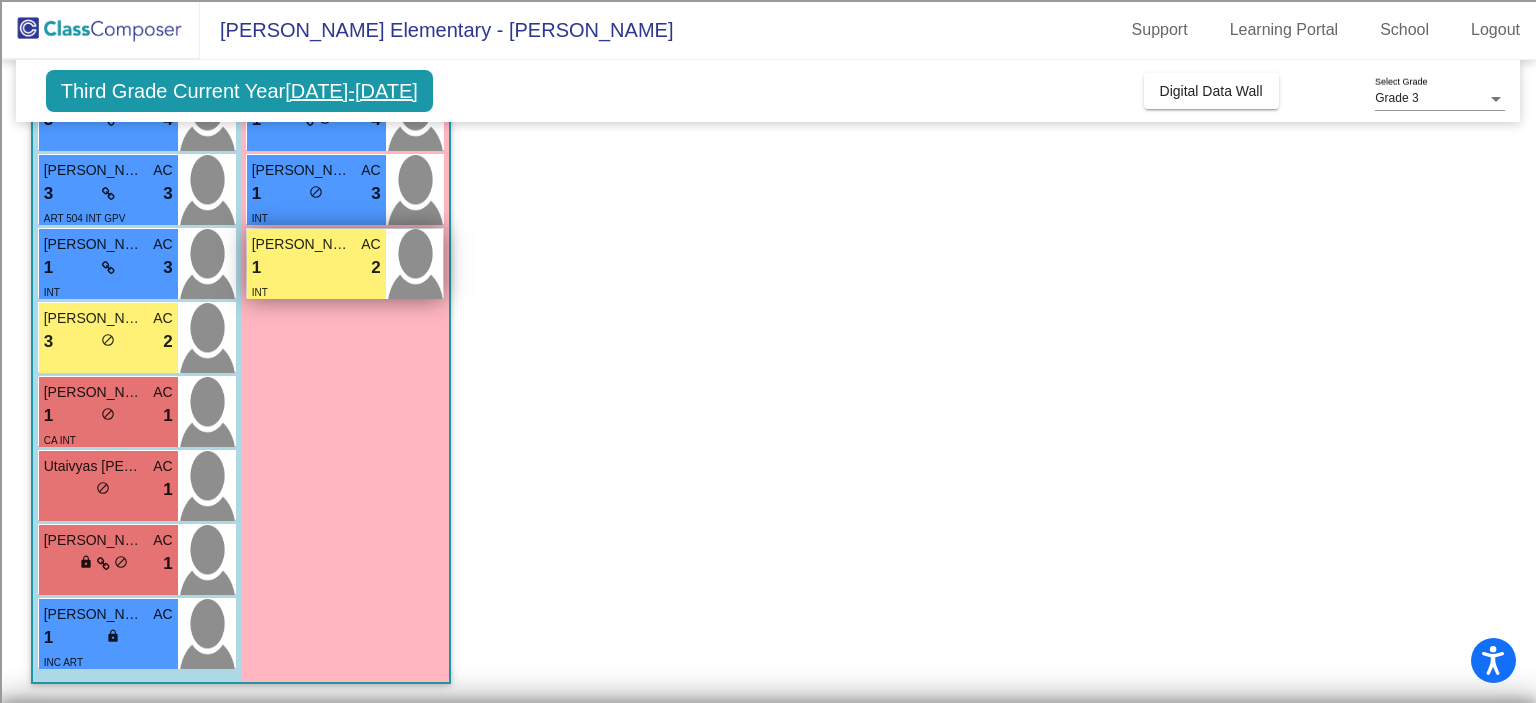 click on "1 lock do_not_disturb_alt 2" at bounding box center [316, 268] 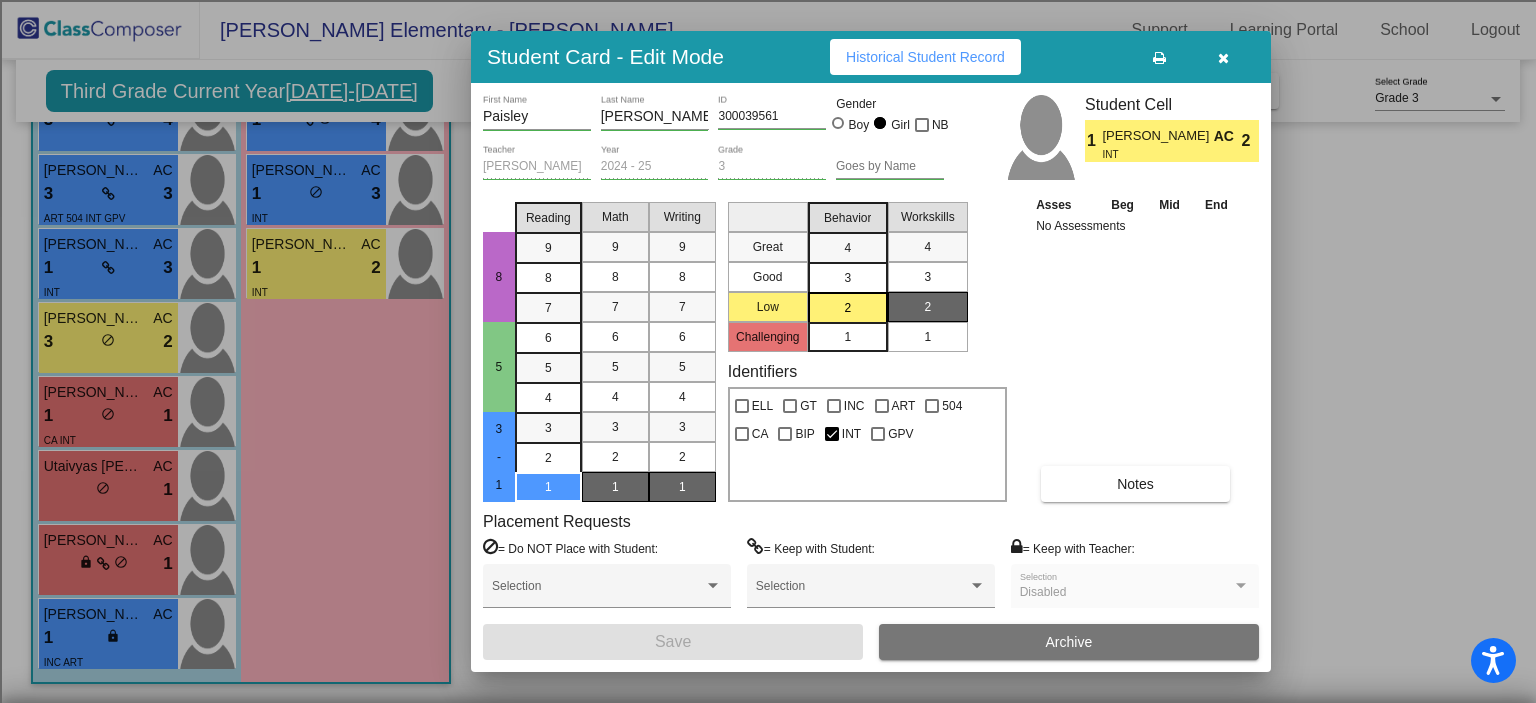 click on "Notes" at bounding box center (1135, 484) 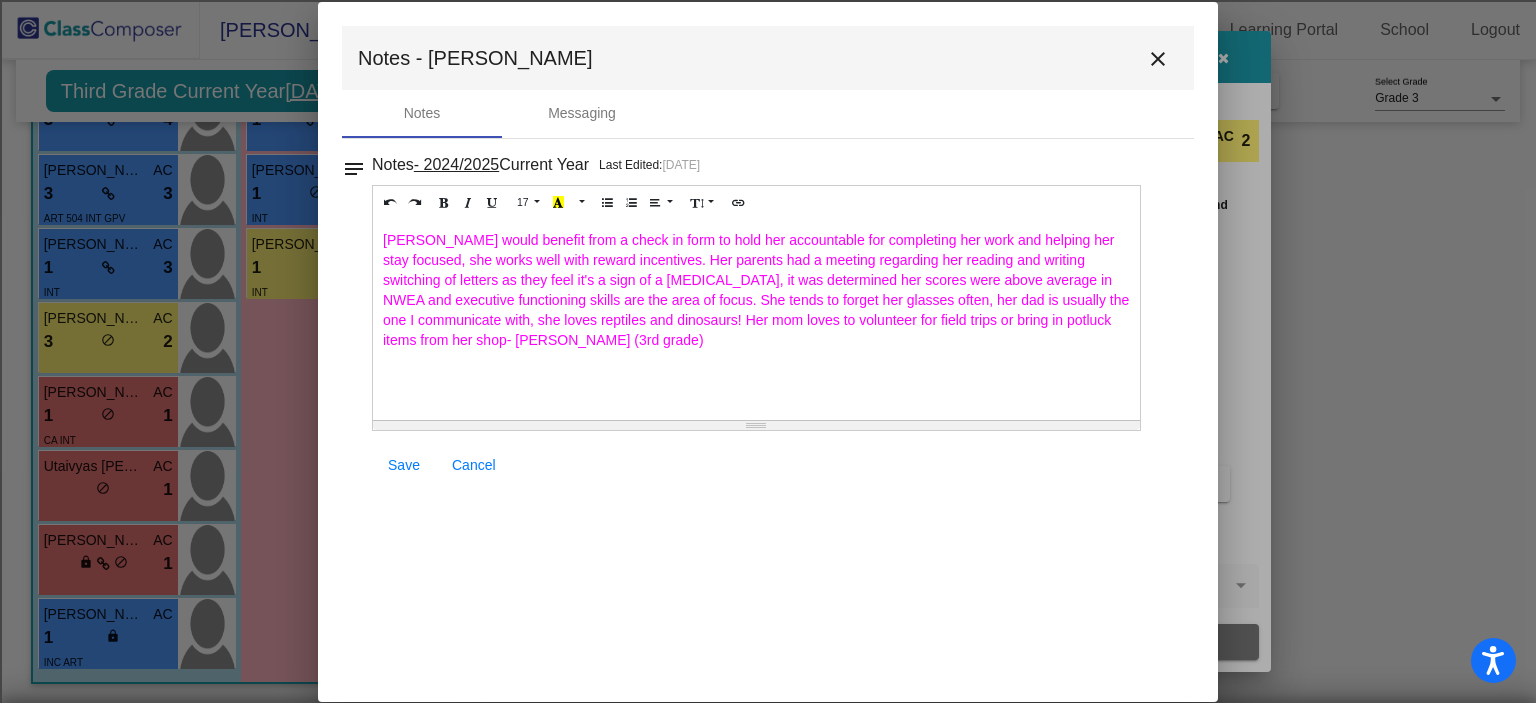 click on "close" at bounding box center (1158, 59) 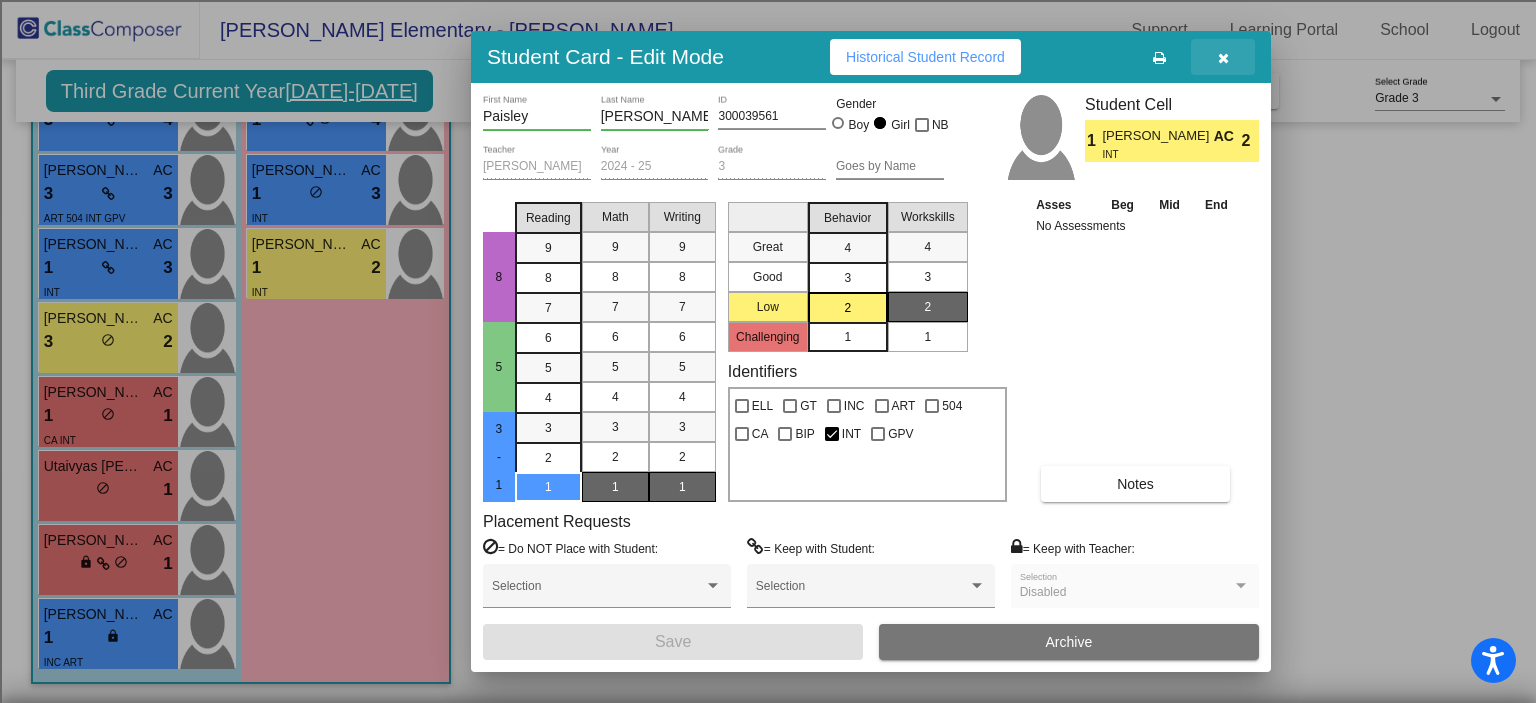 click at bounding box center [1223, 58] 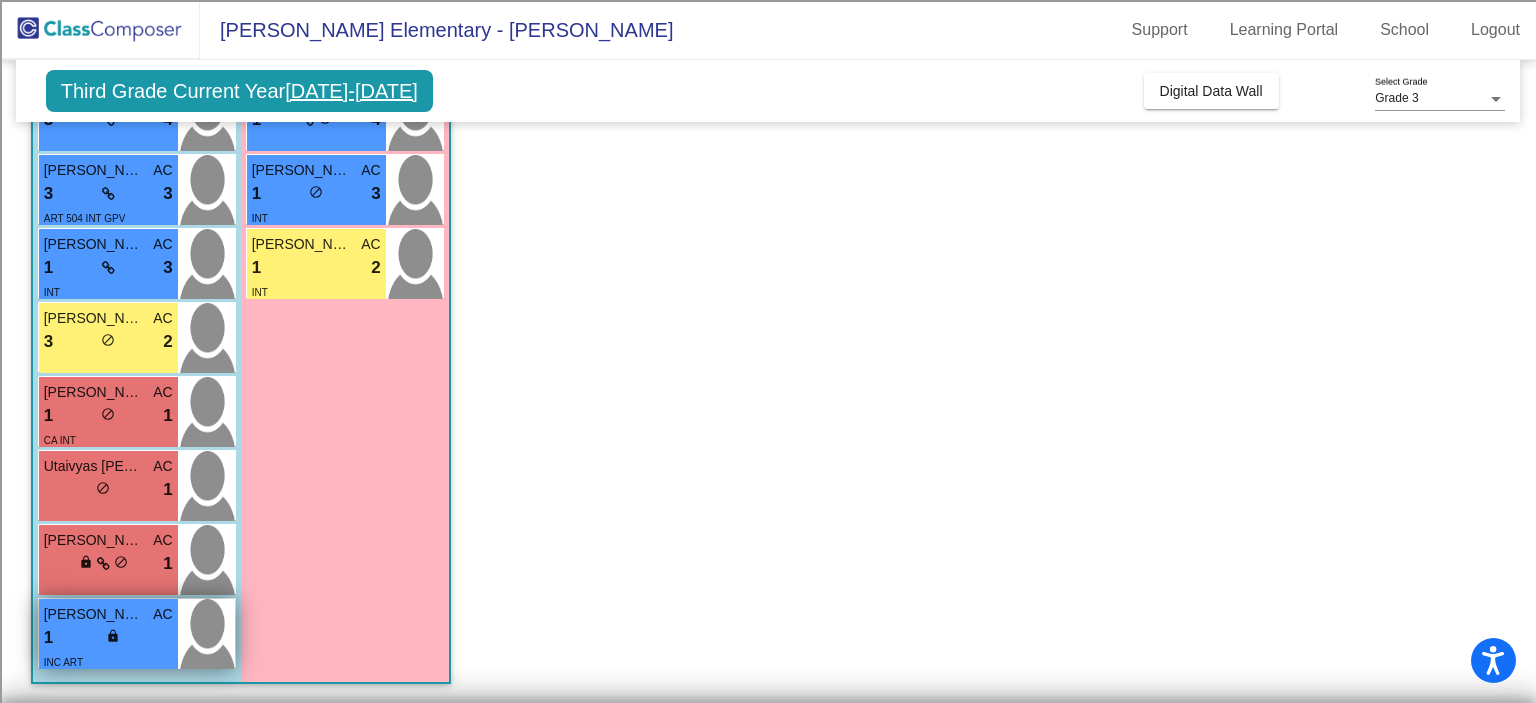 drag, startPoint x: 87, startPoint y: 629, endPoint x: 104, endPoint y: 627, distance: 17.117243 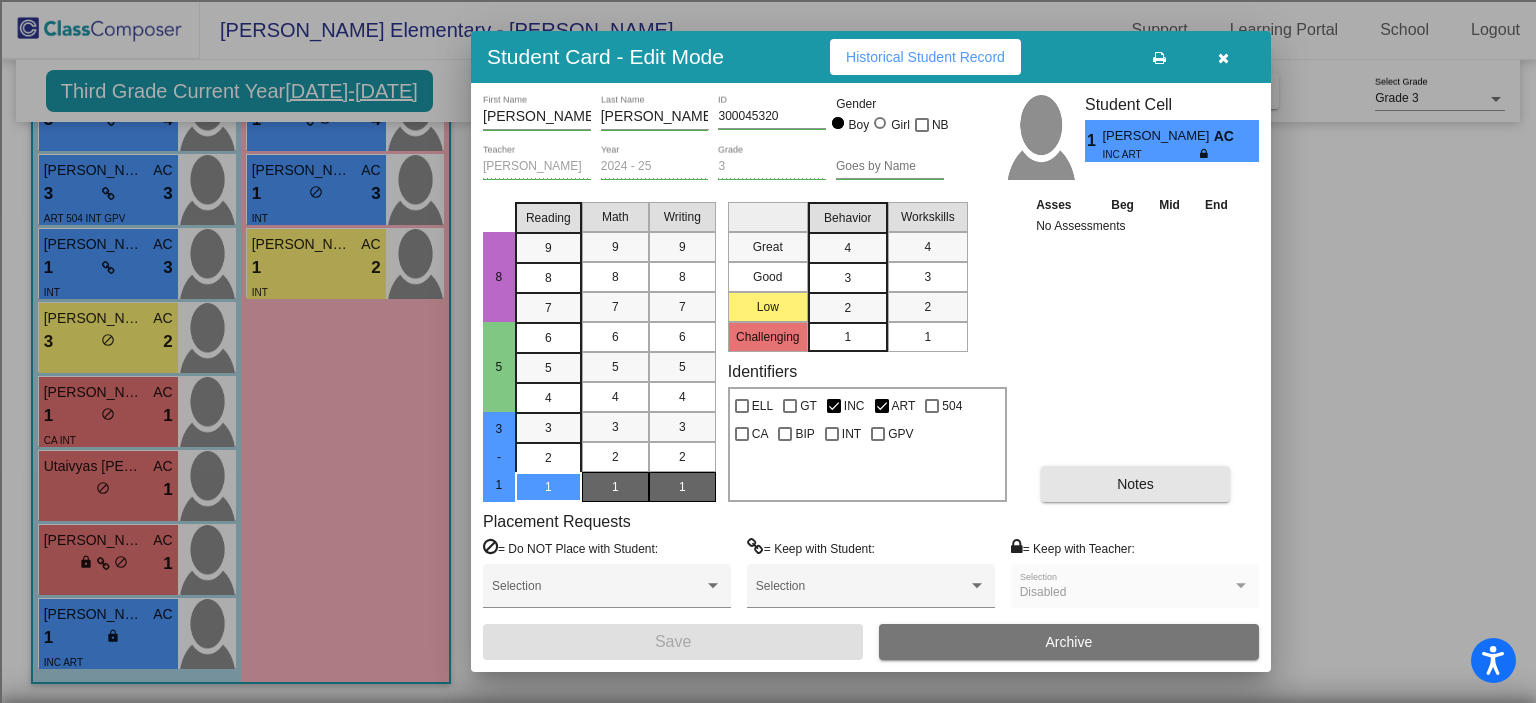 click on "Notes" at bounding box center [1135, 484] 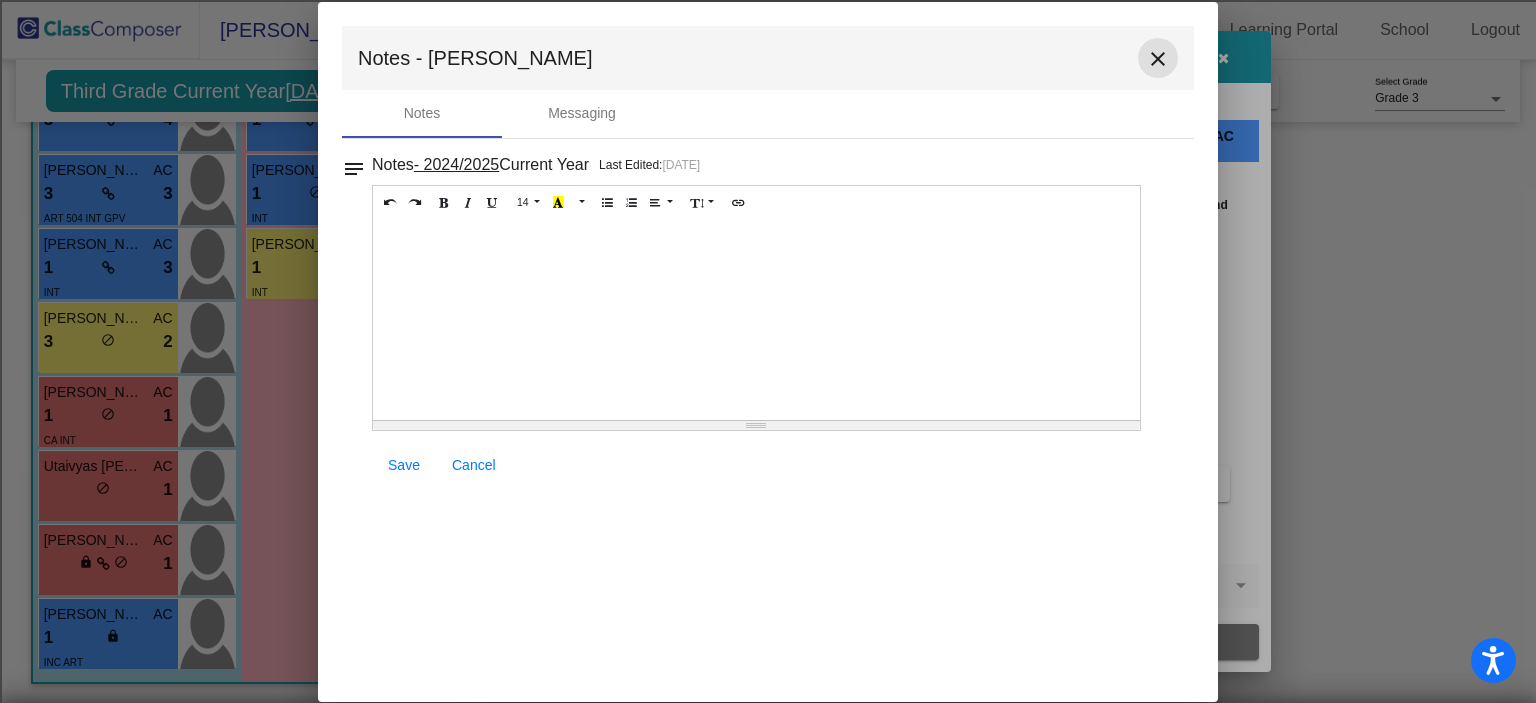 click on "close" at bounding box center [1158, 59] 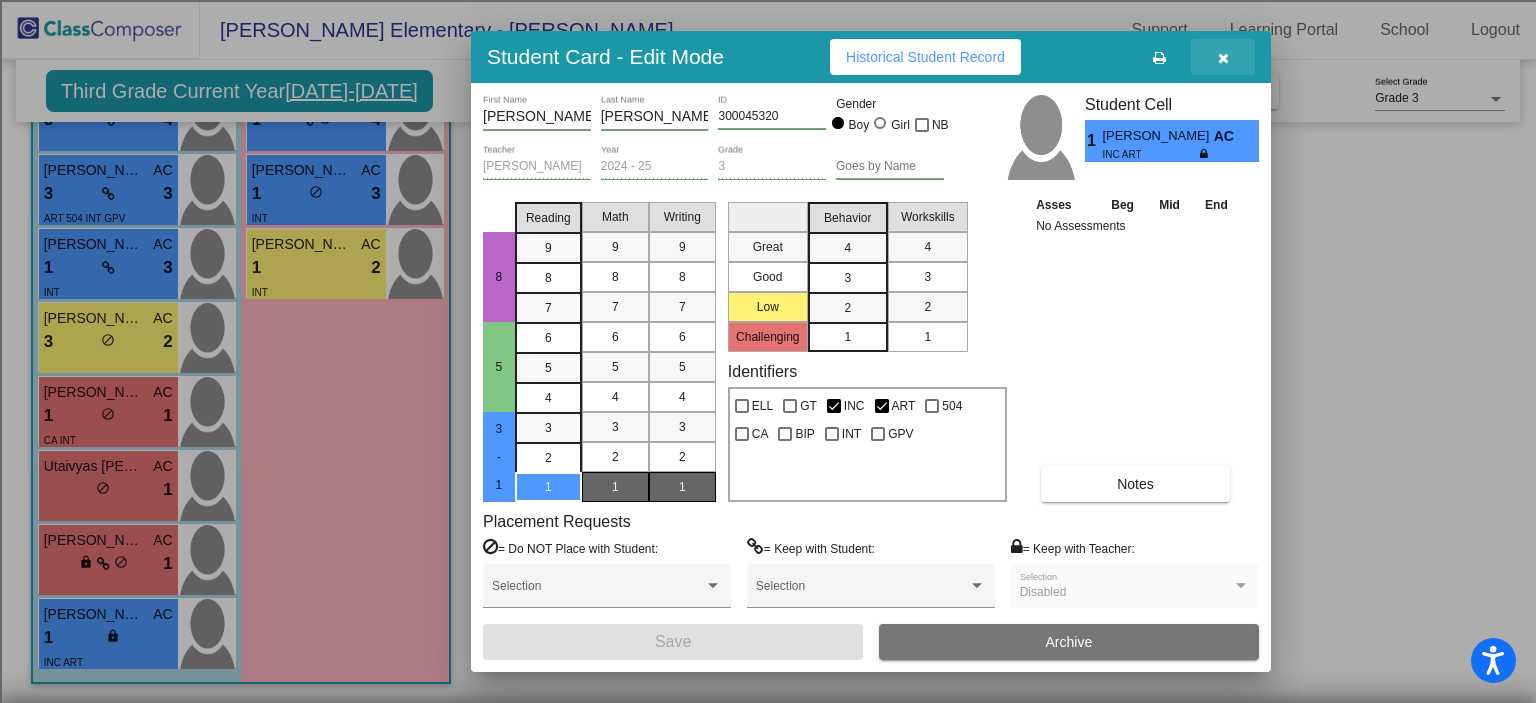 click at bounding box center (1223, 58) 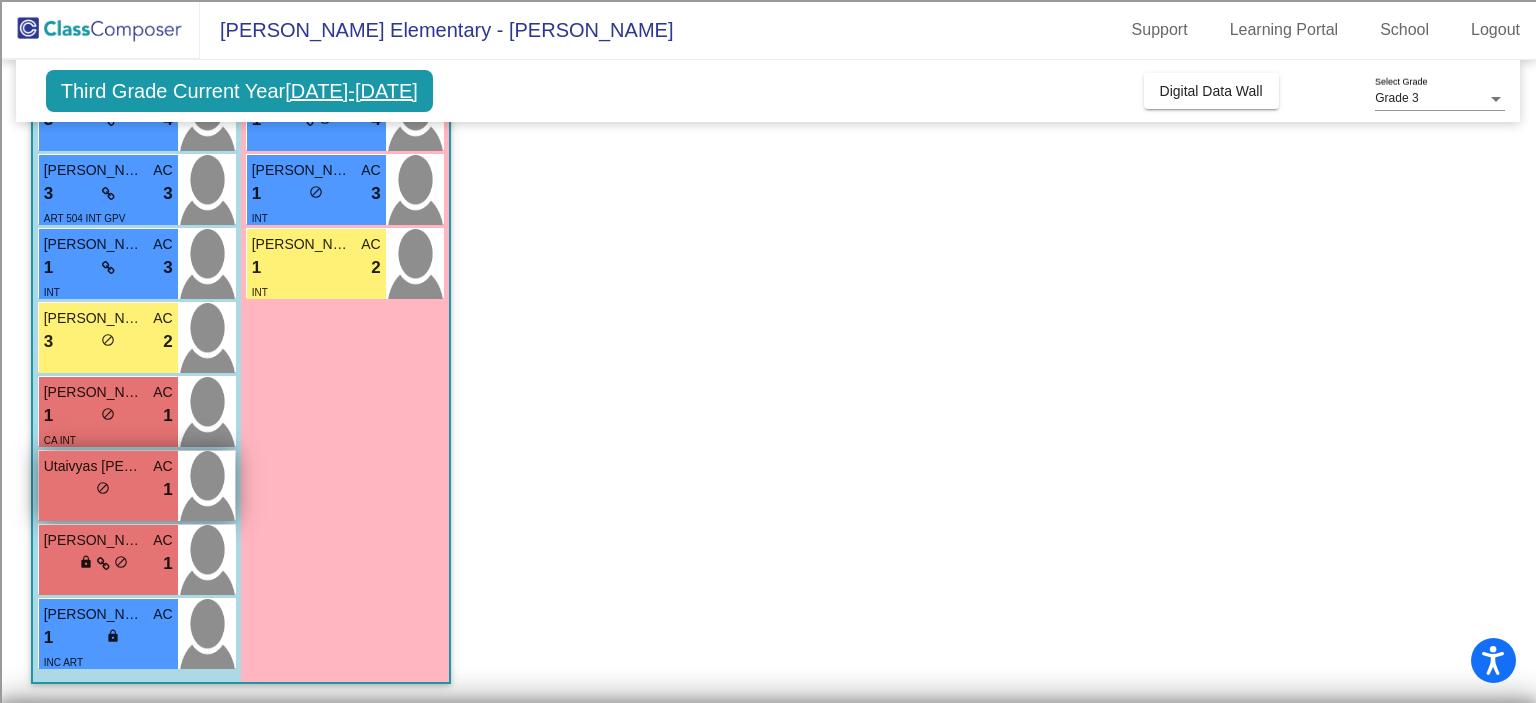 click on "Utaivyas [PERSON_NAME]" at bounding box center (94, 466) 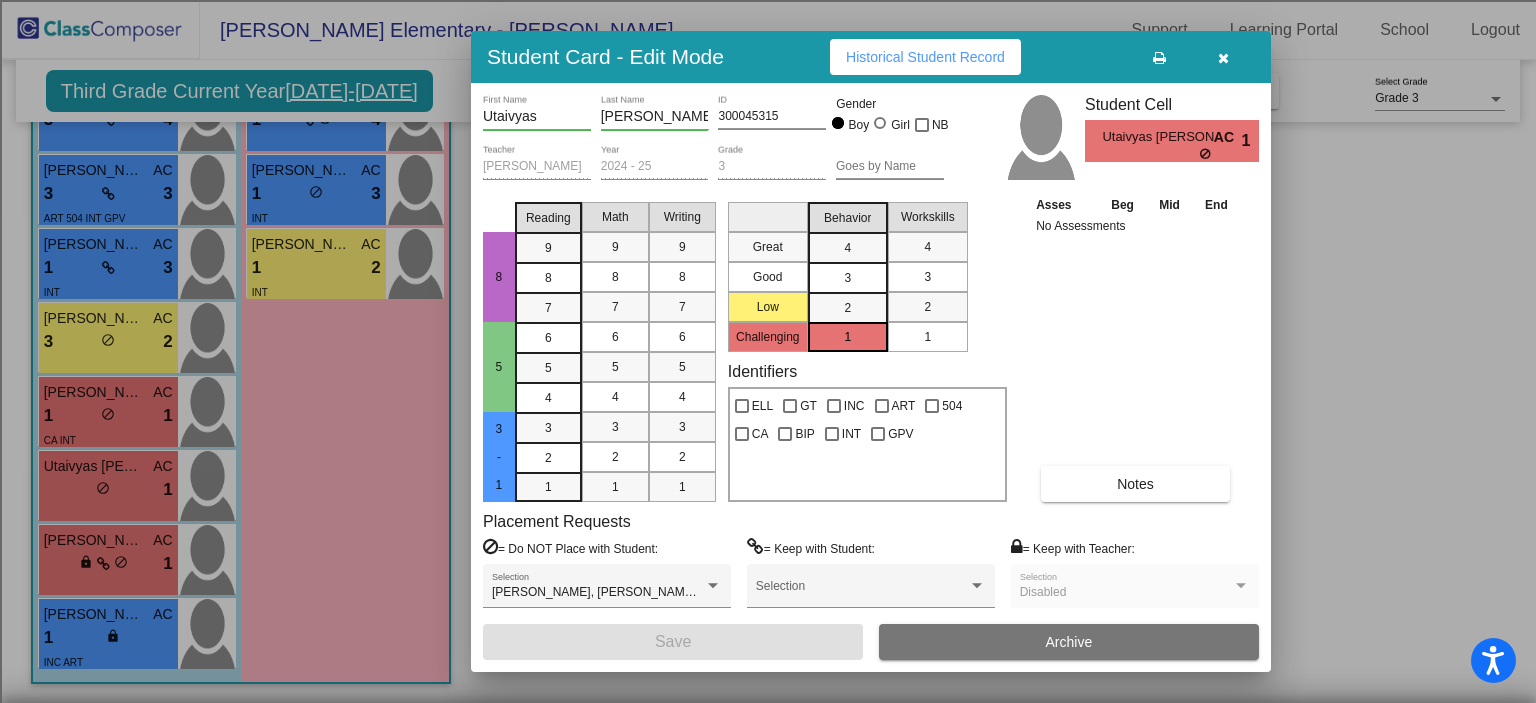 click on "Notes" at bounding box center (1135, 484) 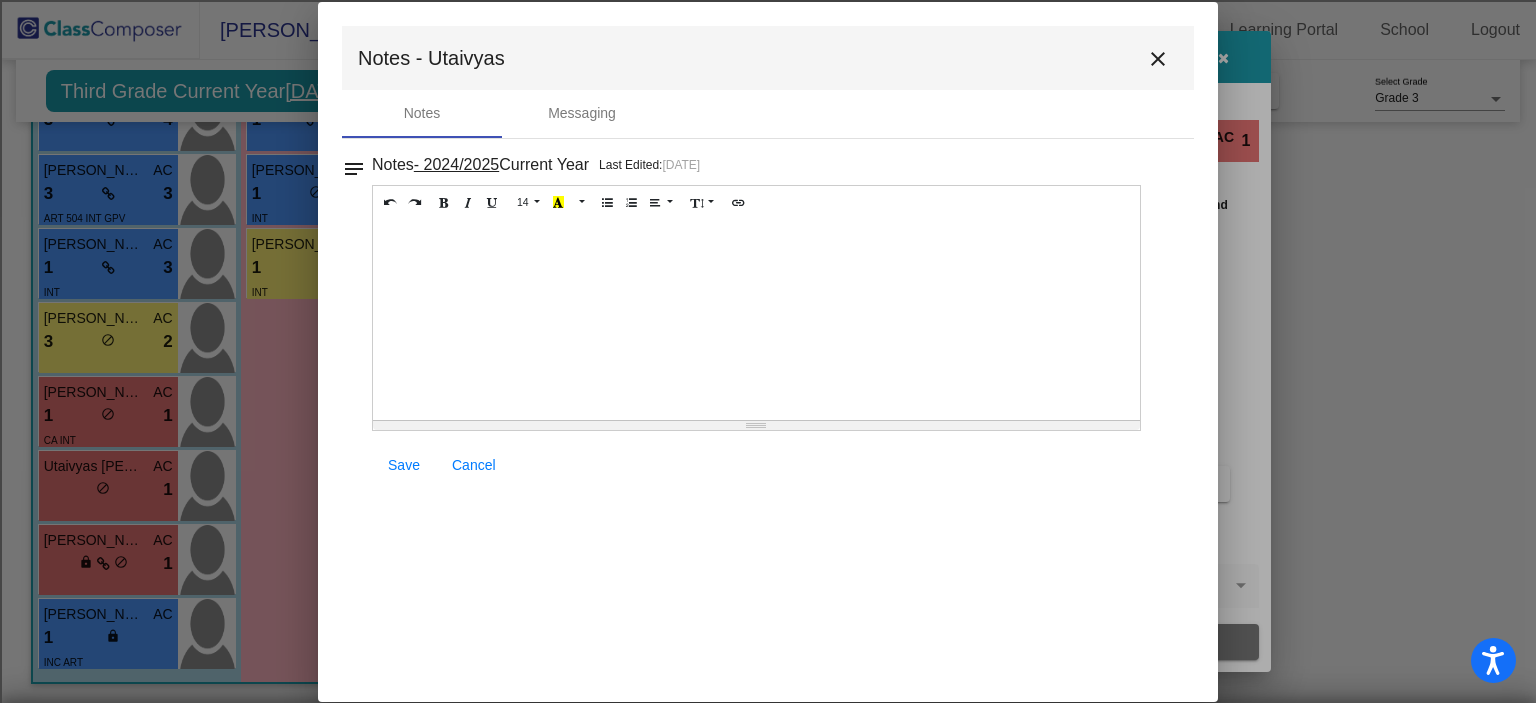 click on "close" at bounding box center [1158, 59] 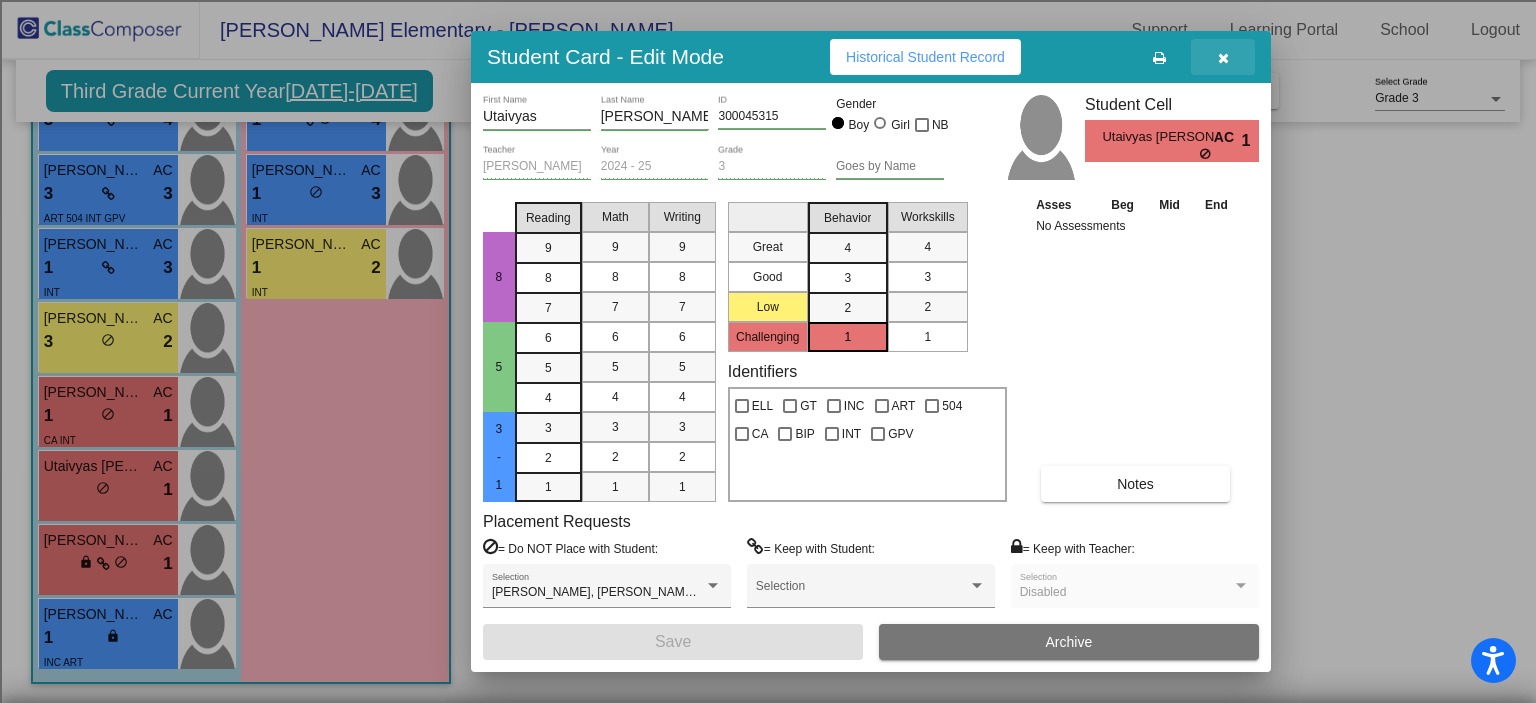 click at bounding box center [1223, 58] 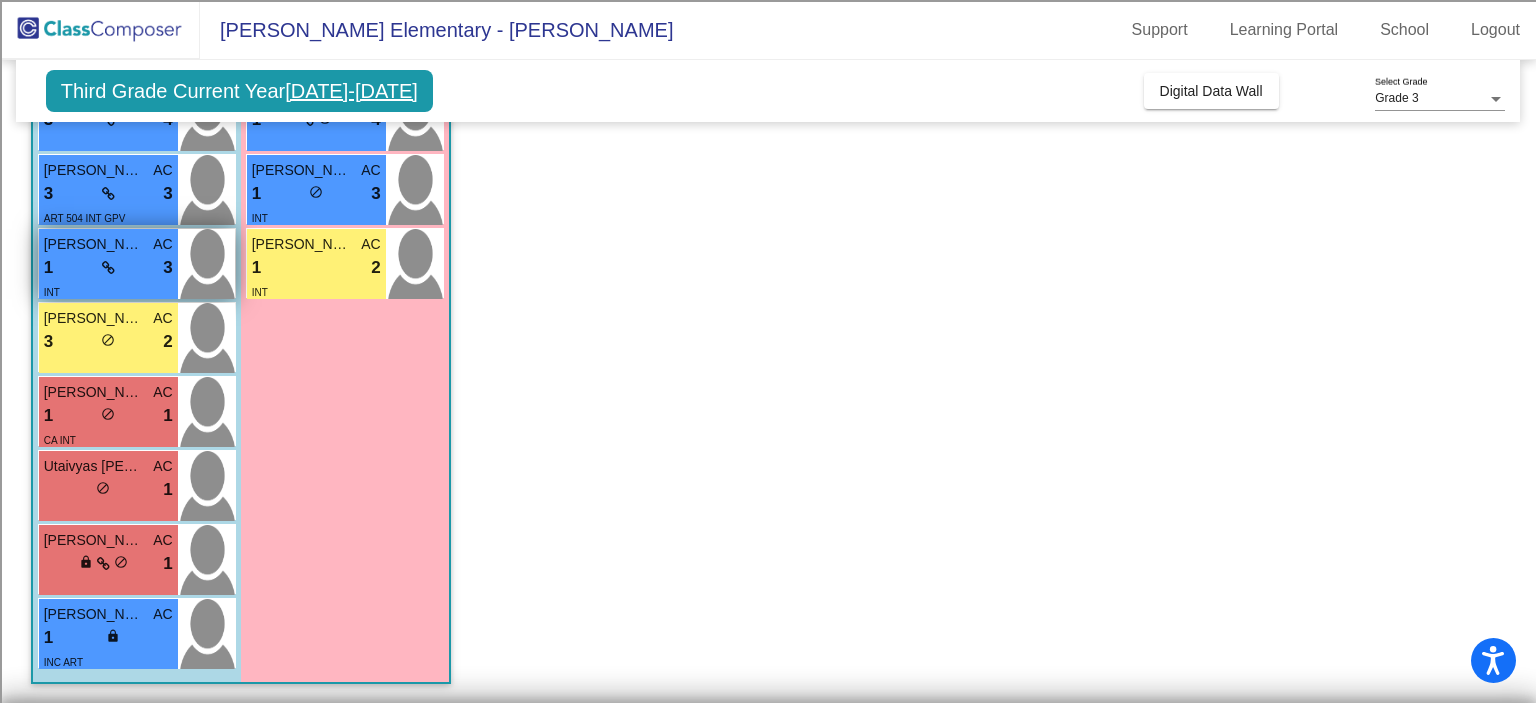 click on "1 lock do_not_disturb_alt 3" at bounding box center (108, 268) 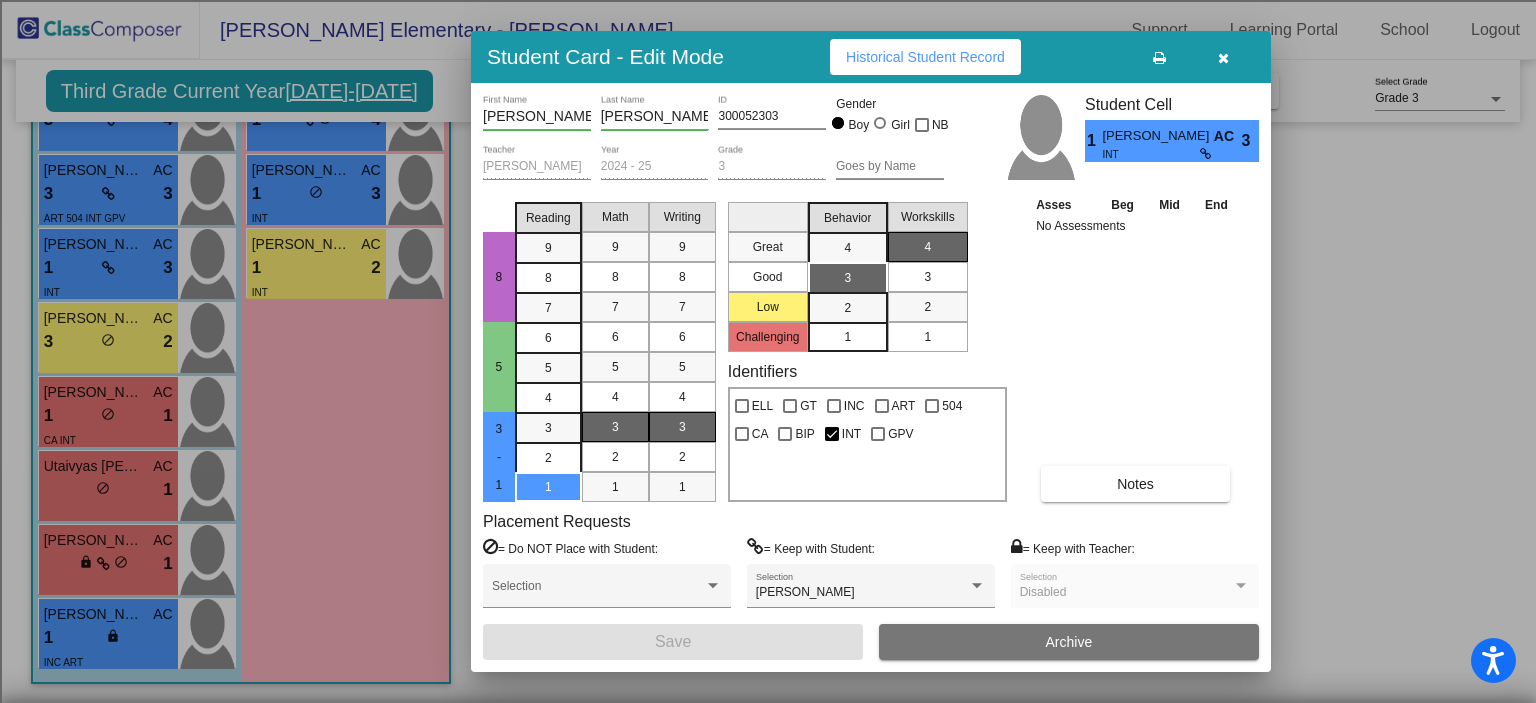 click on "Notes" at bounding box center [1135, 484] 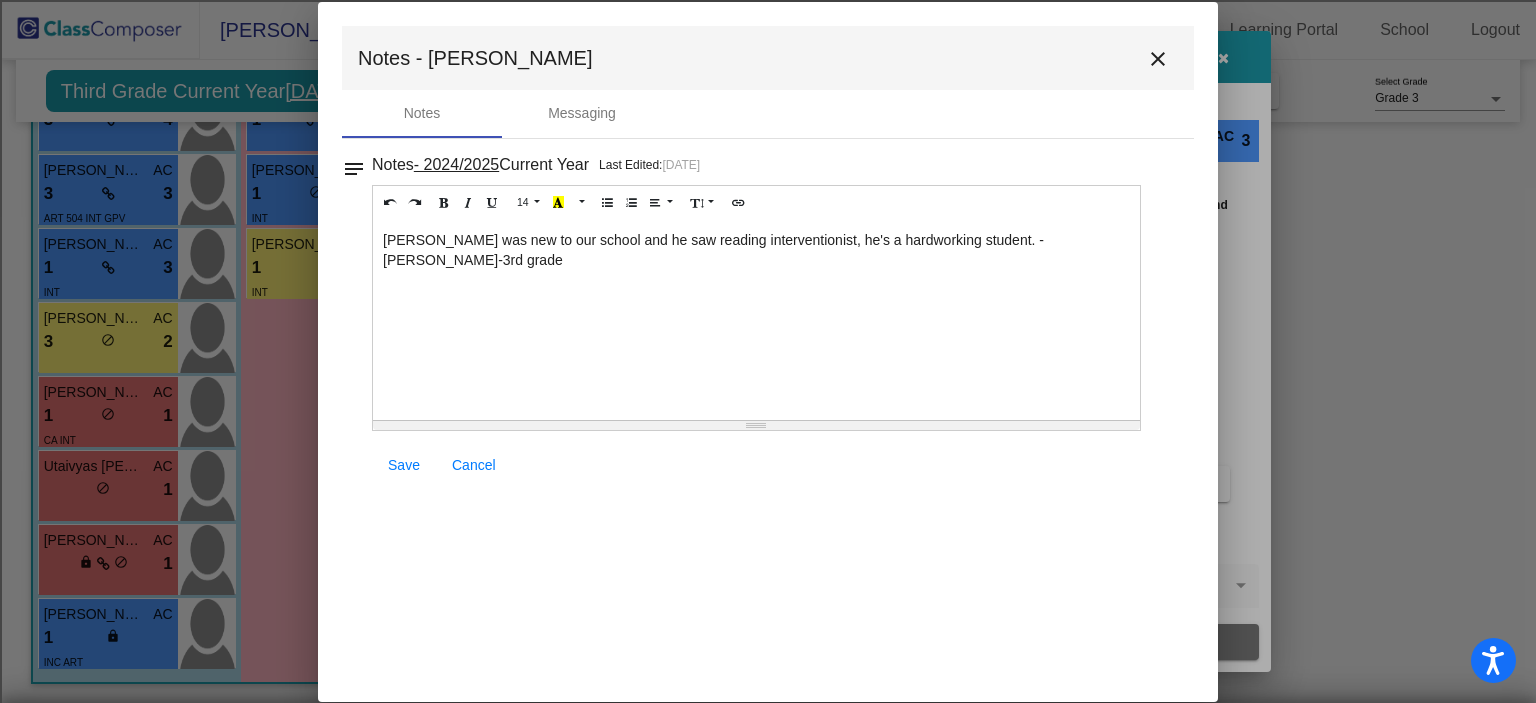 click on "close" at bounding box center [1158, 59] 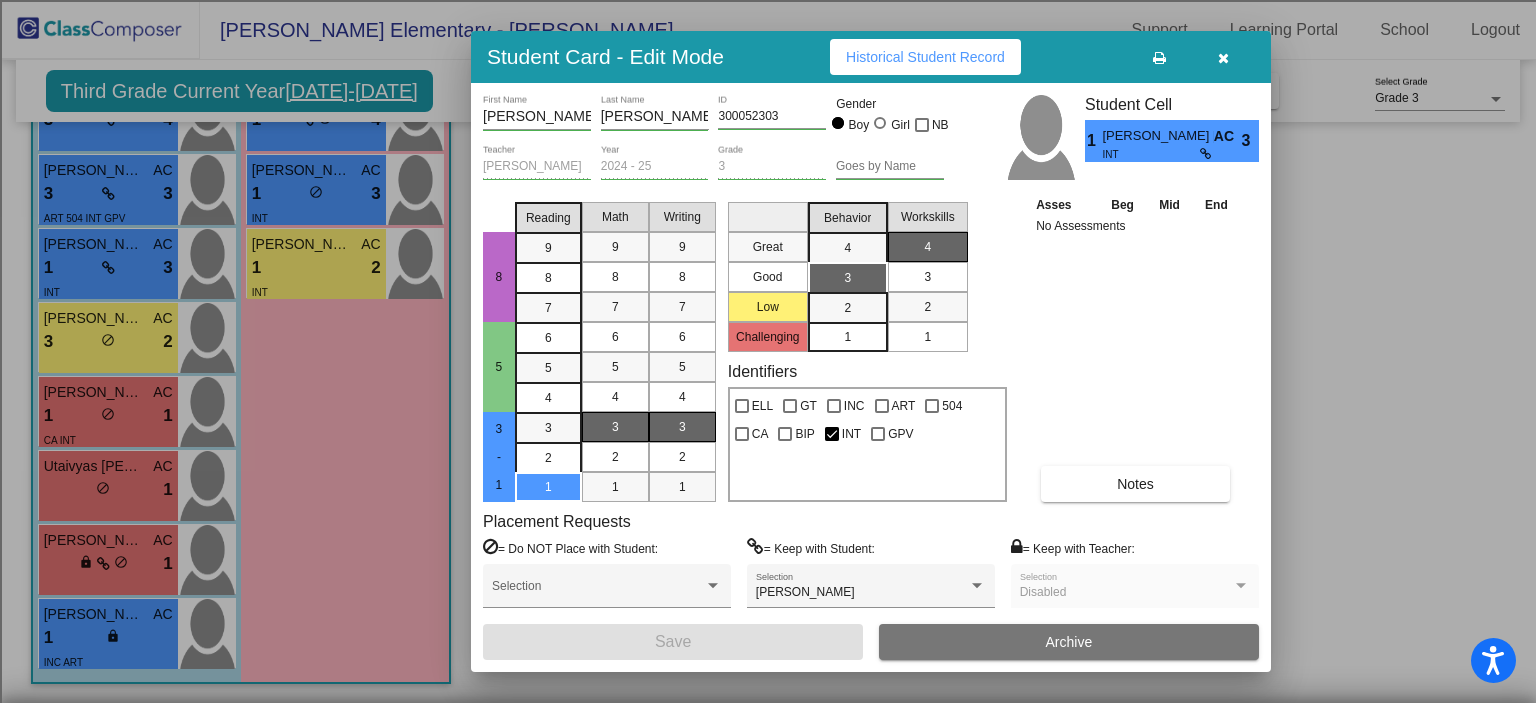 click at bounding box center (1223, 57) 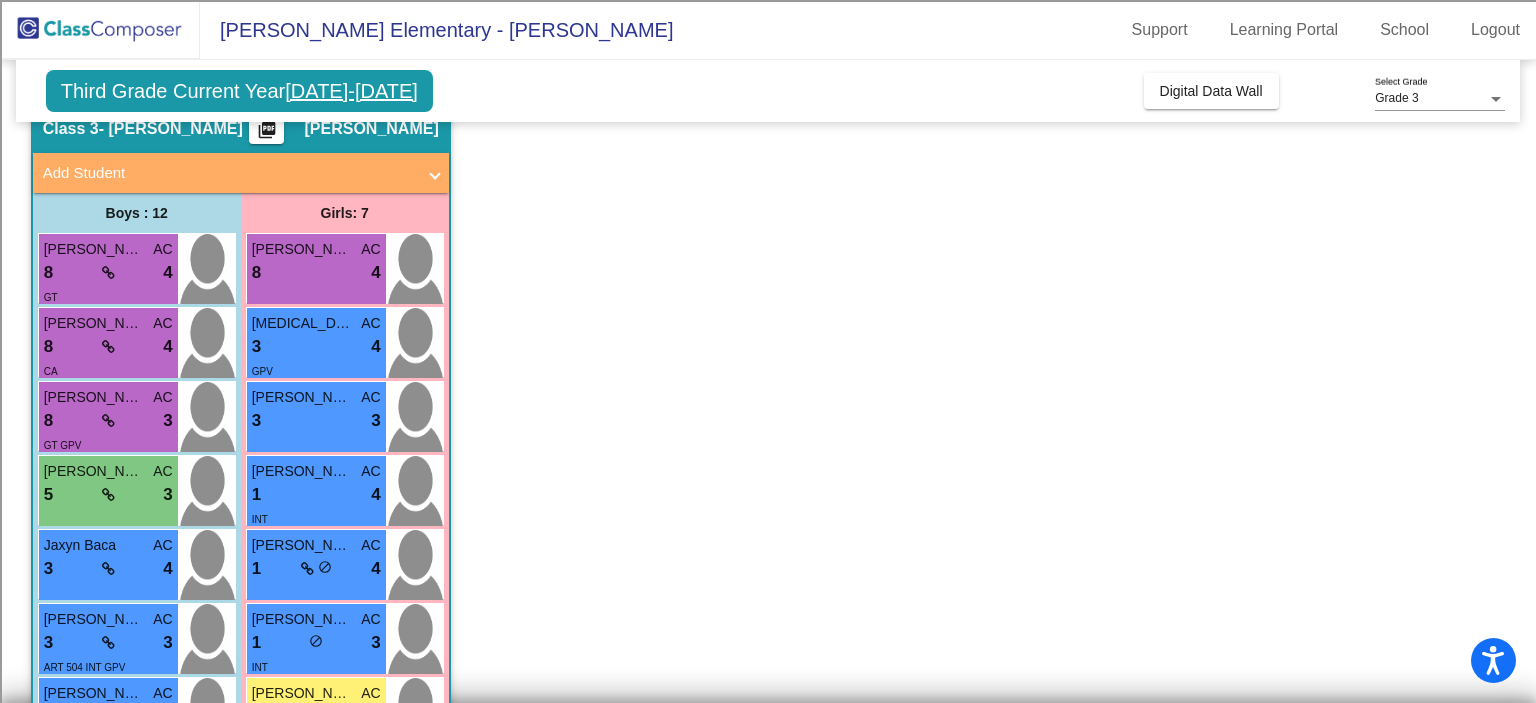 scroll, scrollTop: 73, scrollLeft: 0, axis: vertical 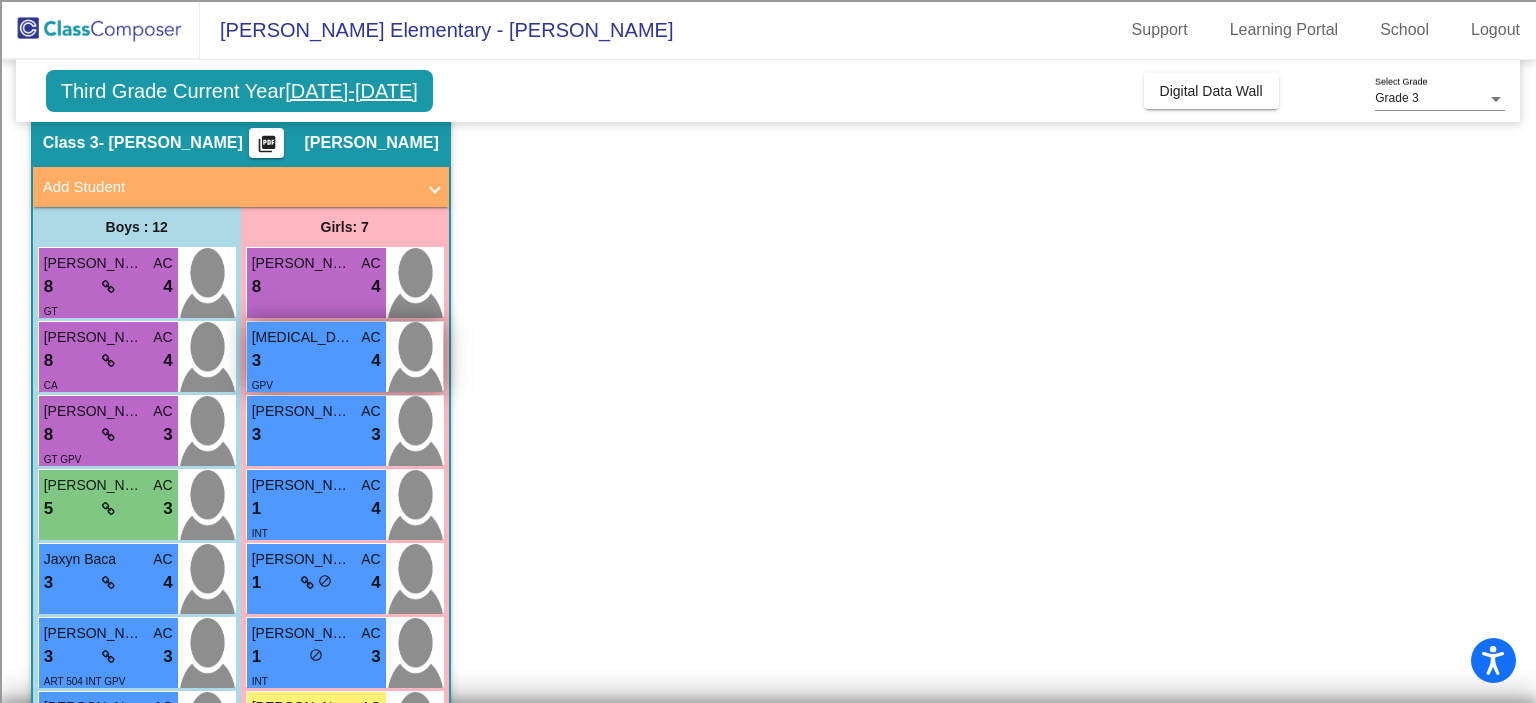 click on "3 lock do_not_disturb_alt 4" at bounding box center (316, 361) 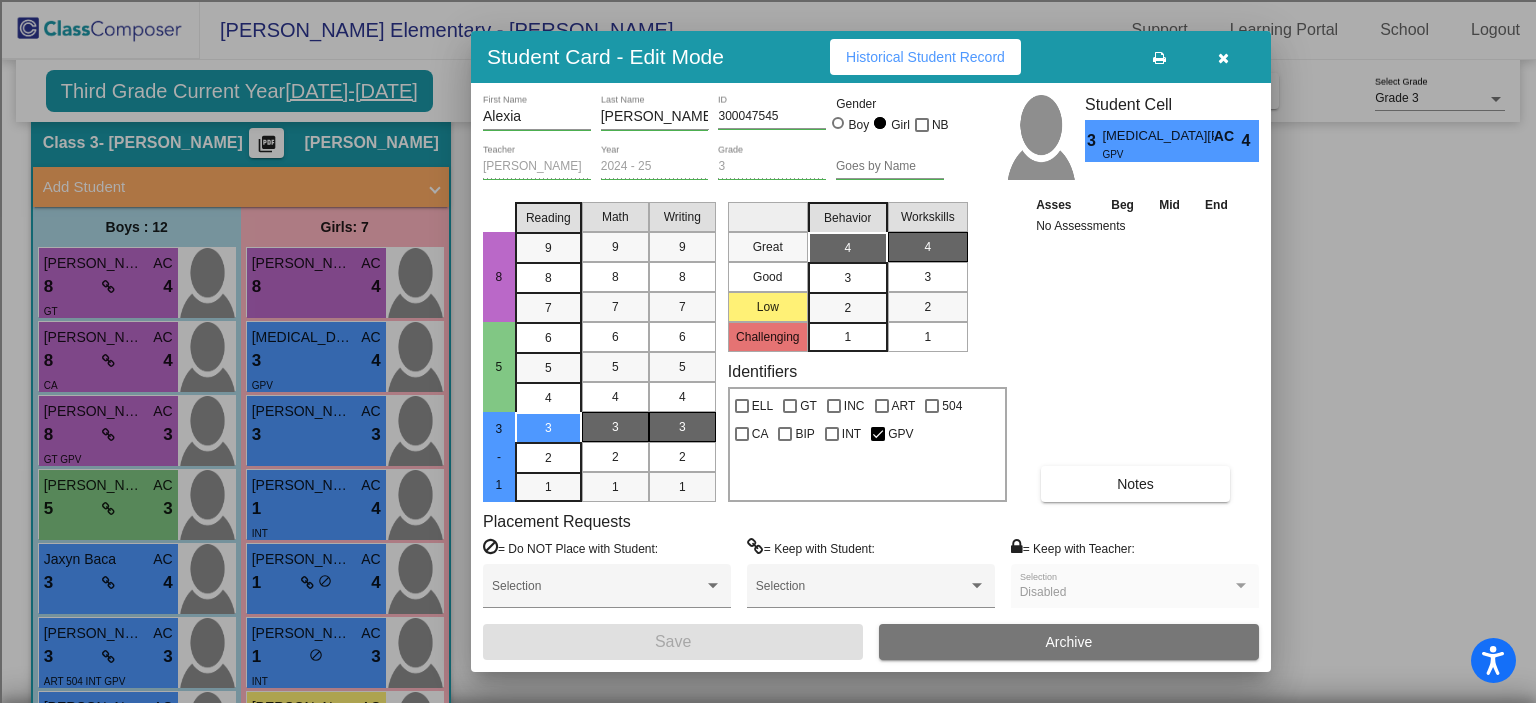 click on "Notes" at bounding box center [1135, 484] 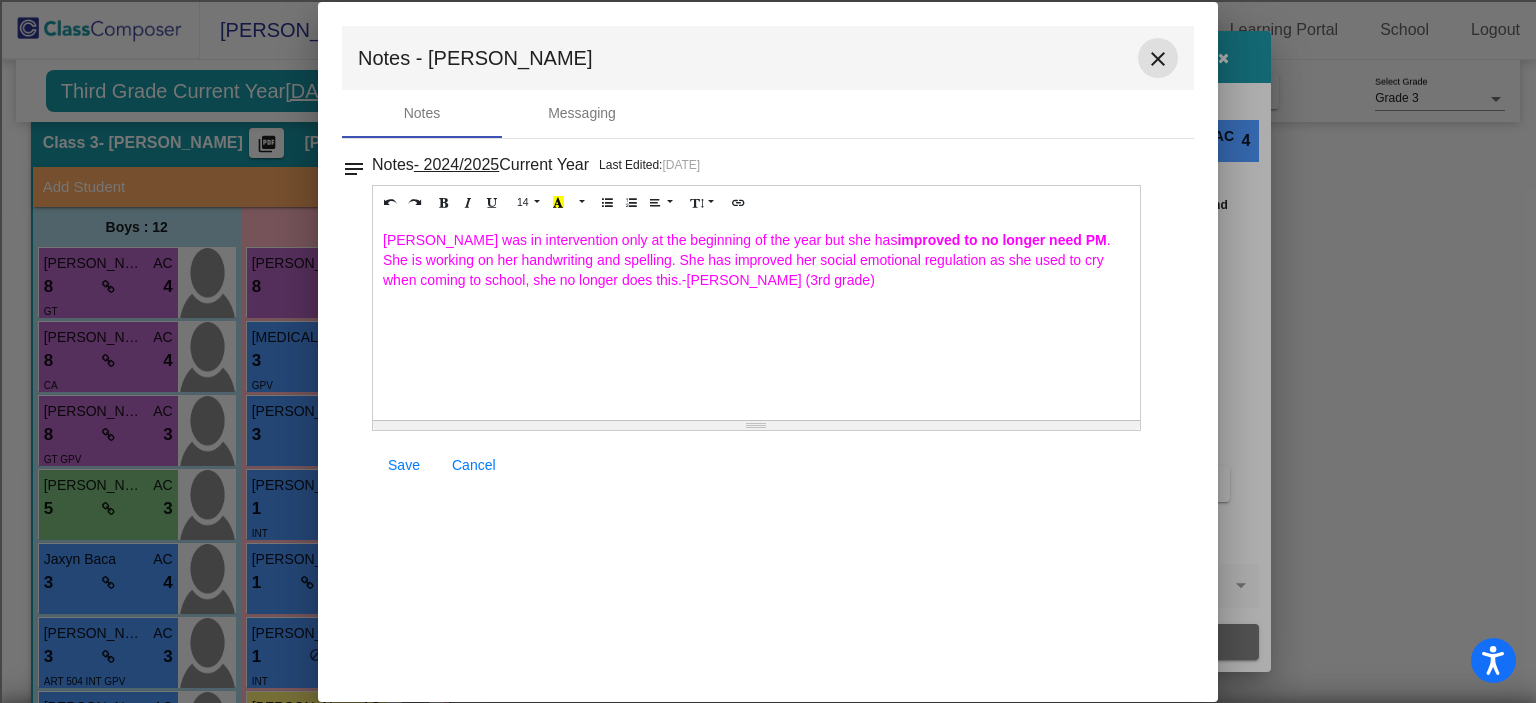 click on "close" at bounding box center [1158, 59] 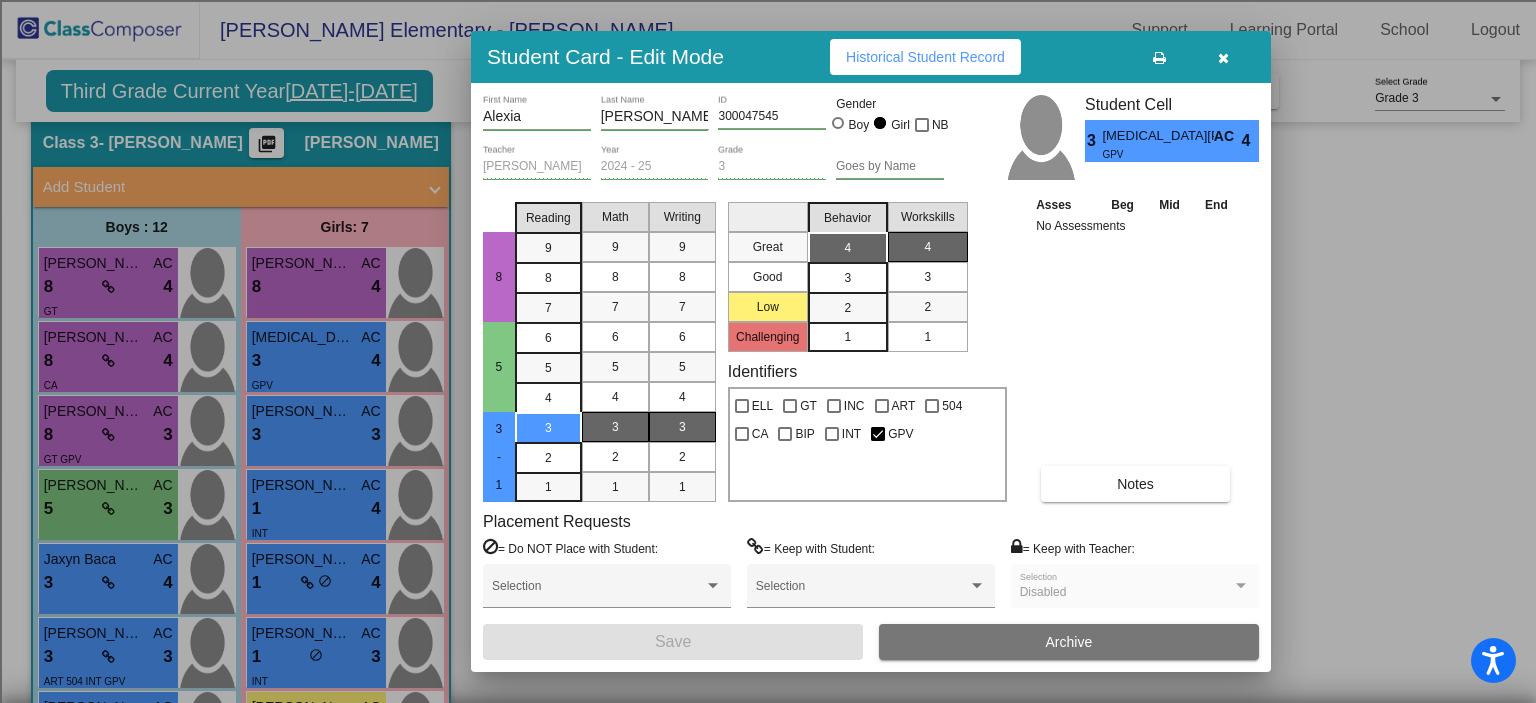 click at bounding box center [1223, 58] 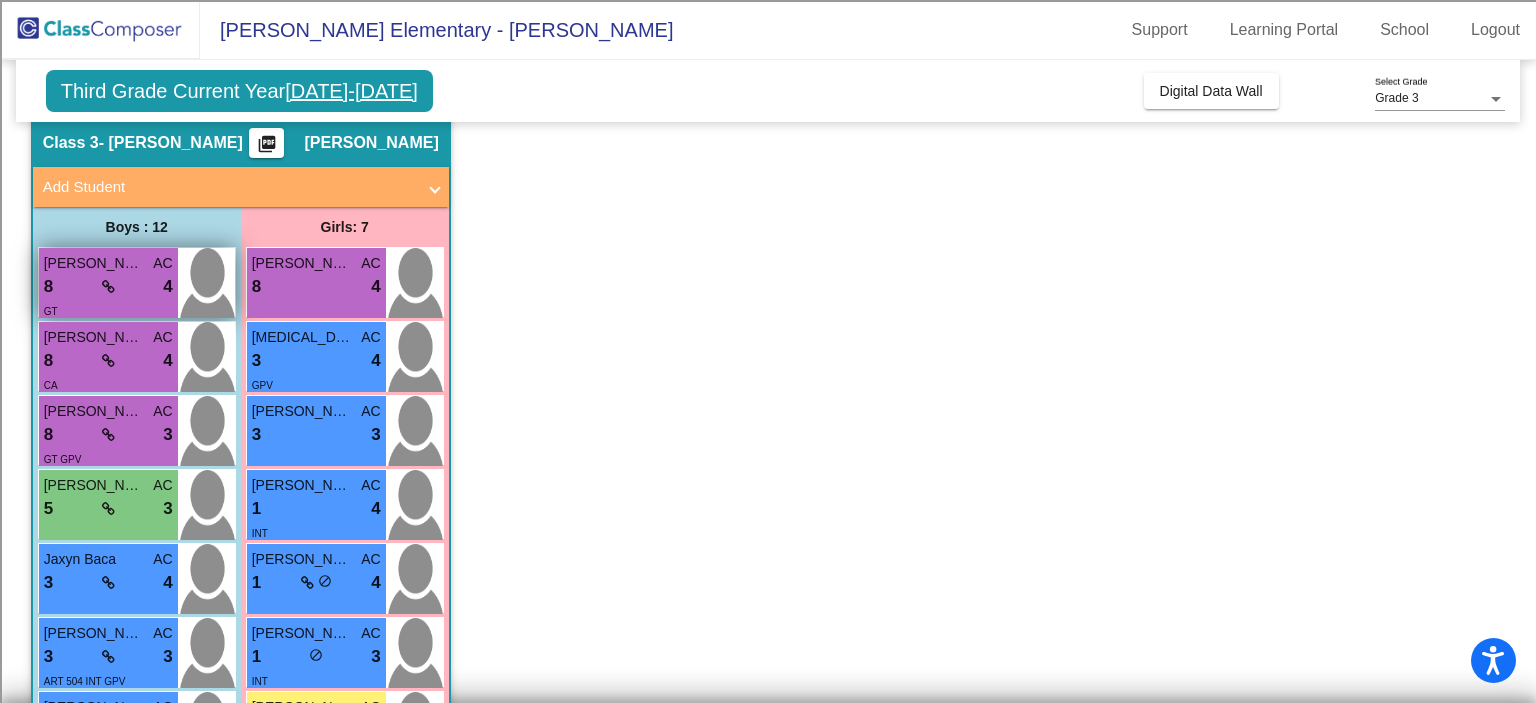 click at bounding box center (108, 287) 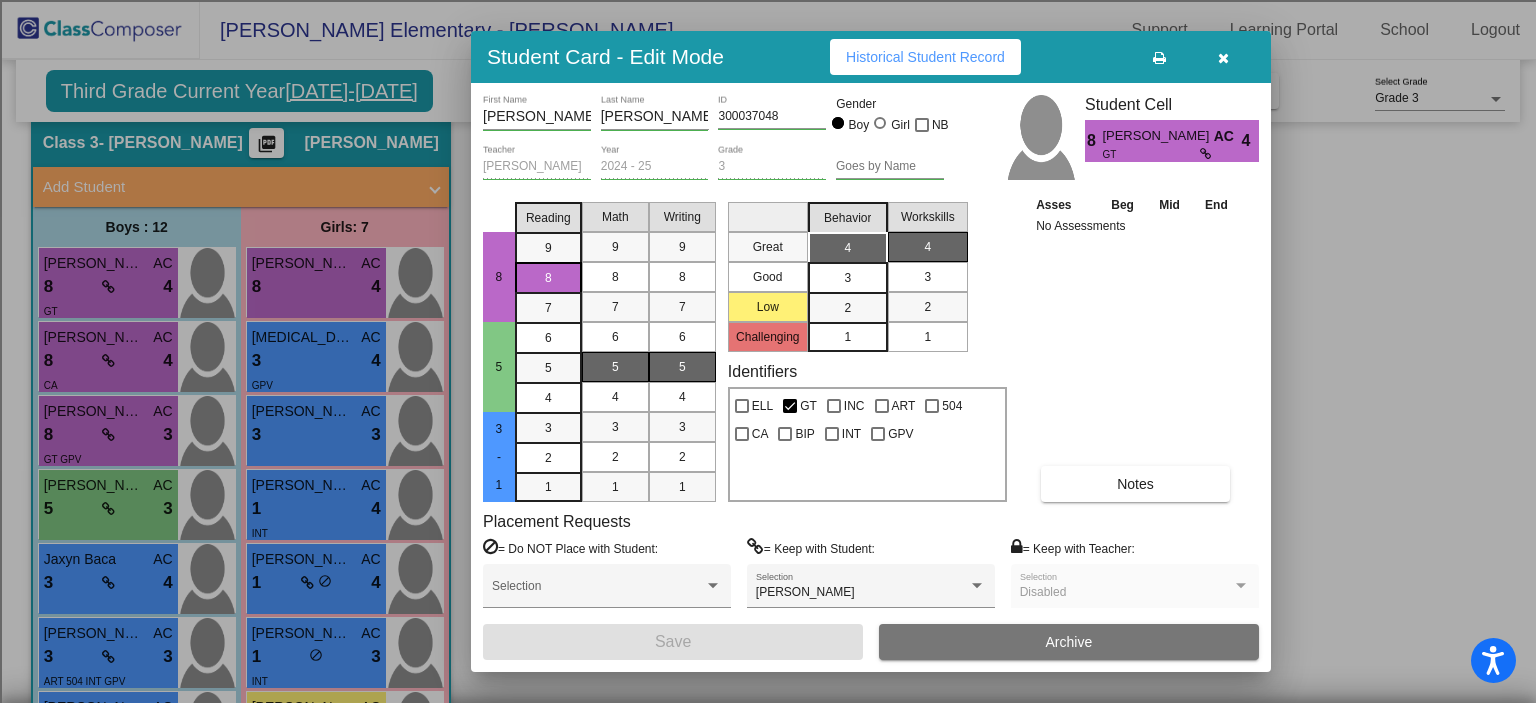 click on "Notes" at bounding box center [1135, 484] 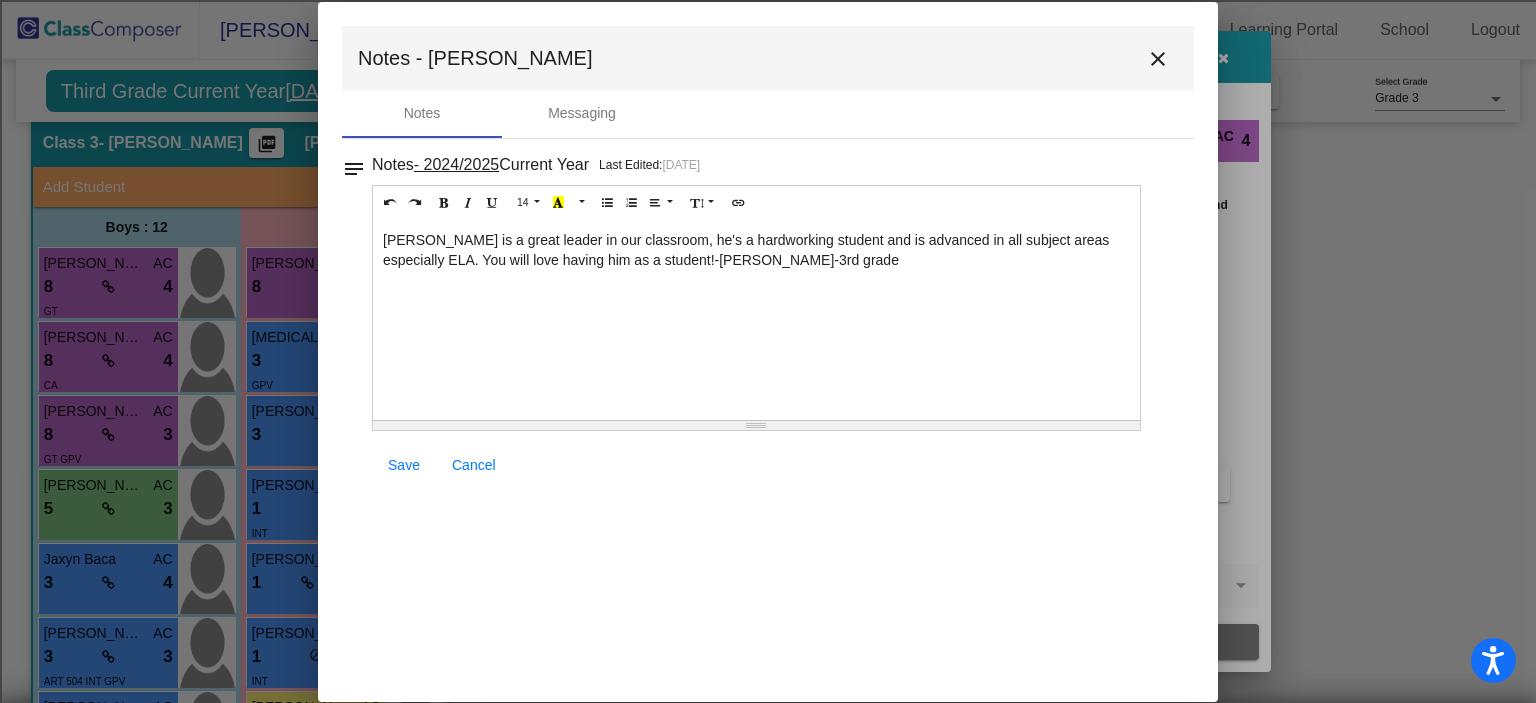 click on "close" at bounding box center (1158, 59) 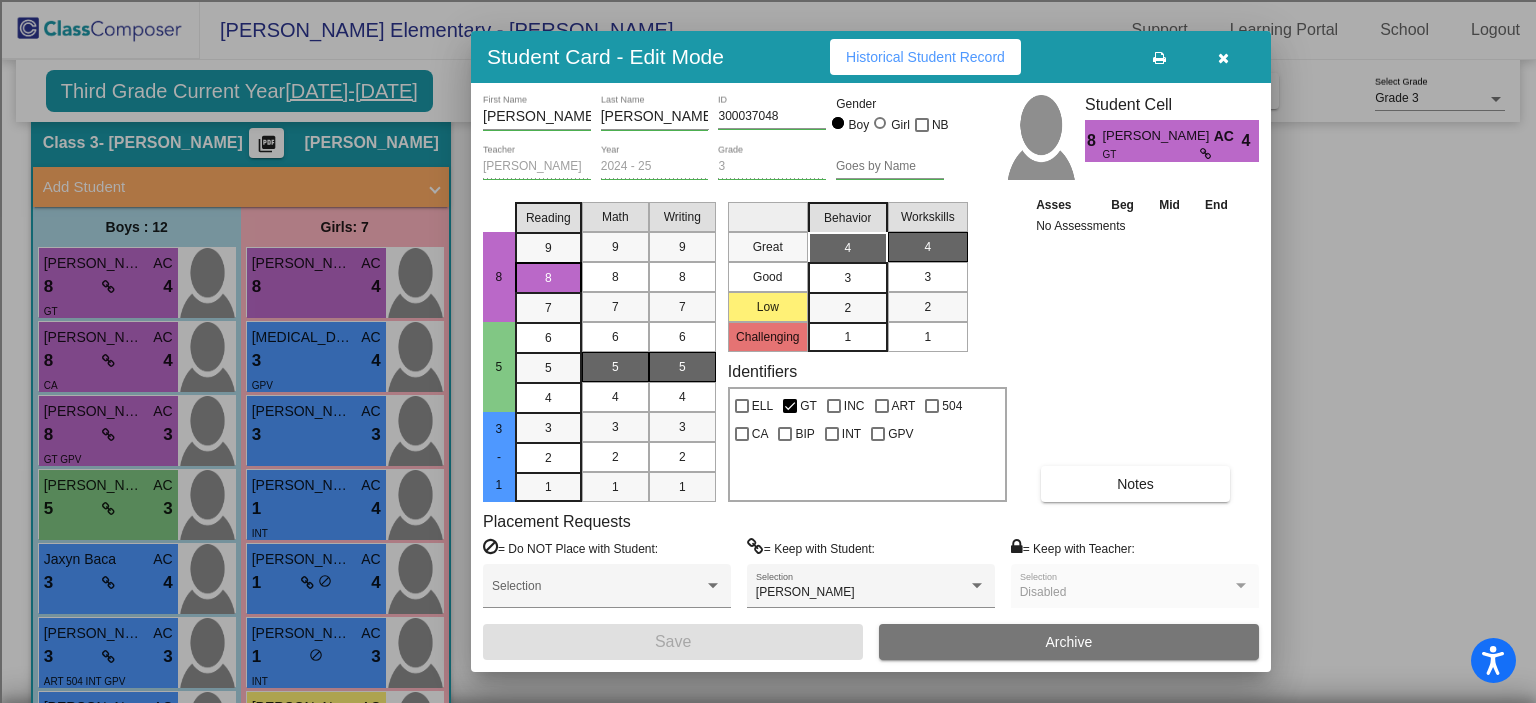 click at bounding box center [1223, 58] 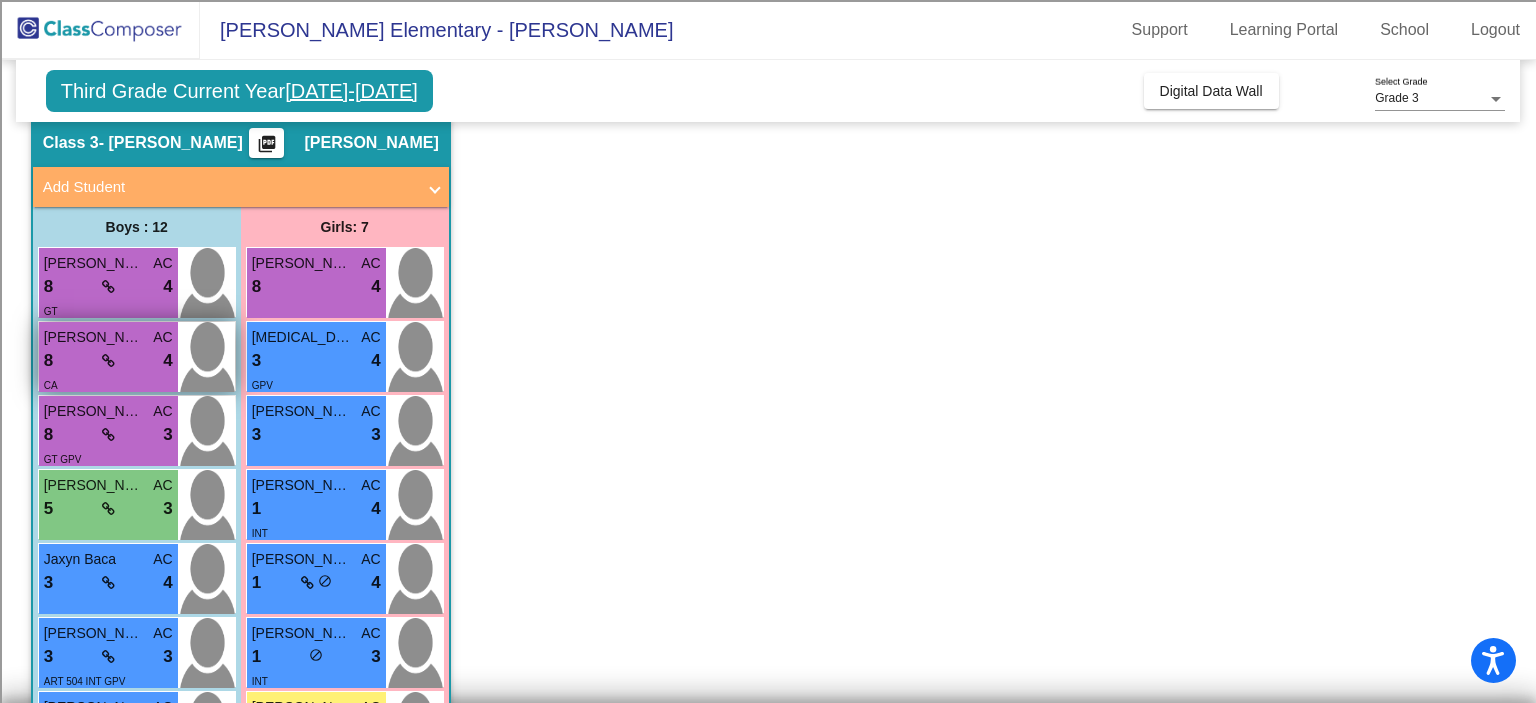 click on "8 lock do_not_disturb_alt 4" at bounding box center [108, 361] 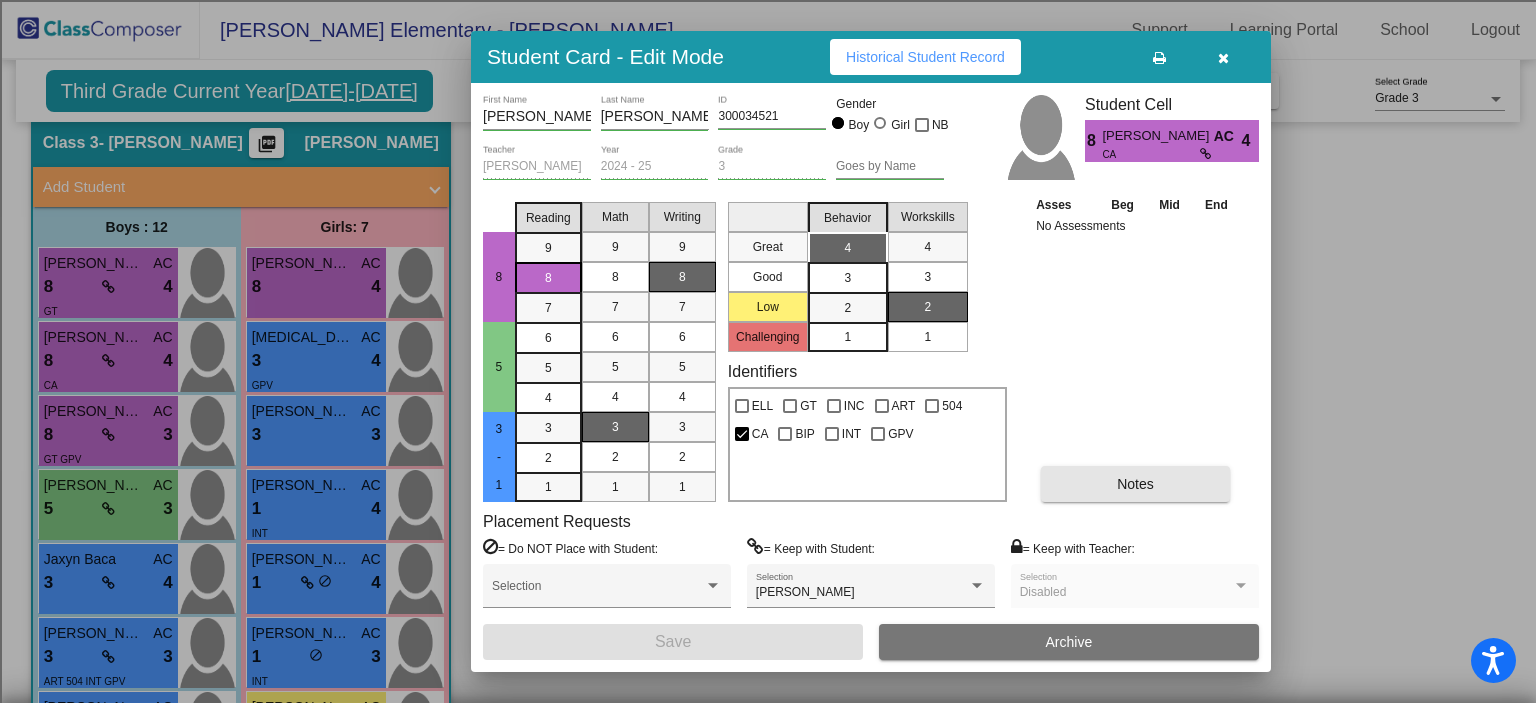 click on "Notes" at bounding box center (1135, 484) 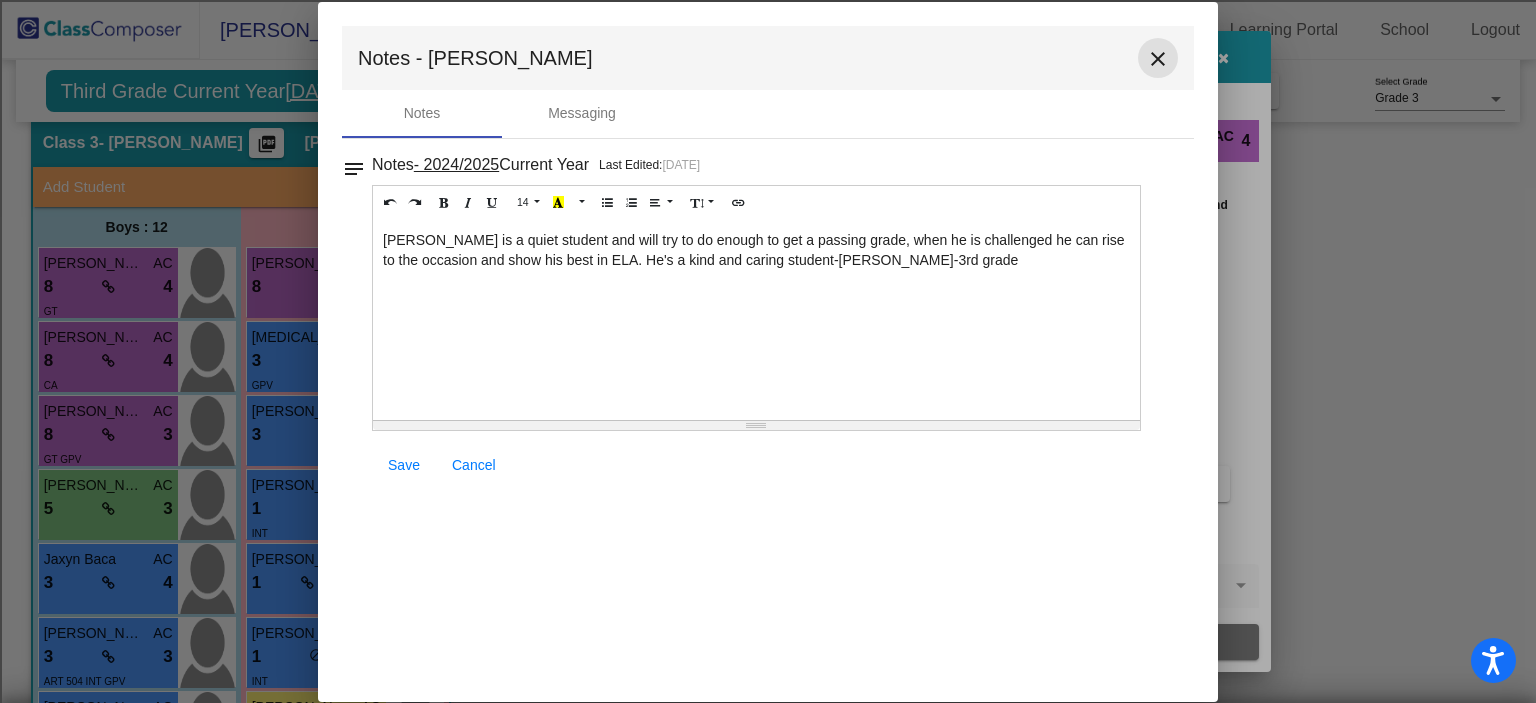 click on "close" at bounding box center [1158, 59] 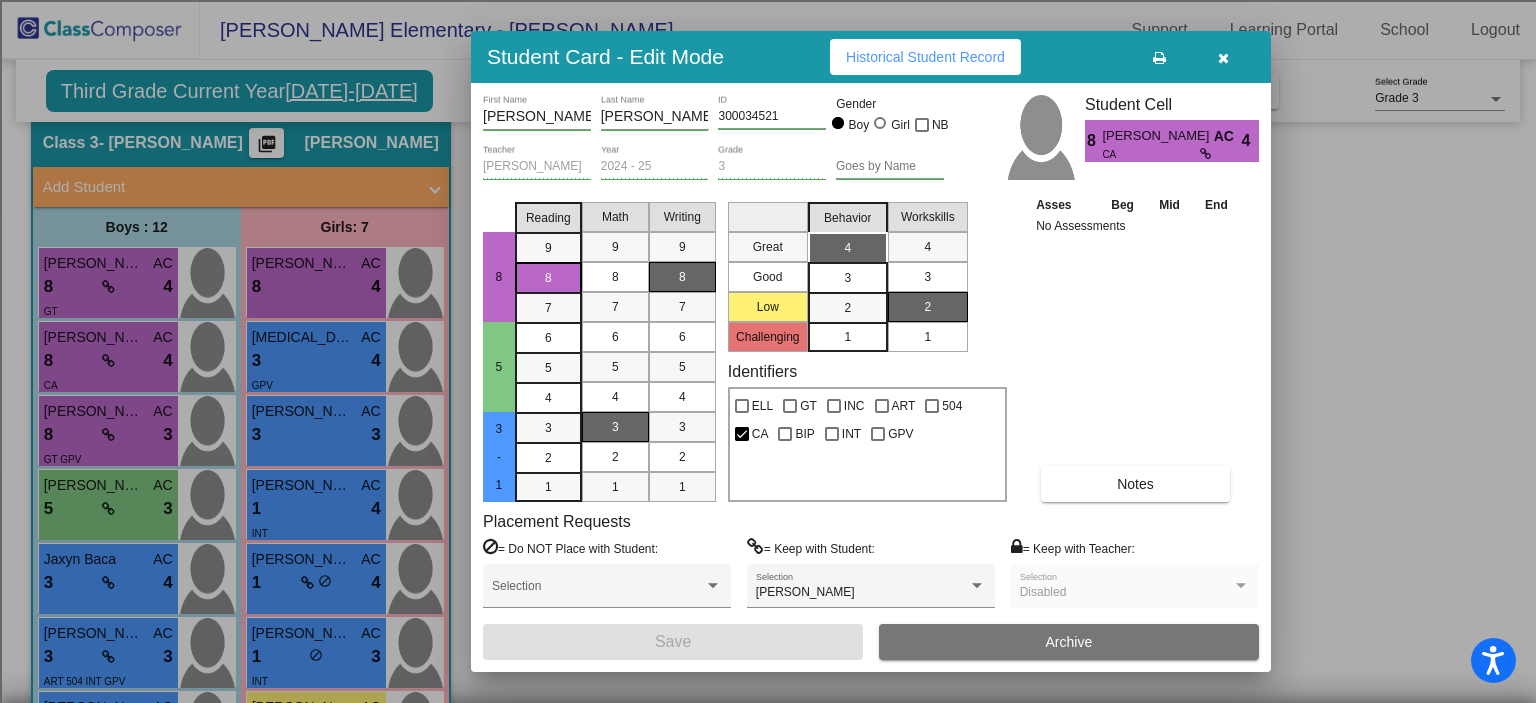 click at bounding box center [1223, 57] 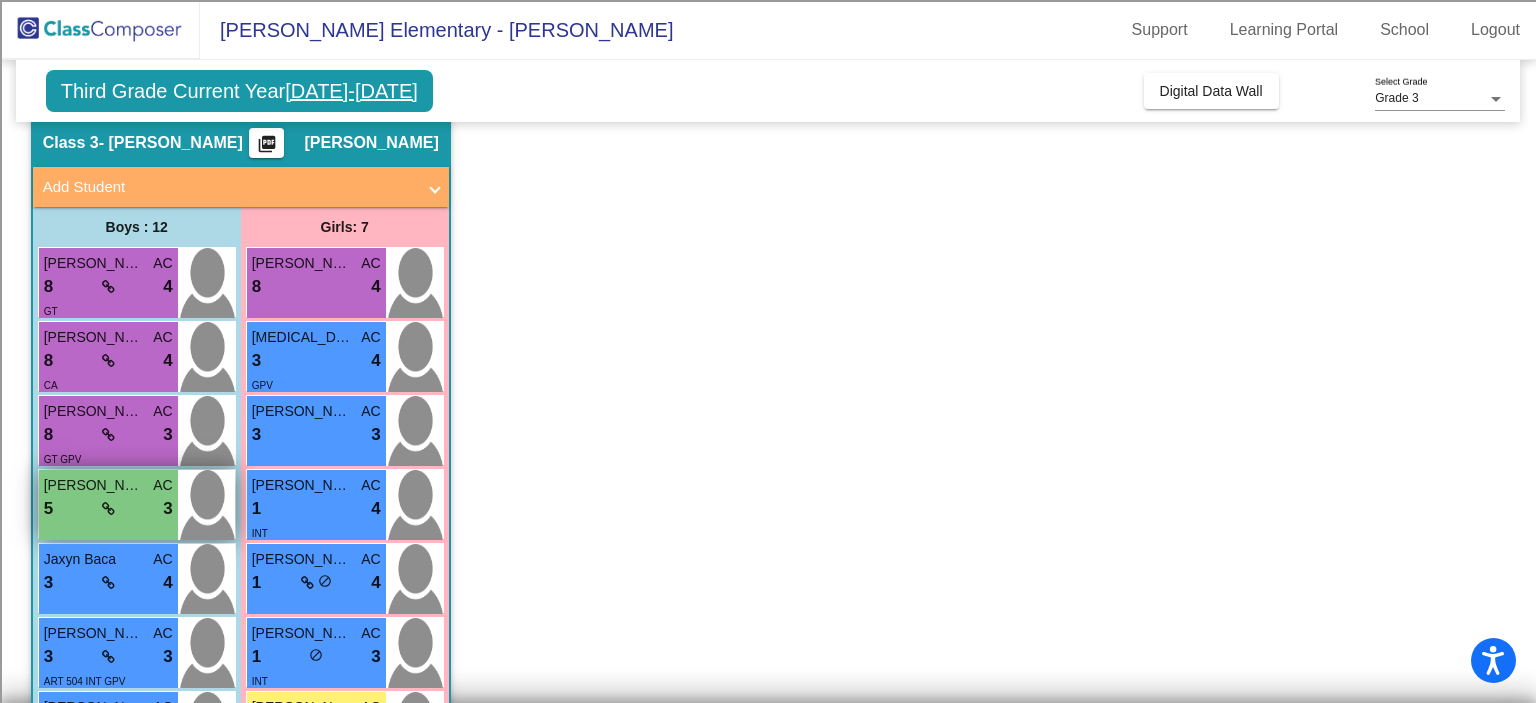 click on "5 lock do_not_disturb_alt 3" at bounding box center [108, 509] 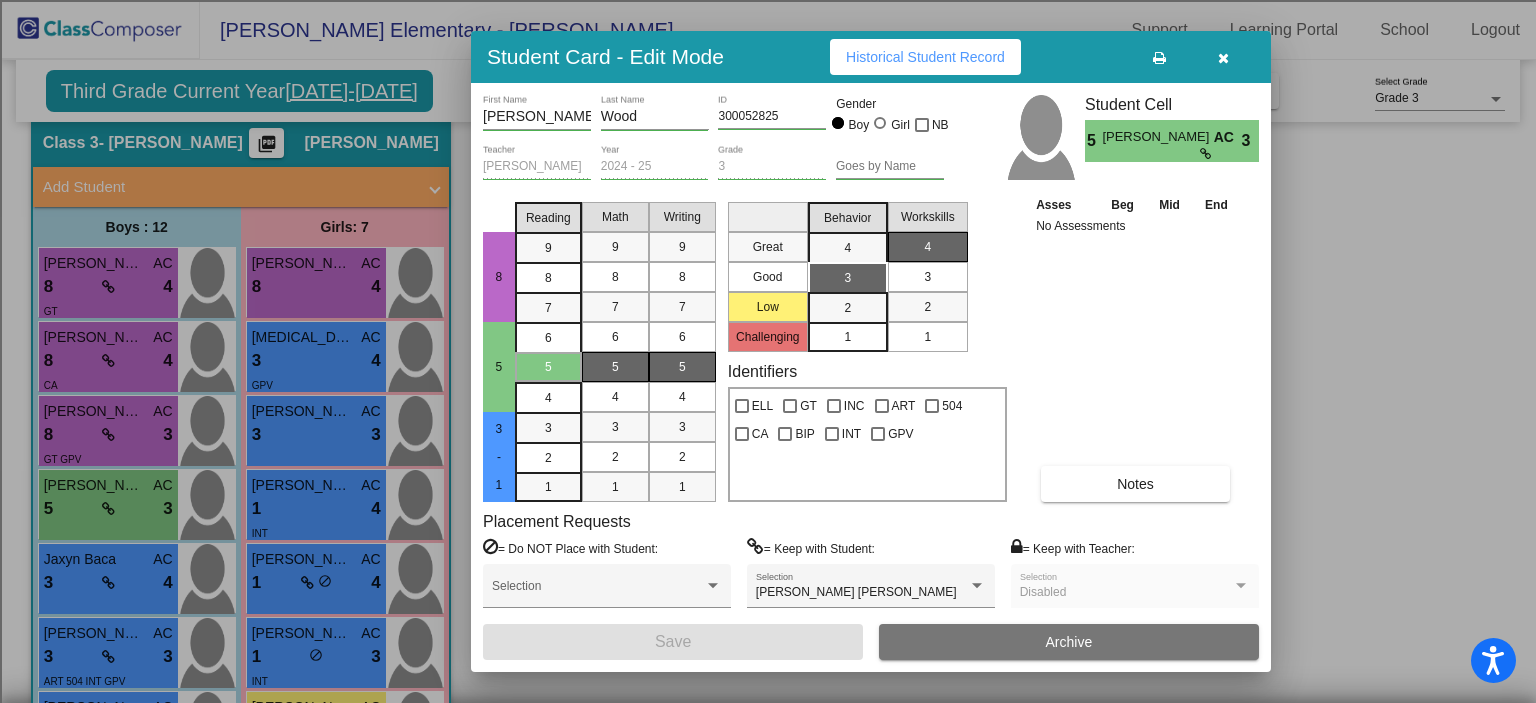 click on "[PERSON_NAME] First Name [PERSON_NAME] Last Name 300052825 ID Gender   Boy   Girl   NB [PERSON_NAME] Teacher 2024 - 25 Year 3 Grade Goes by Name Student Cell 5 [PERSON_NAME] AC 3  8   5   3 - 1  Reading 9 8 7 6 5 4 3 2 1 Math 9 8 7 6 5 4 3 2 1 Writing 9 8 7 6 5 4 3 2 1 Great Good Low Challenging Behavior 4 3 2 1 Workskills 4 3 2 1 Identifiers   ELL   GT   INC   ART   504   CA   BIP   INT   GPV Asses Beg Mid End No Assessments  Notes  Placement Requests  = Do NOT Place with Student:   Selection  = Keep with Student: [PERSON_NAME] [PERSON_NAME] Selection  = Keep with Teacher: Disabled Selection  Save   Archive" at bounding box center [871, 377] 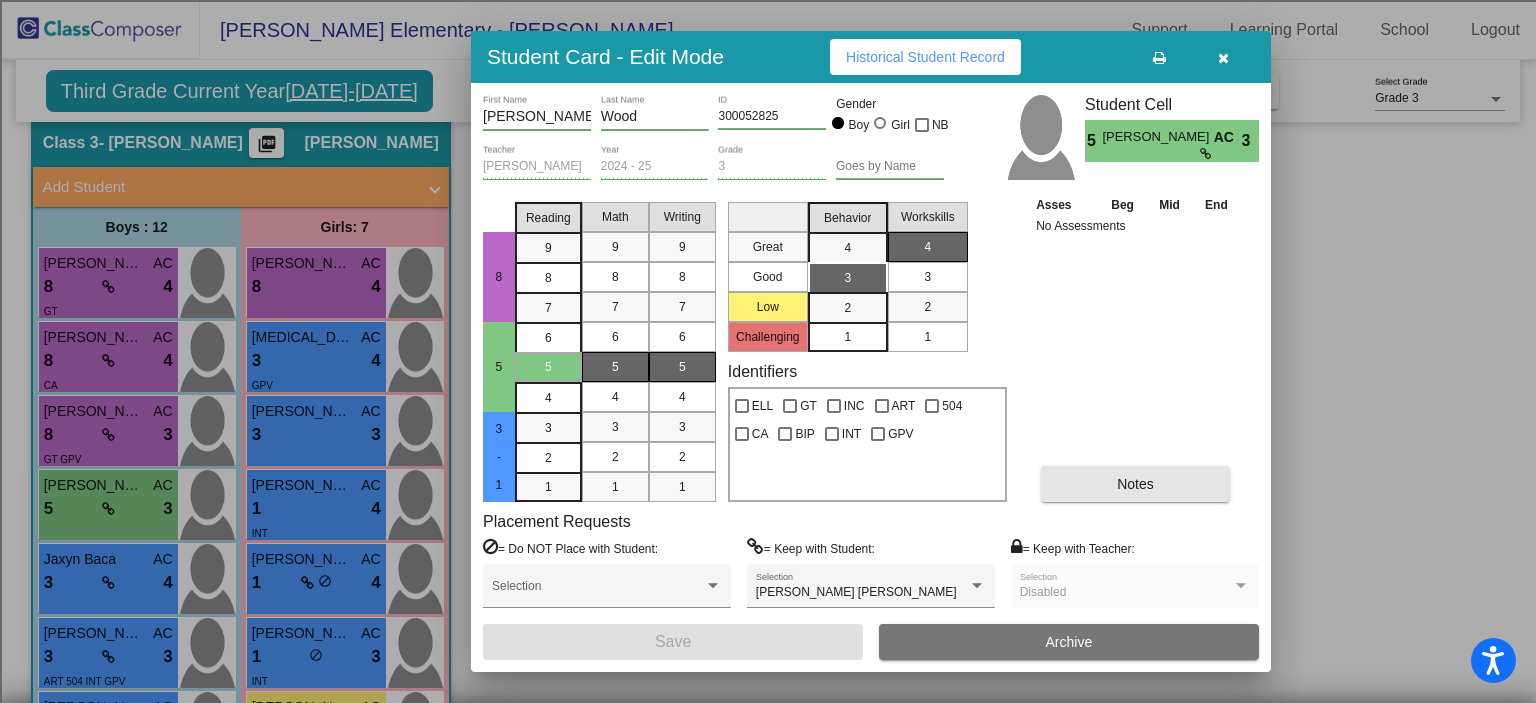 click on "Notes" at bounding box center (1135, 484) 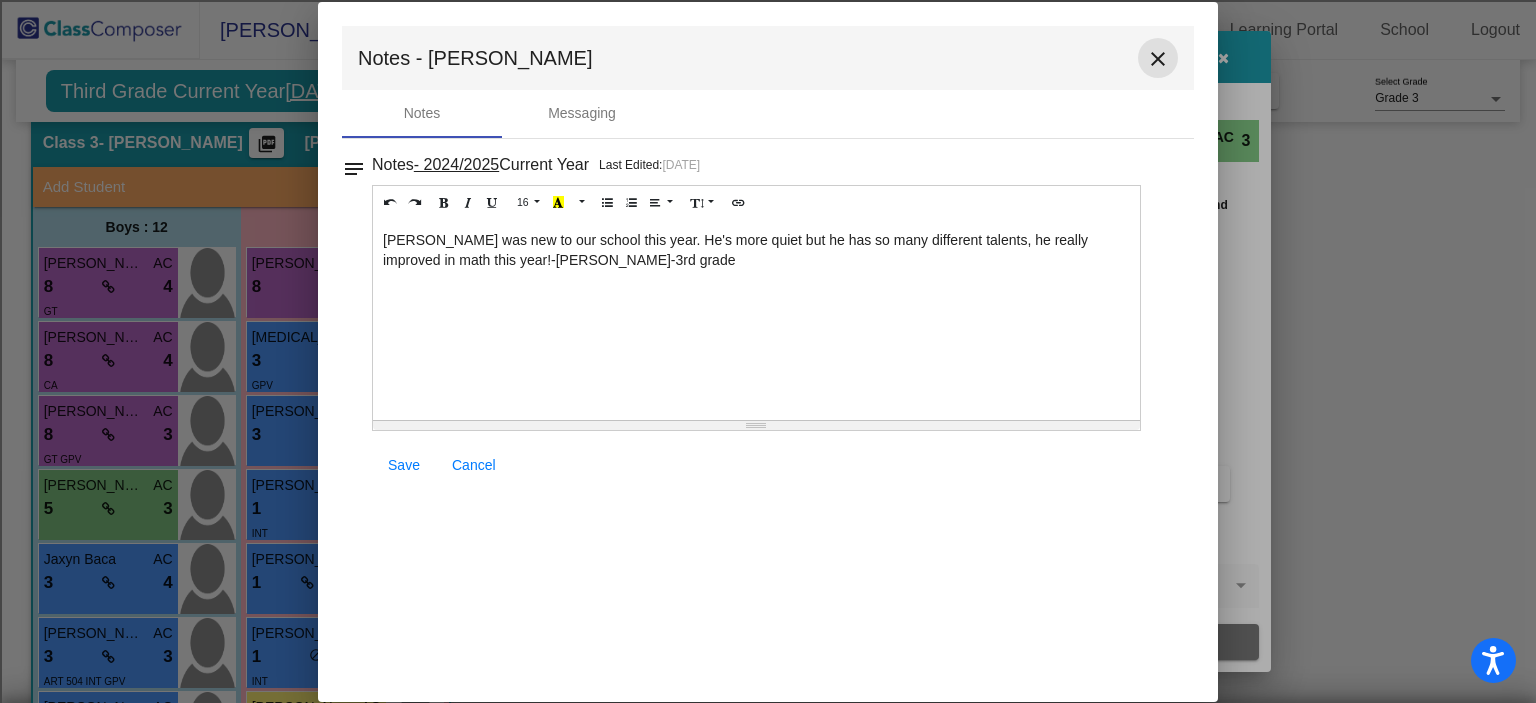 click on "close" at bounding box center [1158, 59] 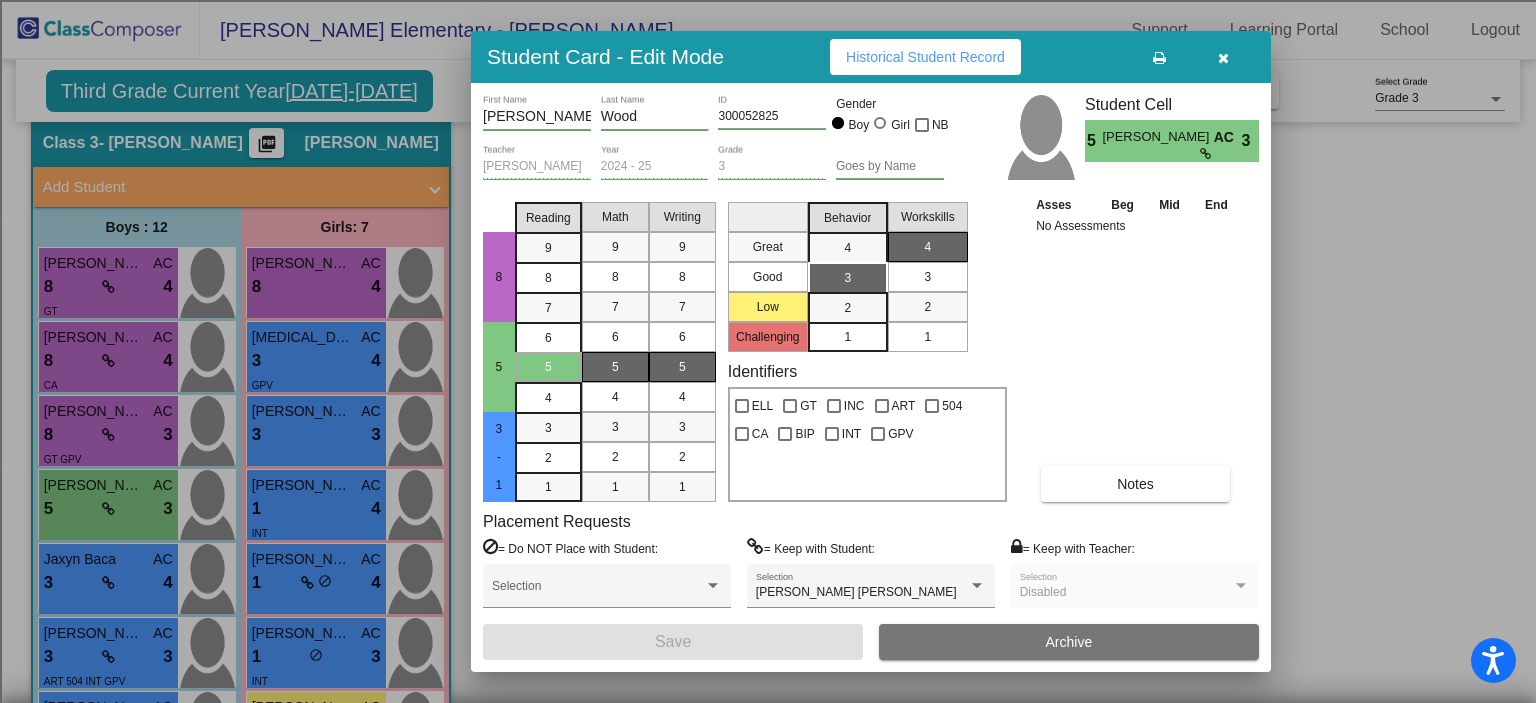 click at bounding box center [1223, 57] 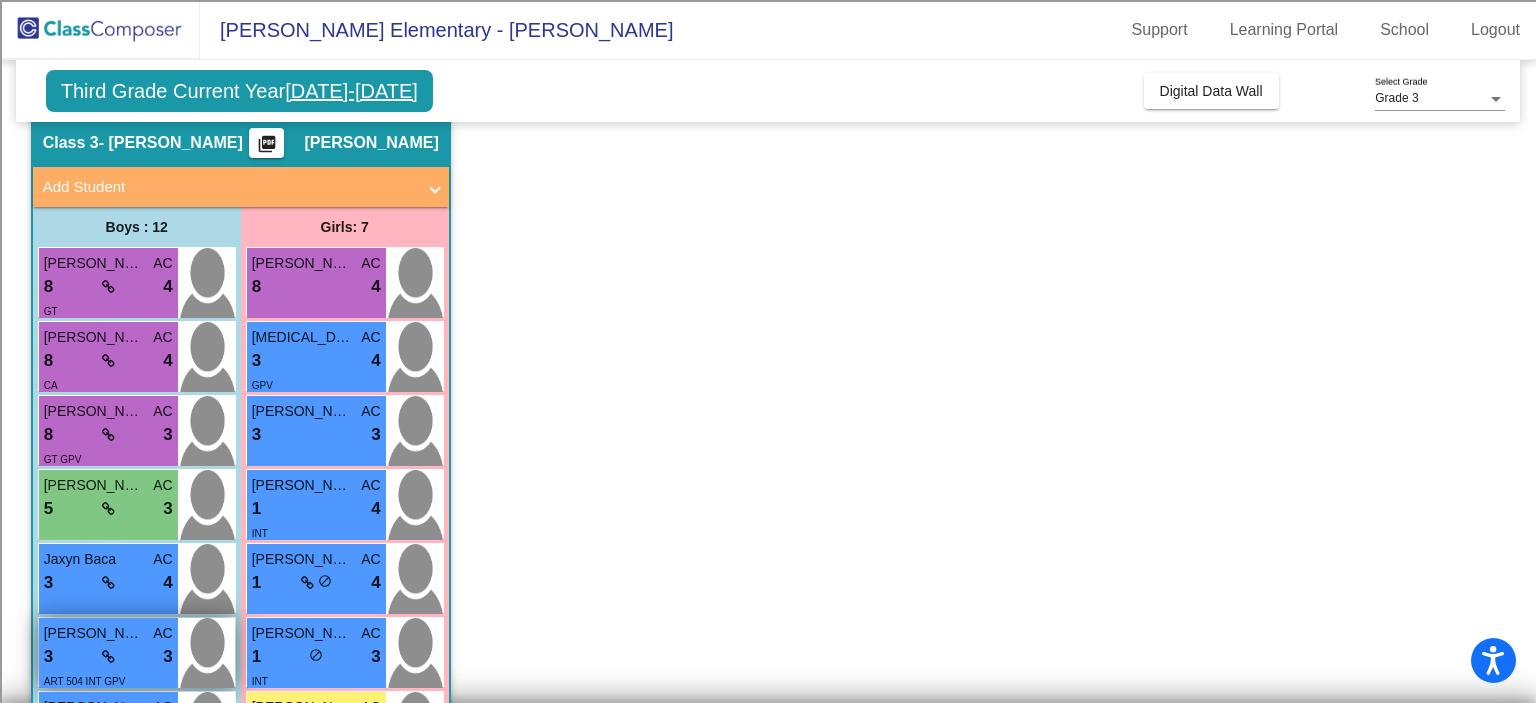click on "3 lock do_not_disturb_alt 3" at bounding box center [108, 657] 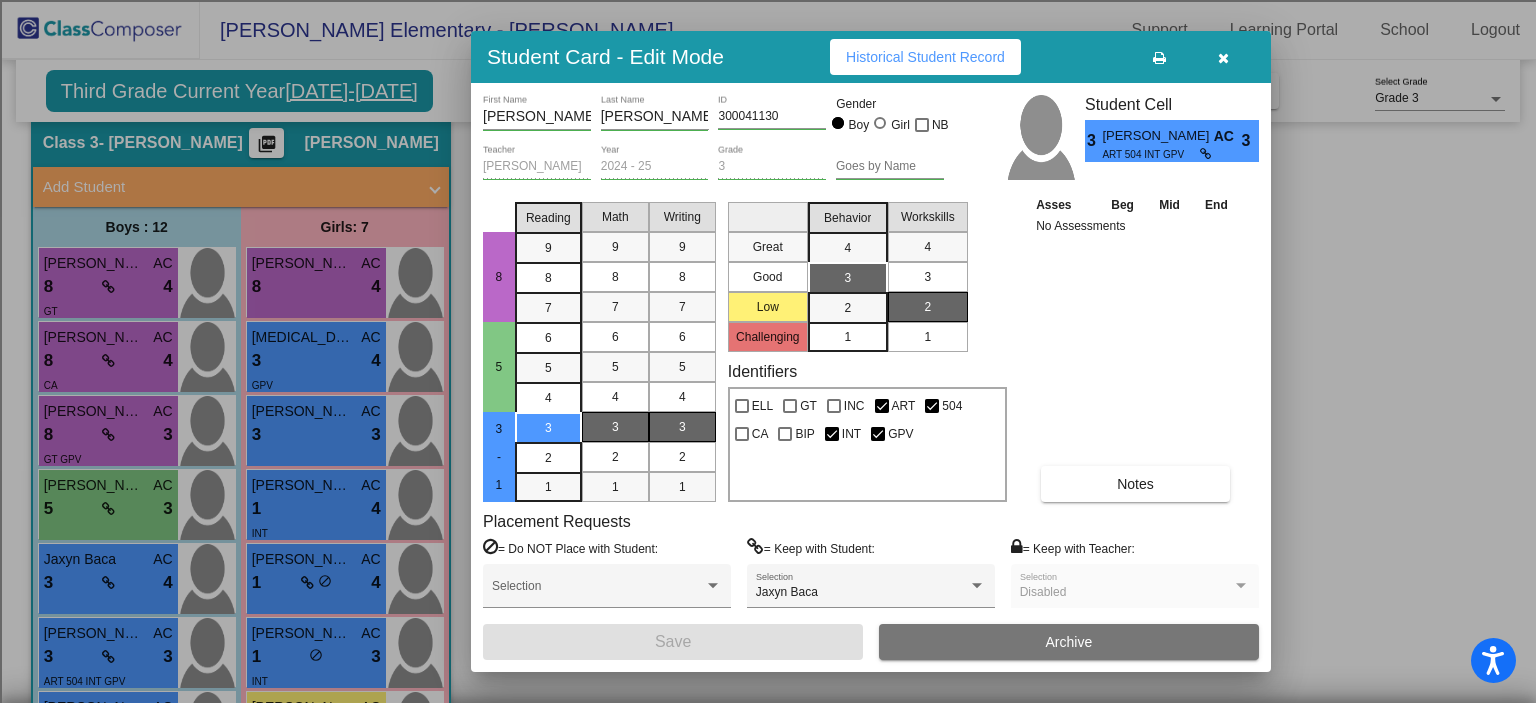 click on "Placement Requests  = Do NOT Place with Student:   Selection  = Keep with Student: Jaxyn Baca Selection  = Keep with Teacher: Disabled Selection" at bounding box center [871, 568] 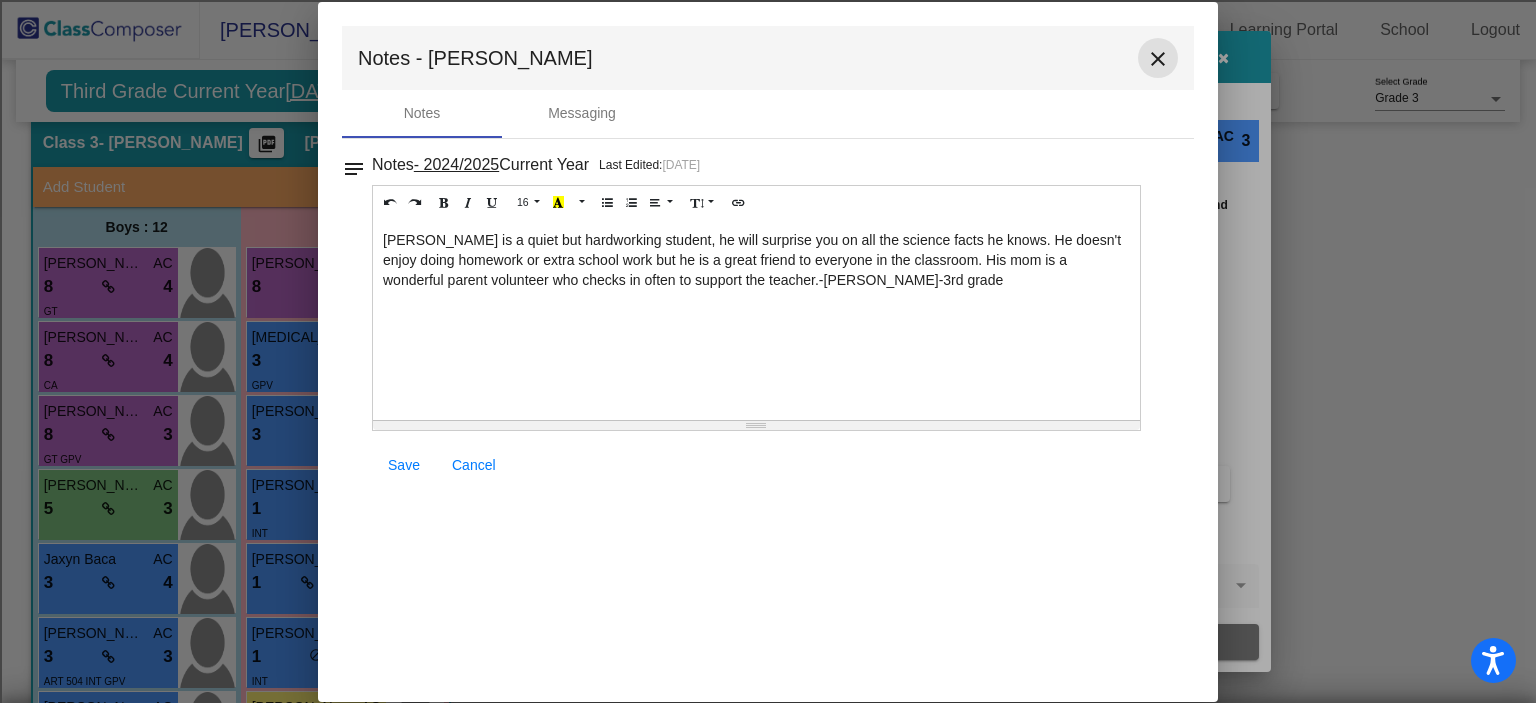 click on "close" at bounding box center [1158, 59] 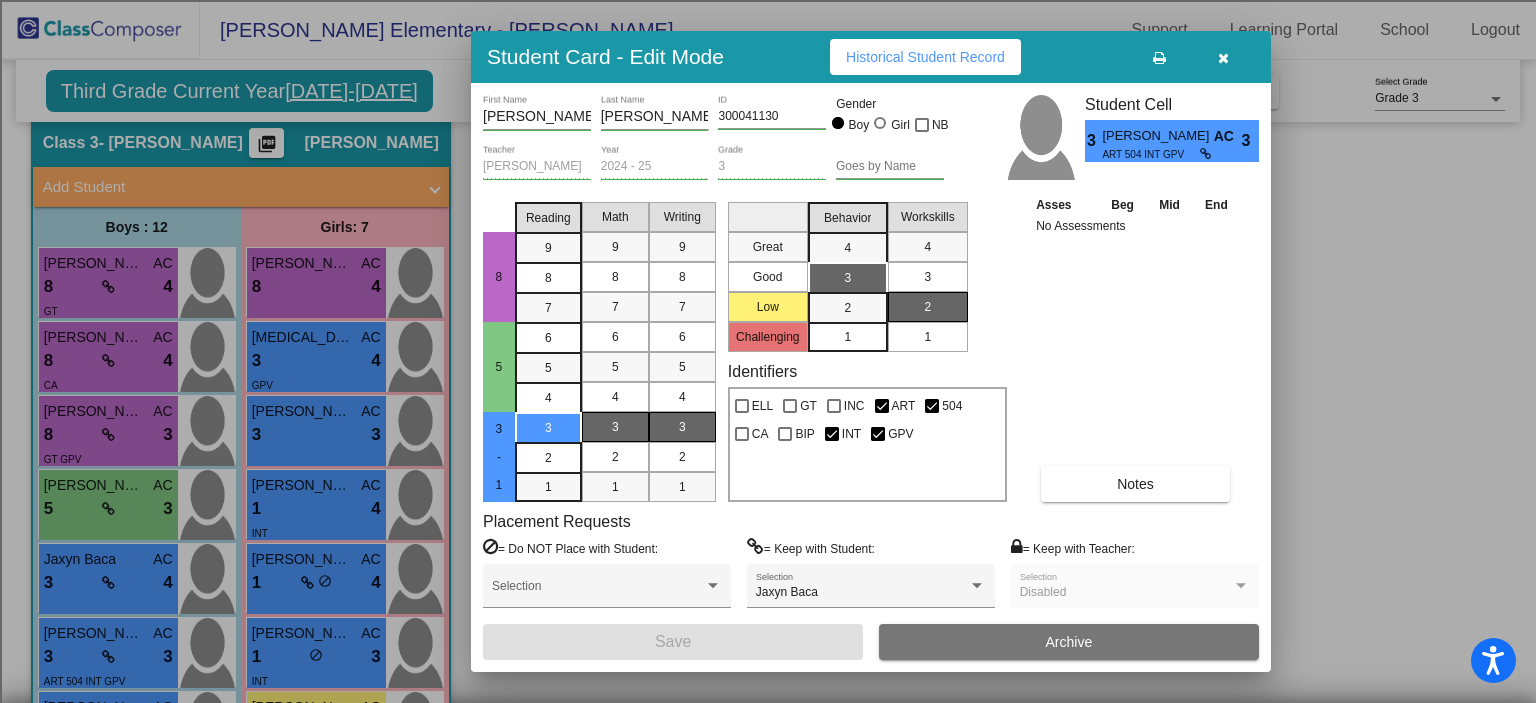 click at bounding box center [1223, 58] 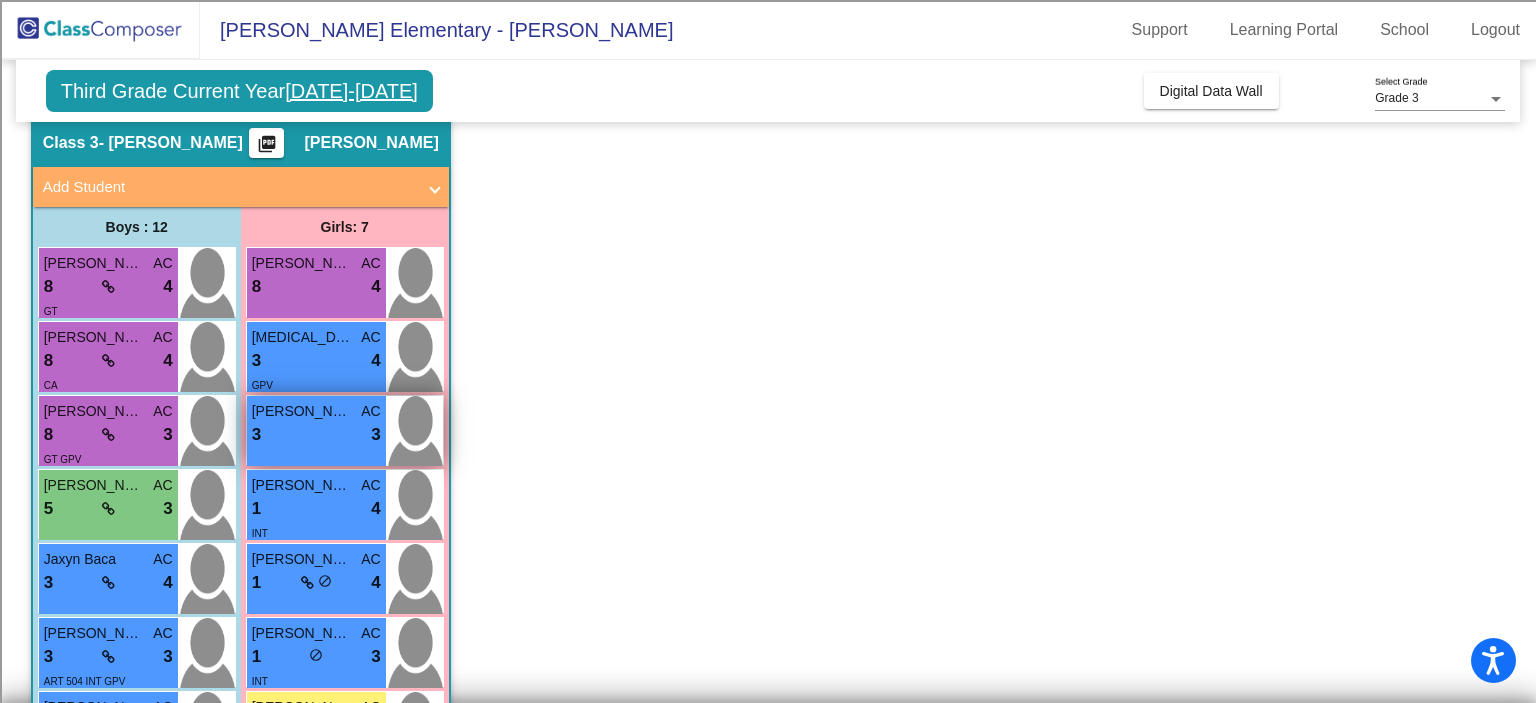 click on "3 lock do_not_disturb_alt 3" at bounding box center [316, 435] 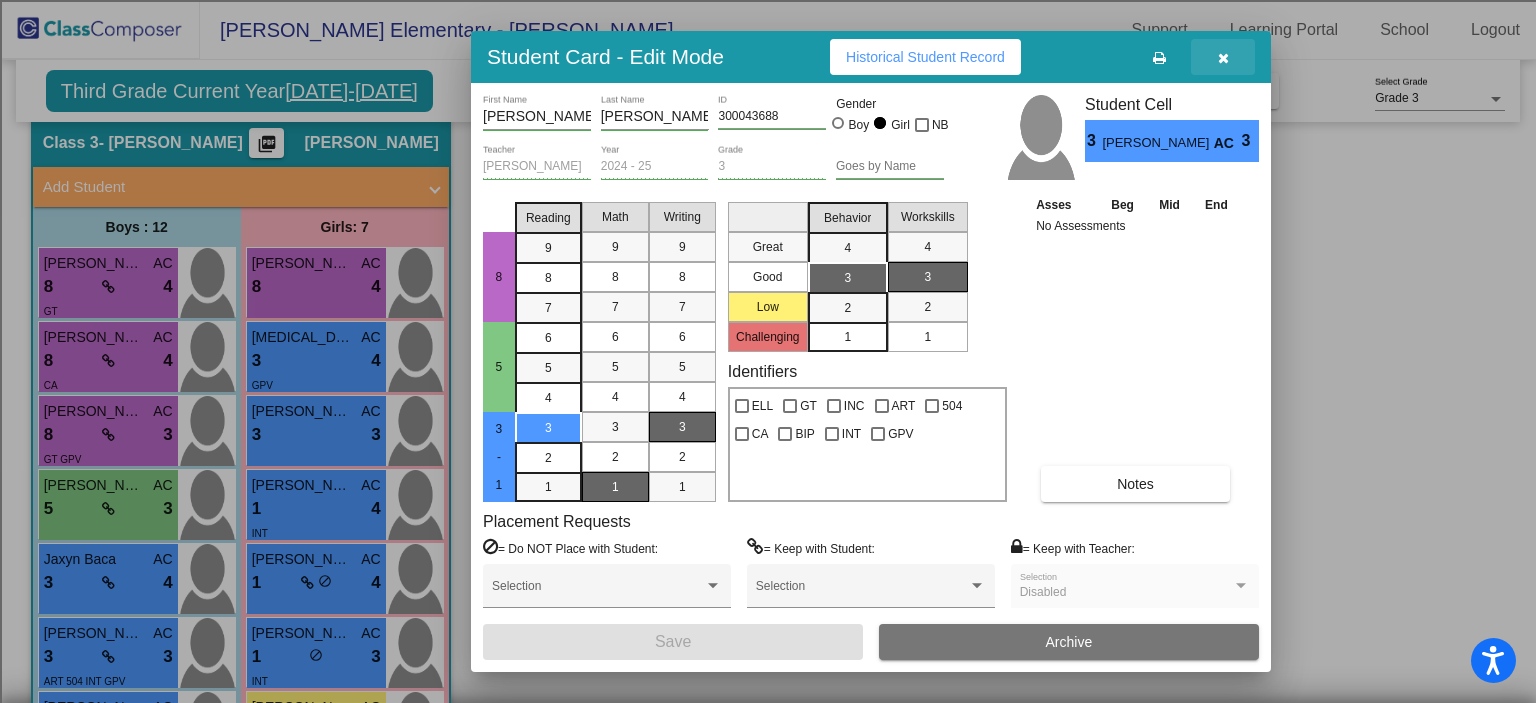 click at bounding box center [1223, 58] 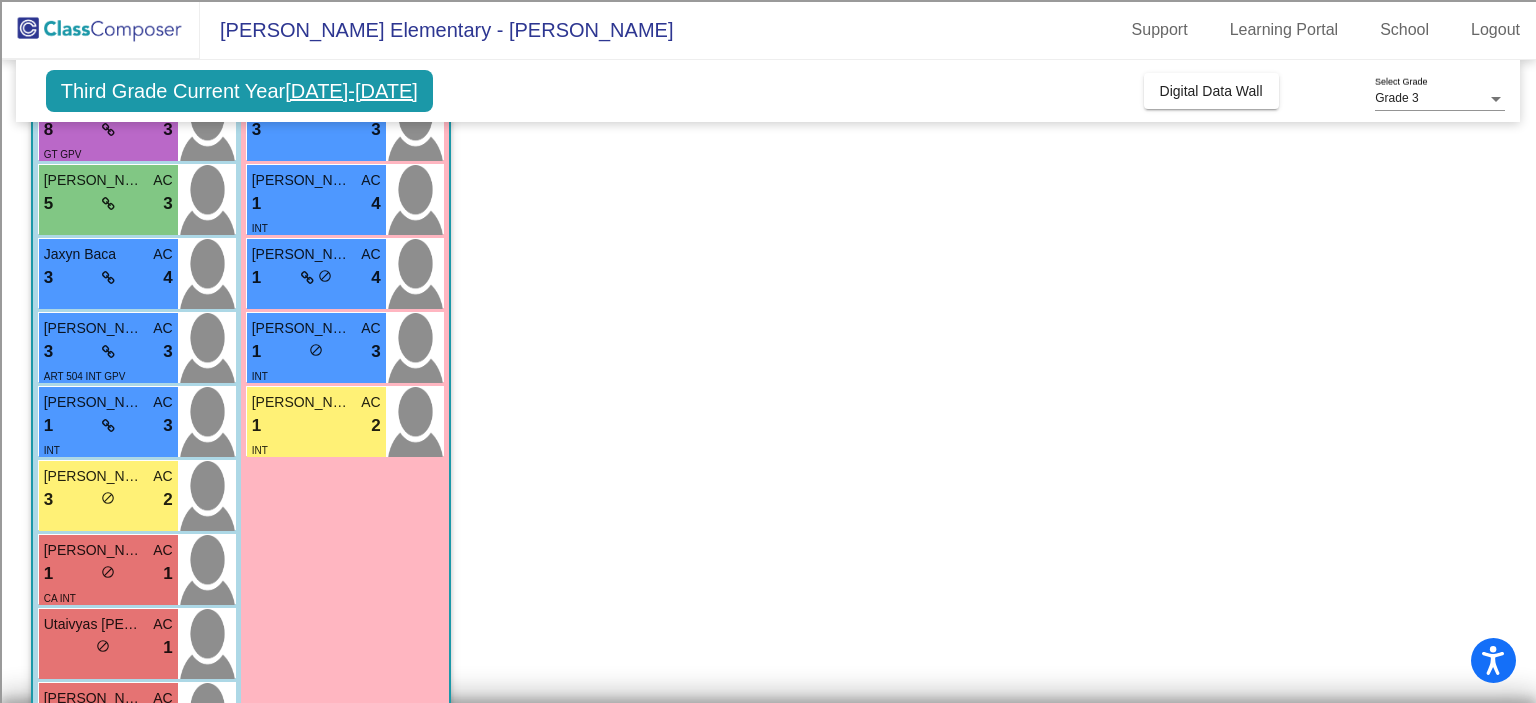 scroll, scrollTop: 400, scrollLeft: 0, axis: vertical 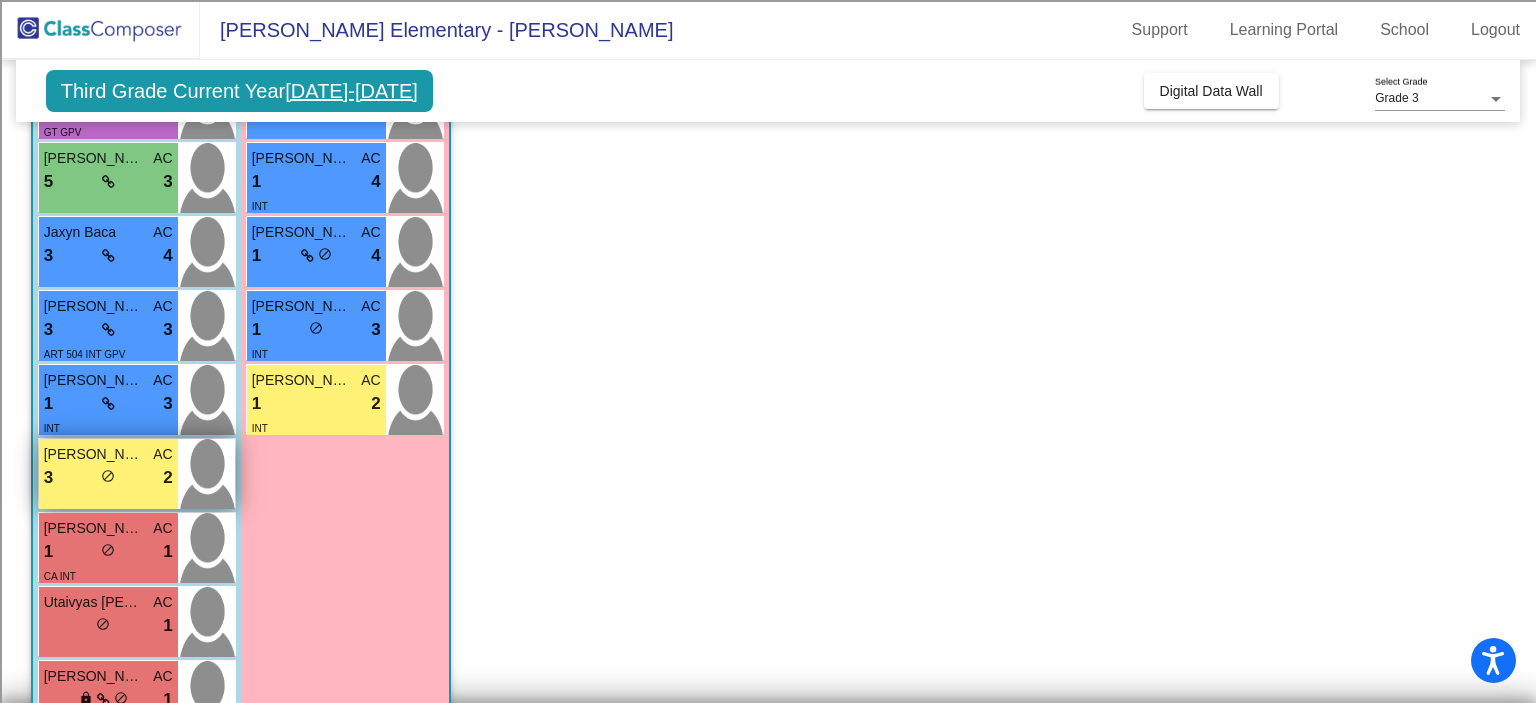 click on "3 lock do_not_disturb_alt 2" at bounding box center [108, 478] 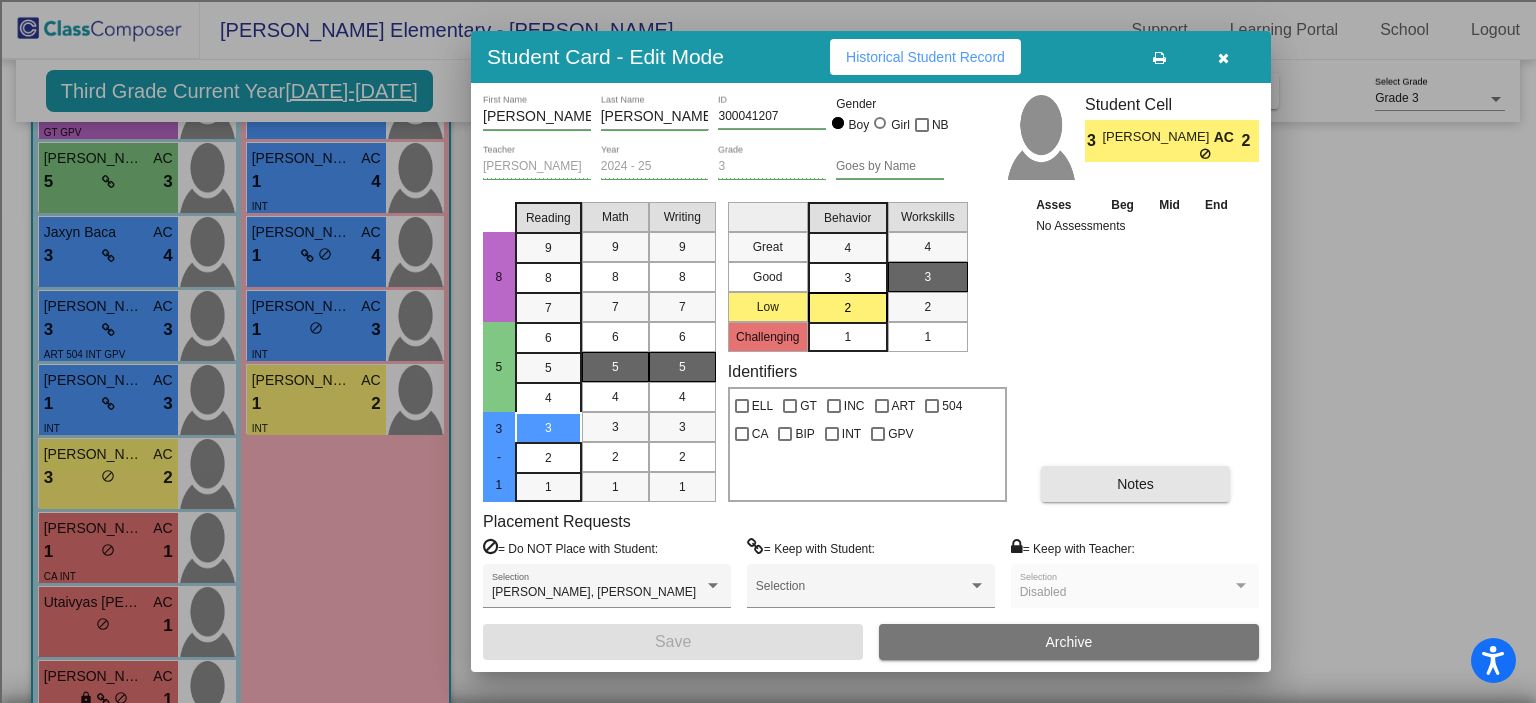 click on "Notes" at bounding box center [1135, 484] 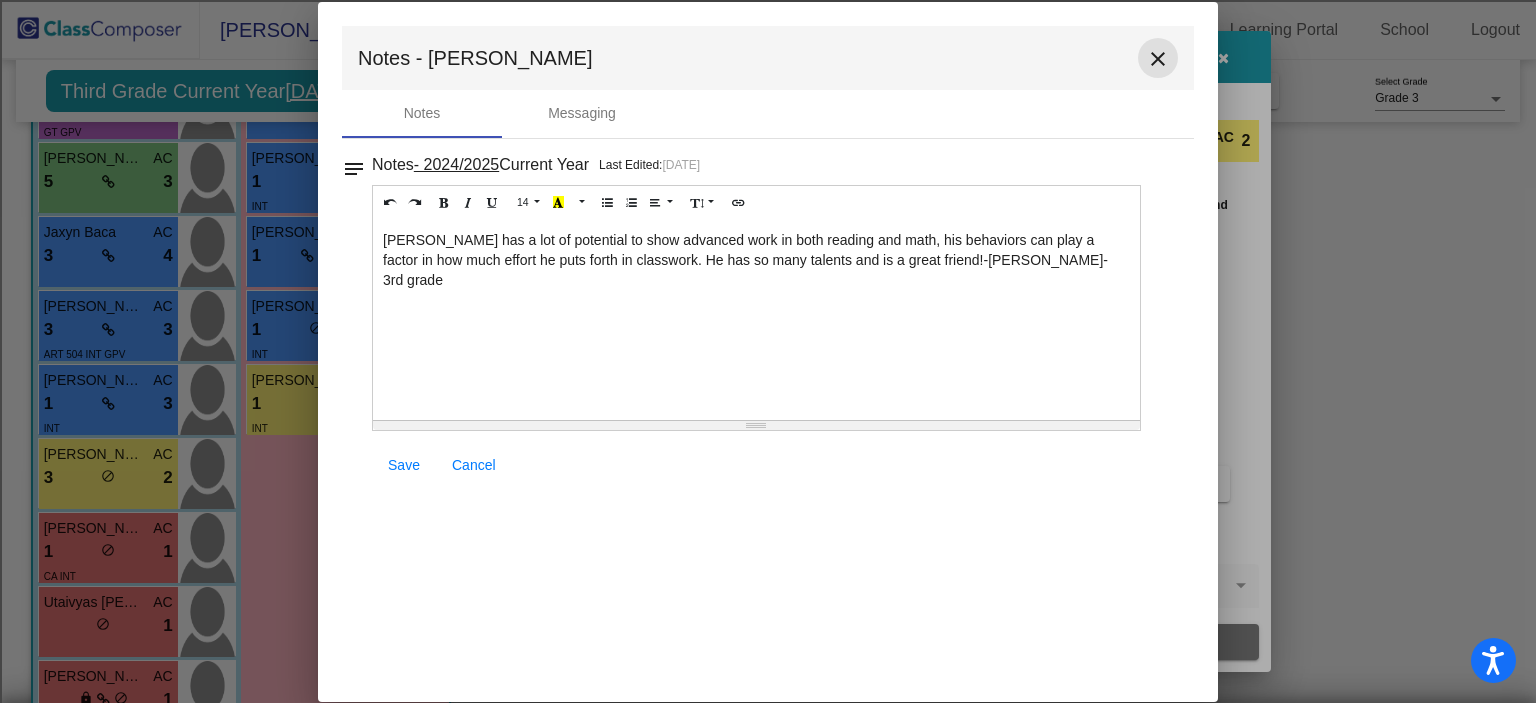 click on "close" at bounding box center [1158, 59] 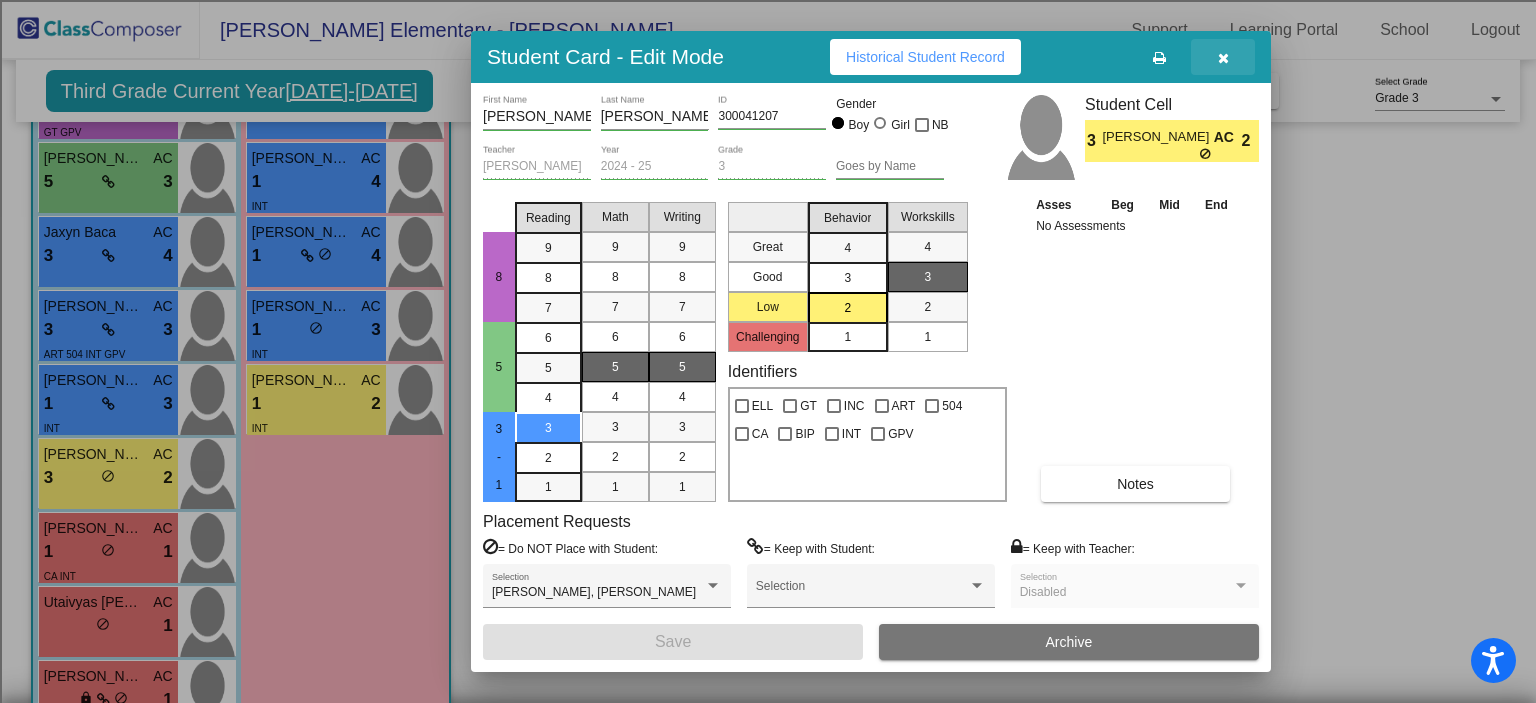 click at bounding box center [1223, 58] 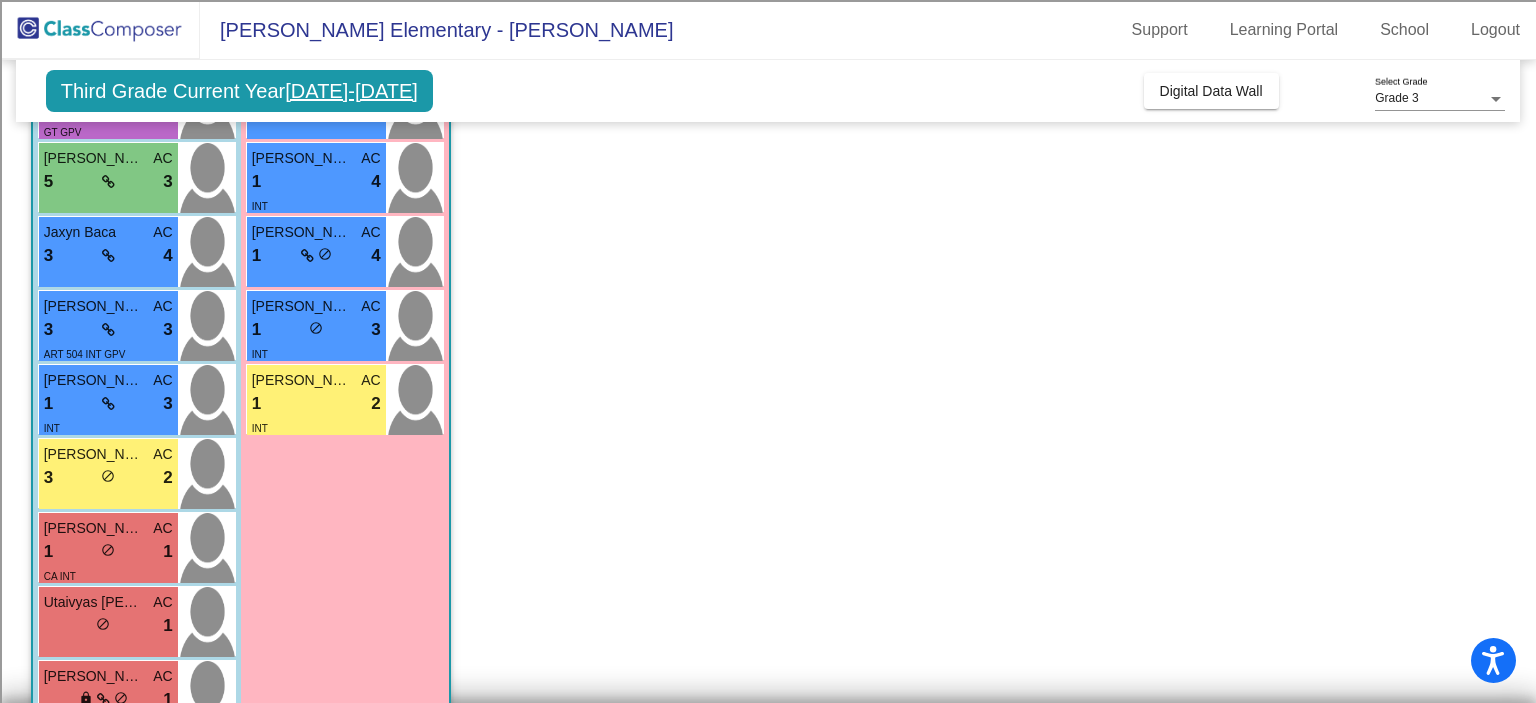 scroll, scrollTop: 536, scrollLeft: 0, axis: vertical 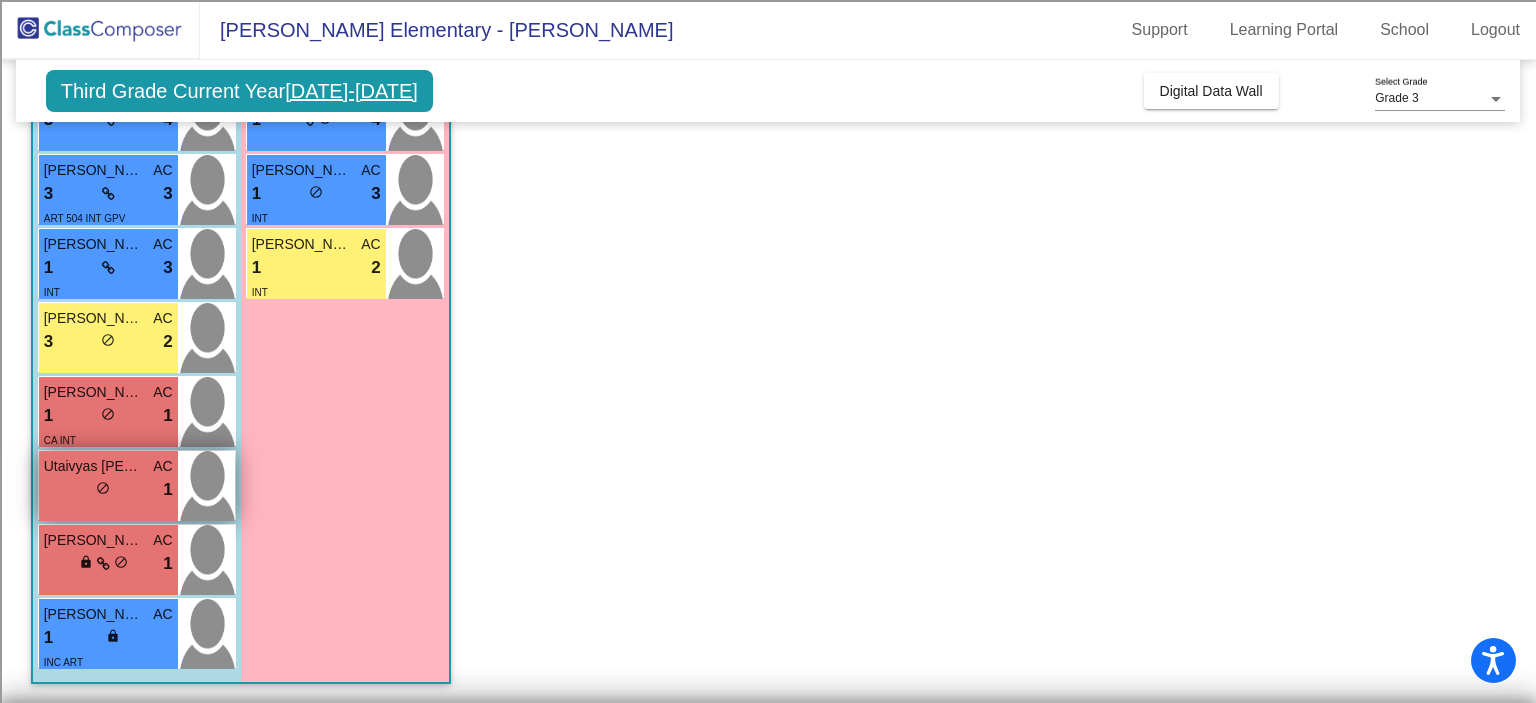 click on "Utaivyas [PERSON_NAME] lock do_not_disturb_alt 1" at bounding box center (108, 486) 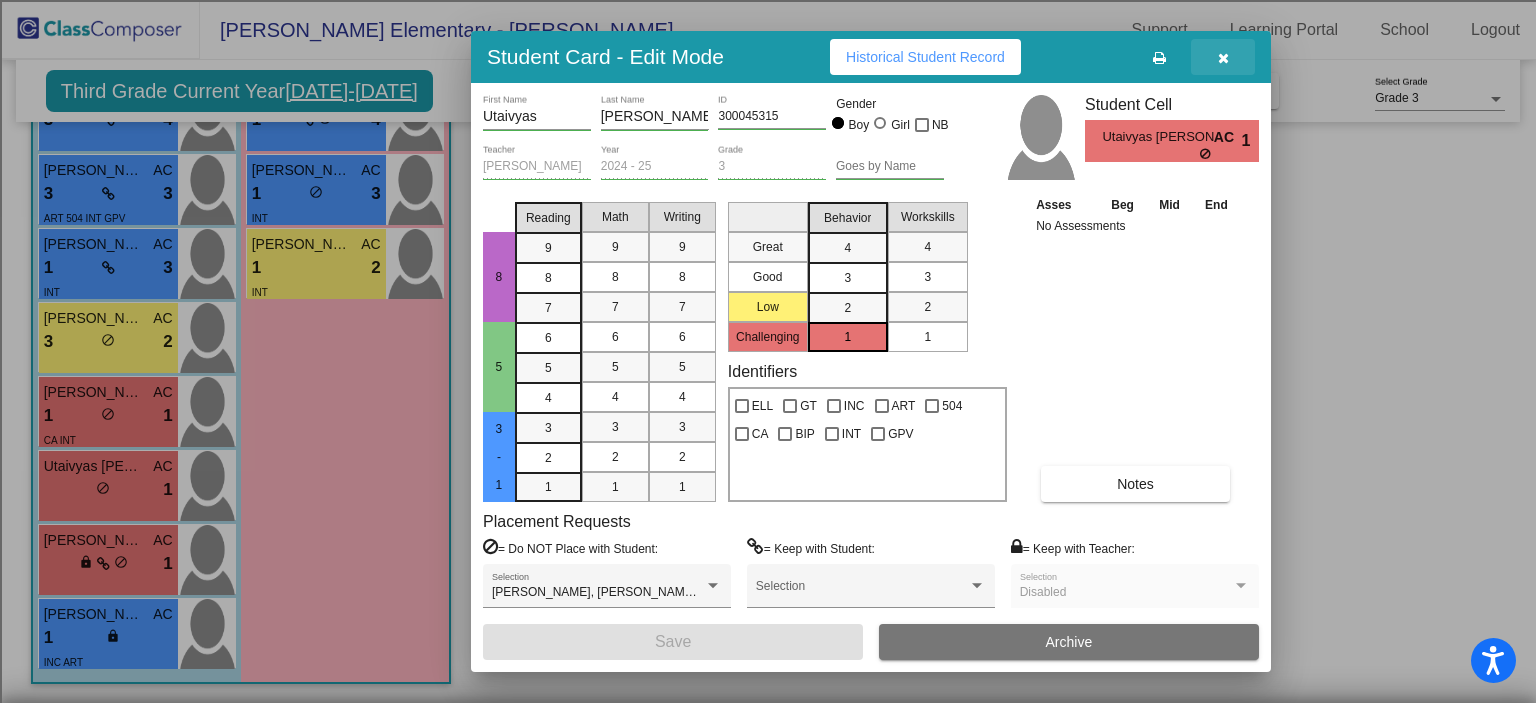 click at bounding box center [1223, 57] 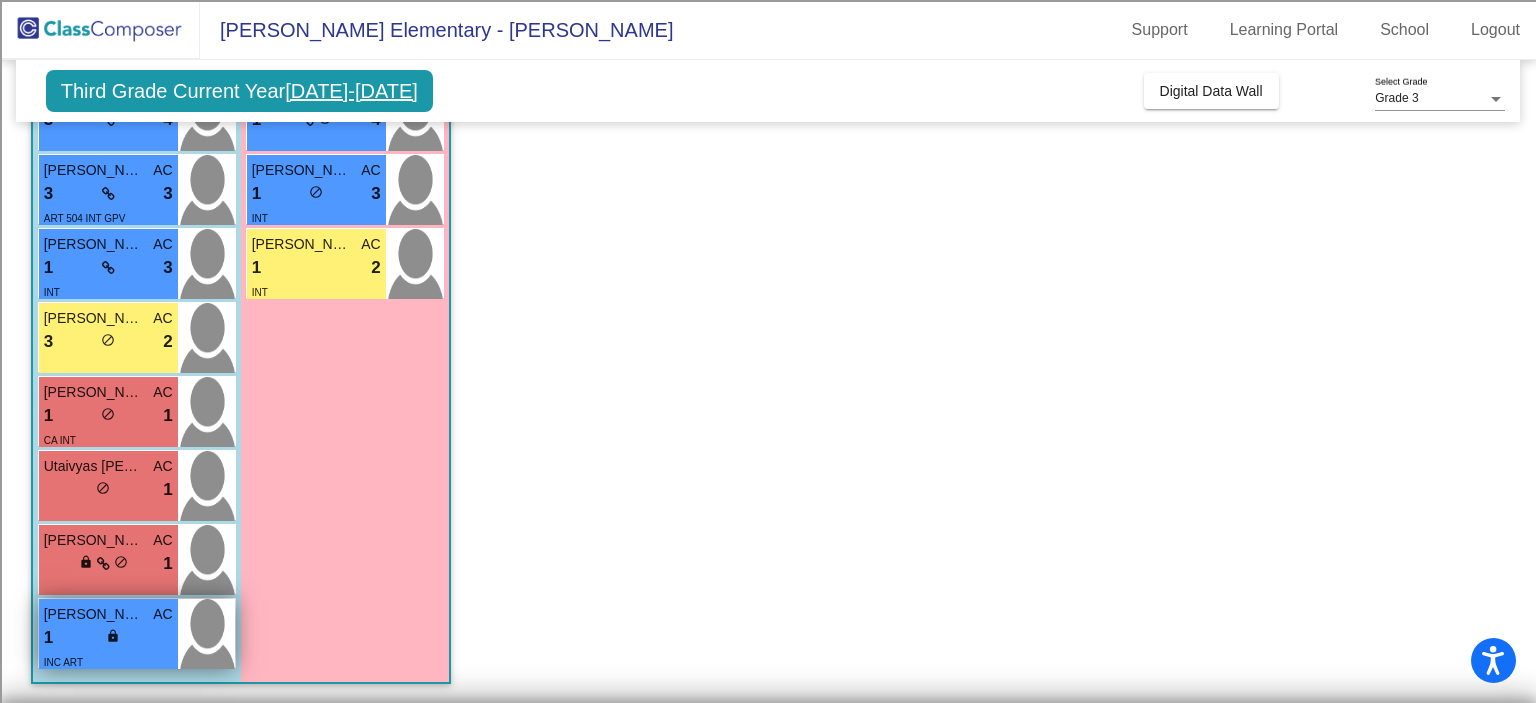 click on "1 lock do_not_disturb_alt" at bounding box center (108, 638) 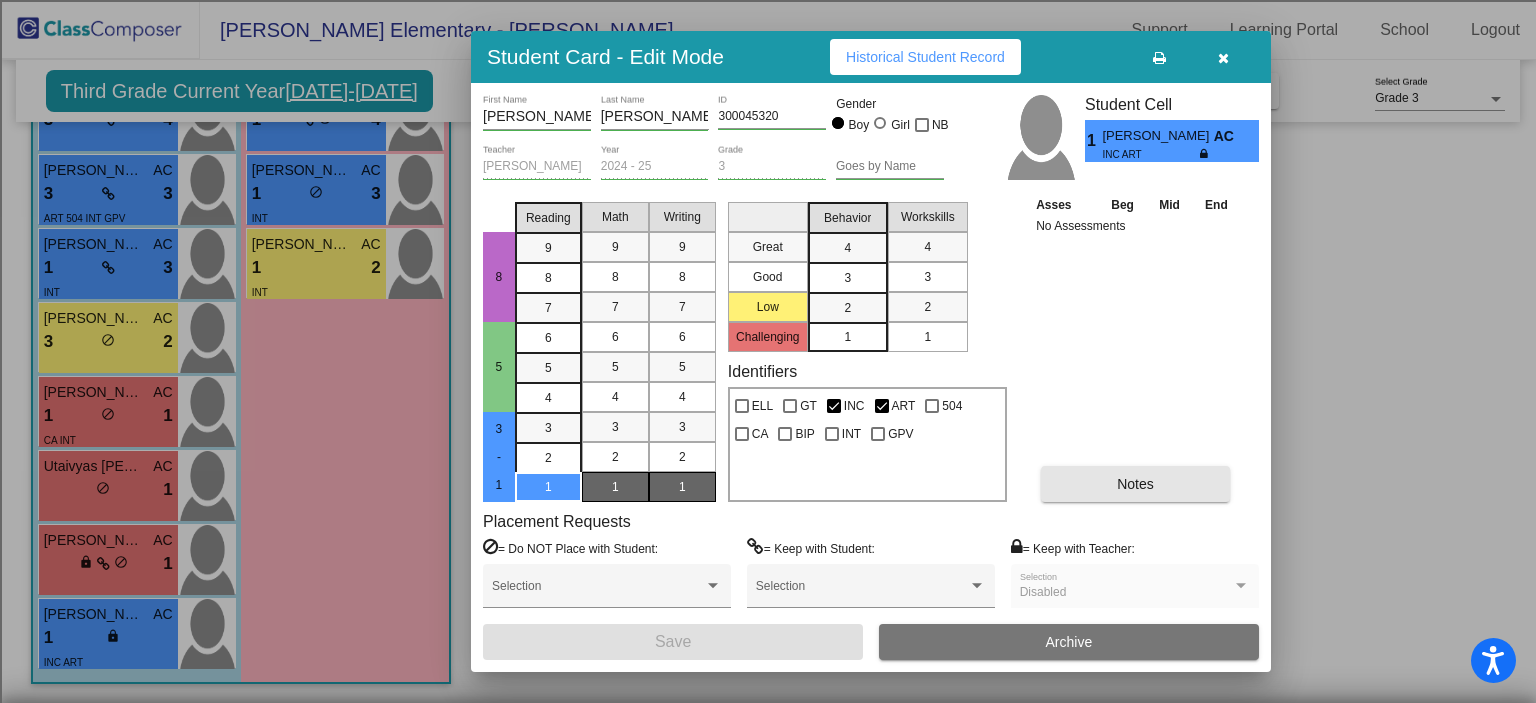 click on "Notes" at bounding box center (1135, 484) 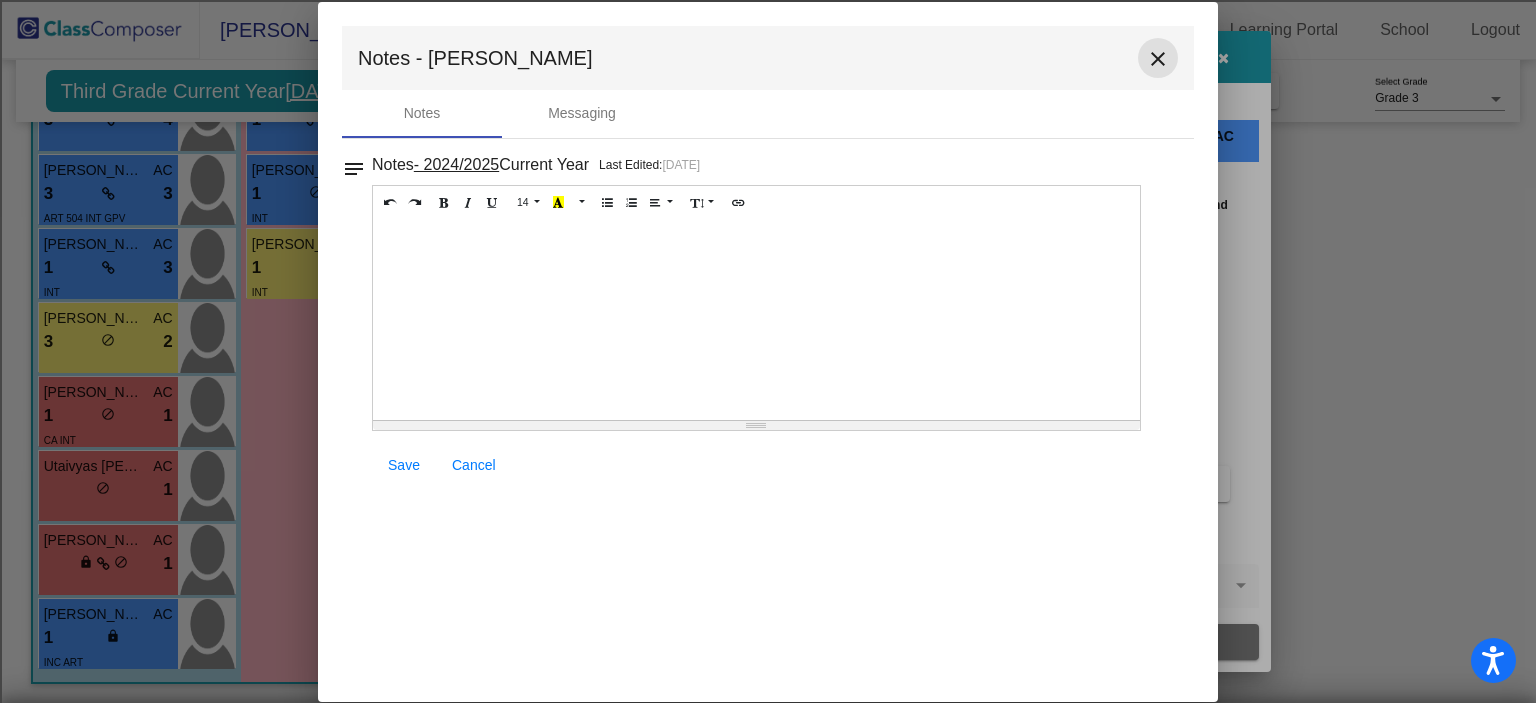 click on "close" at bounding box center [1158, 58] 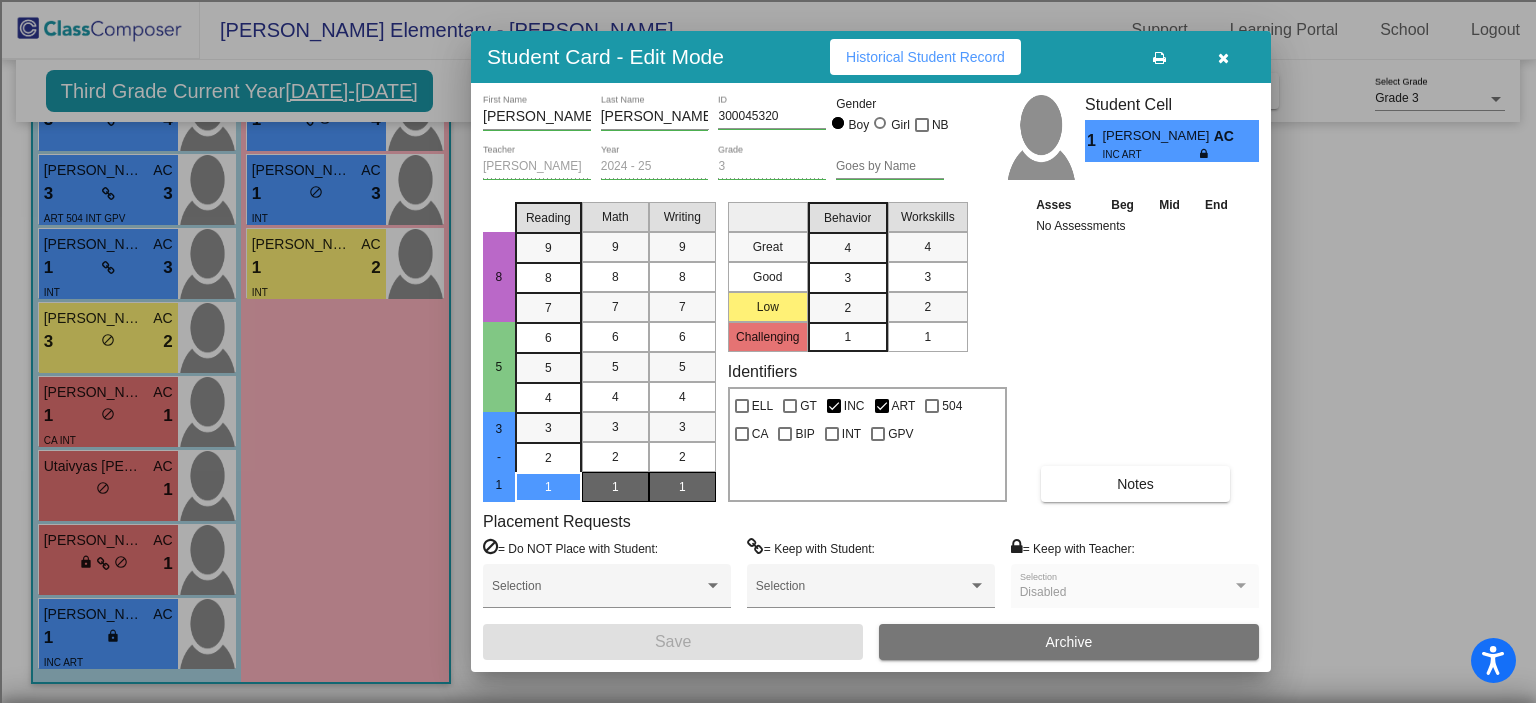 click at bounding box center (1223, 57) 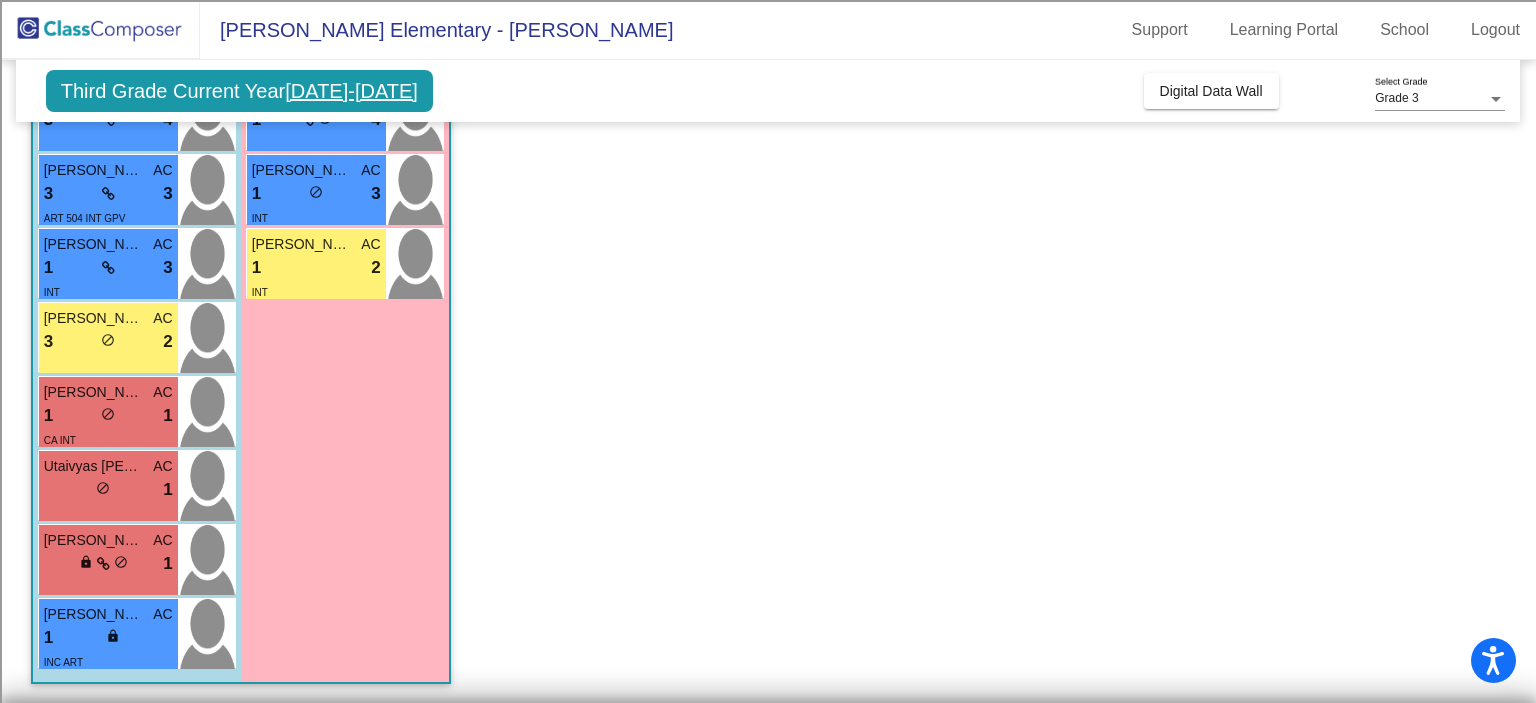 click at bounding box center (1496, 99) 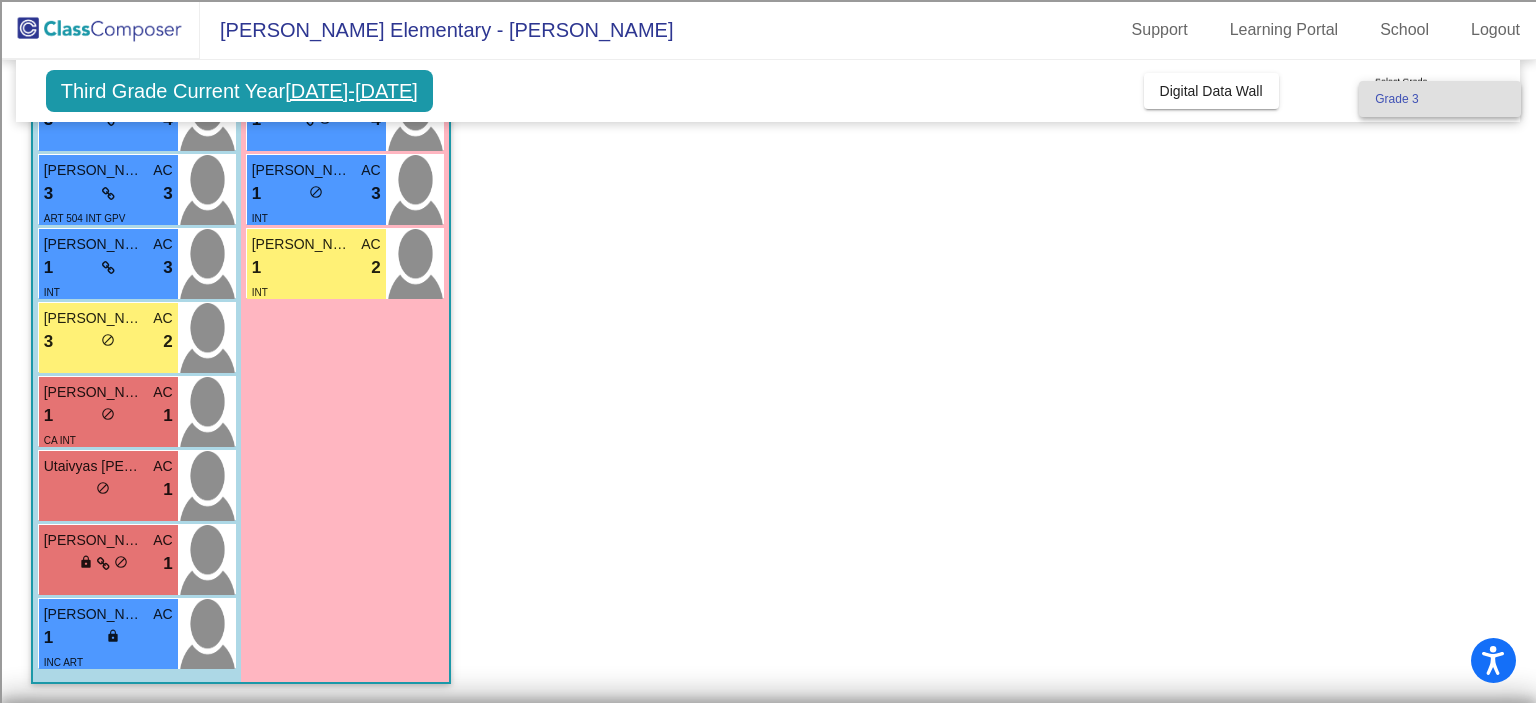 click at bounding box center (768, 351) 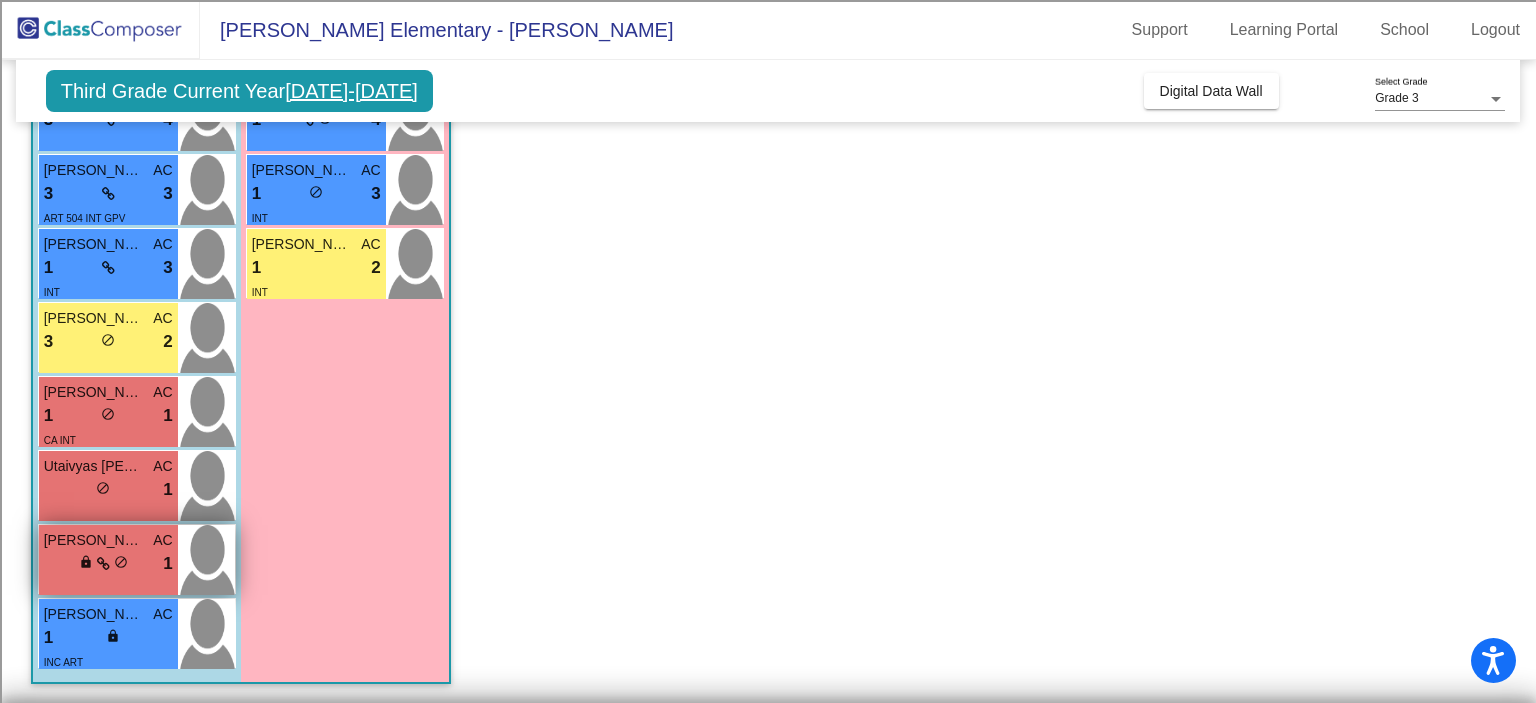 click on "lock do_not_disturb_alt 1" at bounding box center (108, 564) 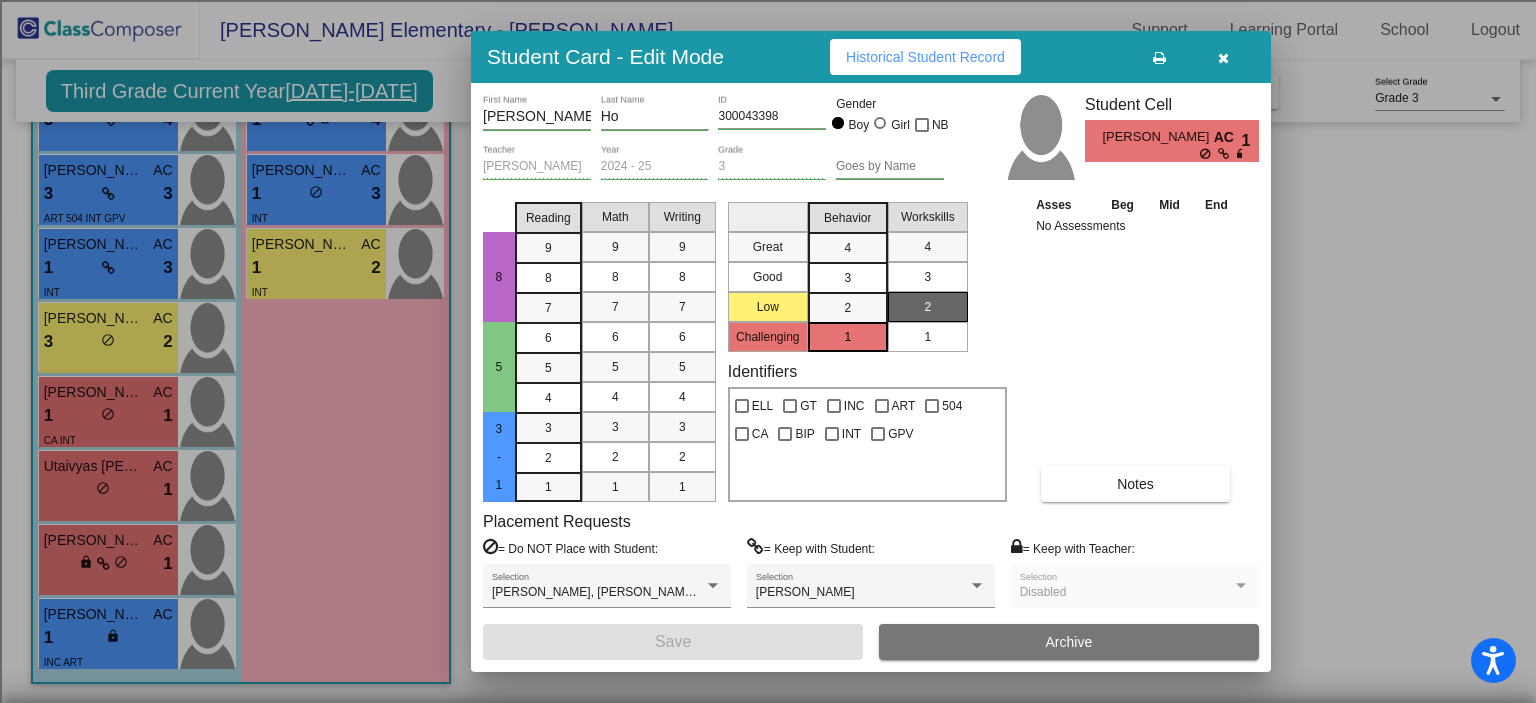 click at bounding box center (1223, 58) 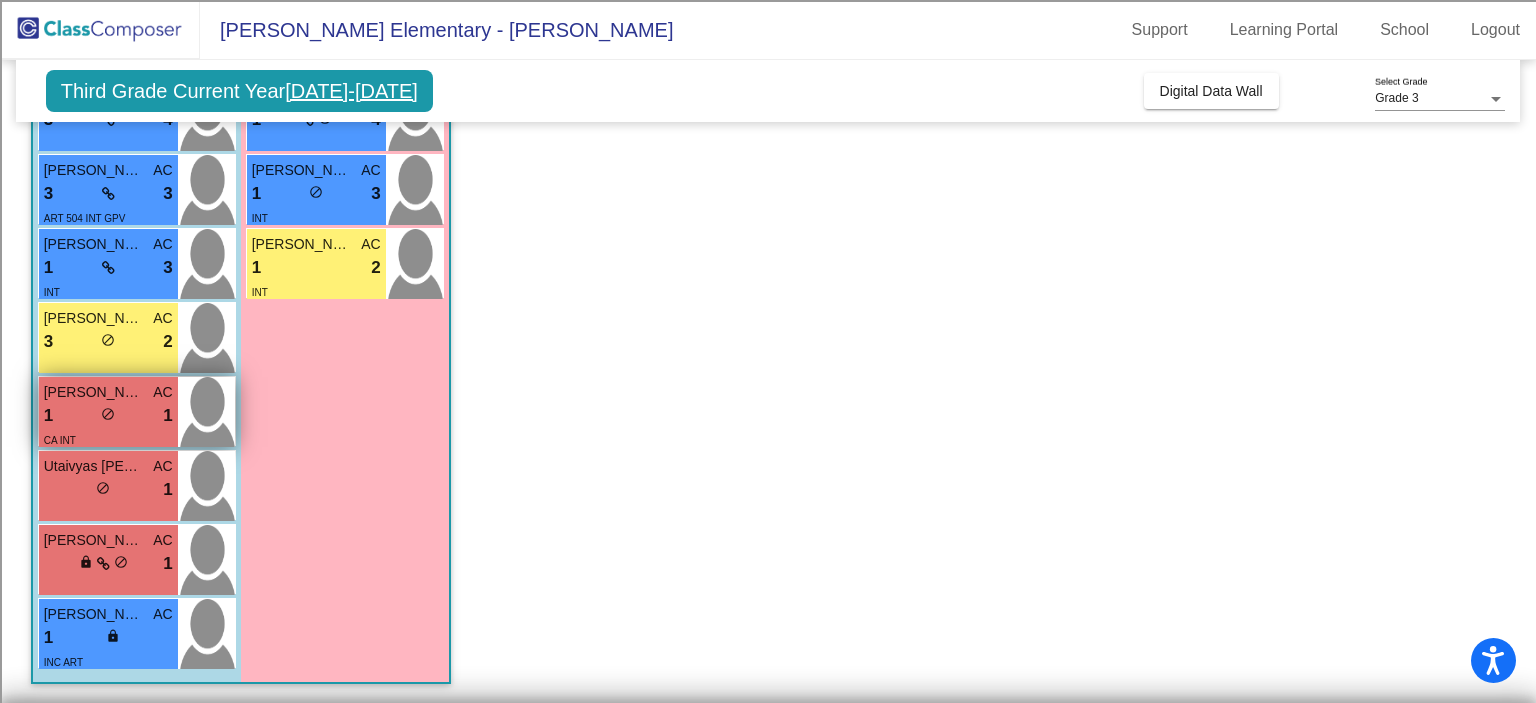 click on "1 lock do_not_disturb_alt 1" at bounding box center [108, 416] 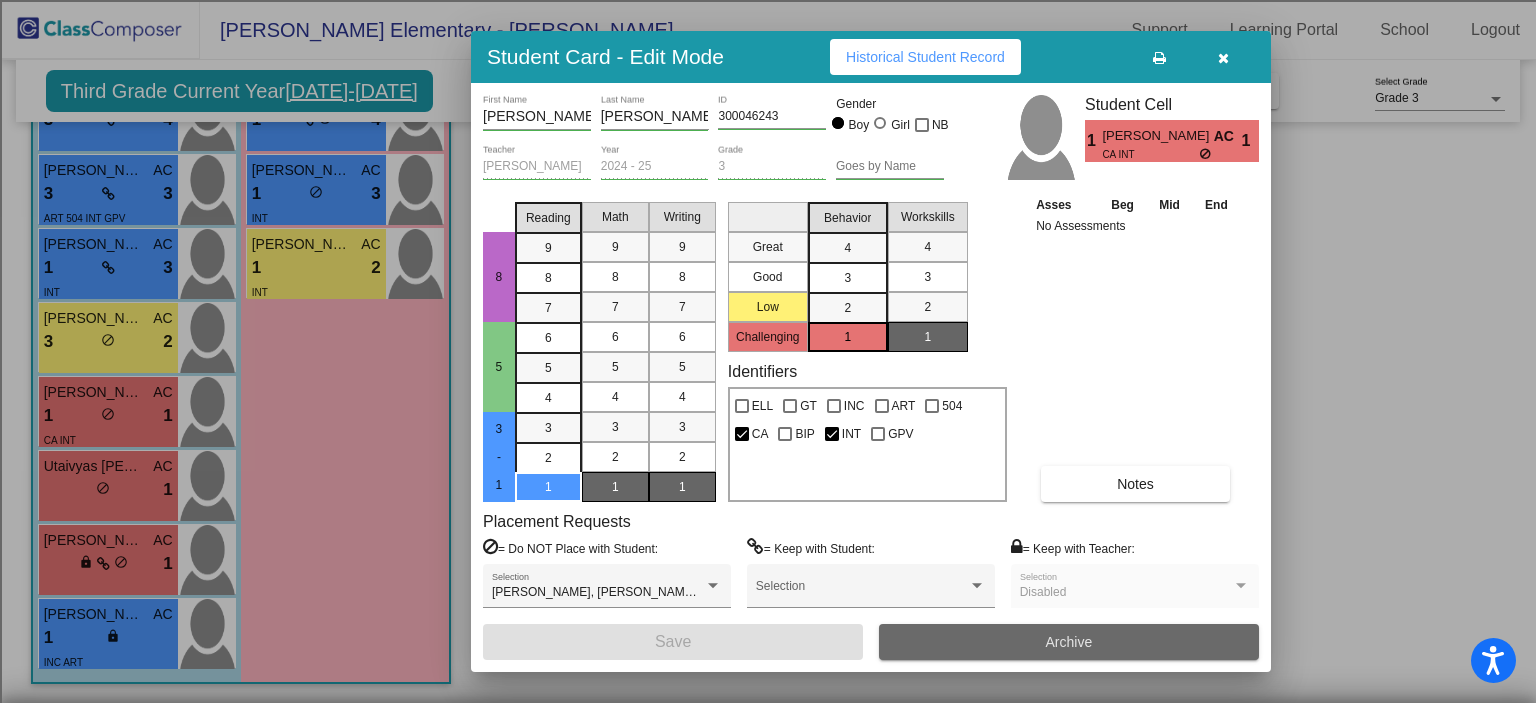 click on "Archive" at bounding box center [1069, 642] 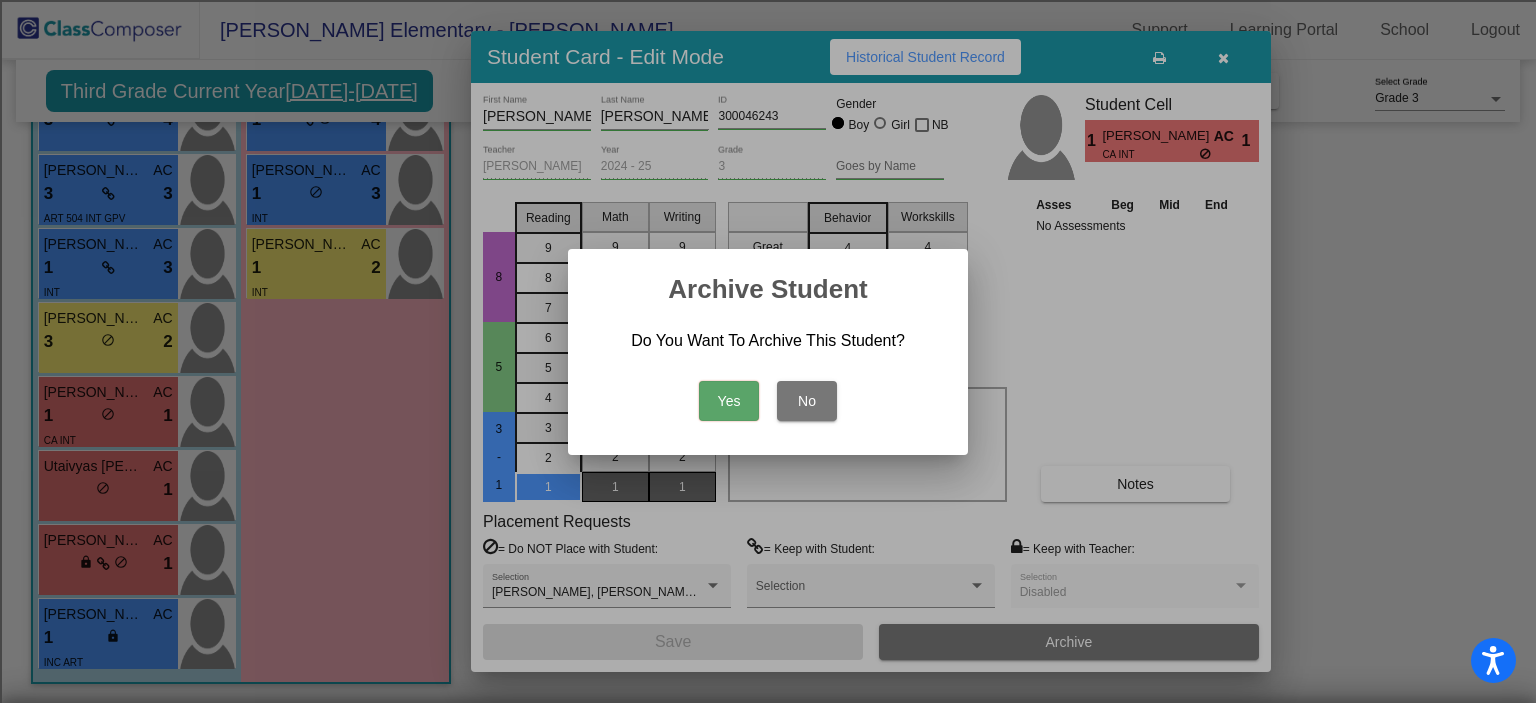 click on "No" at bounding box center (807, 401) 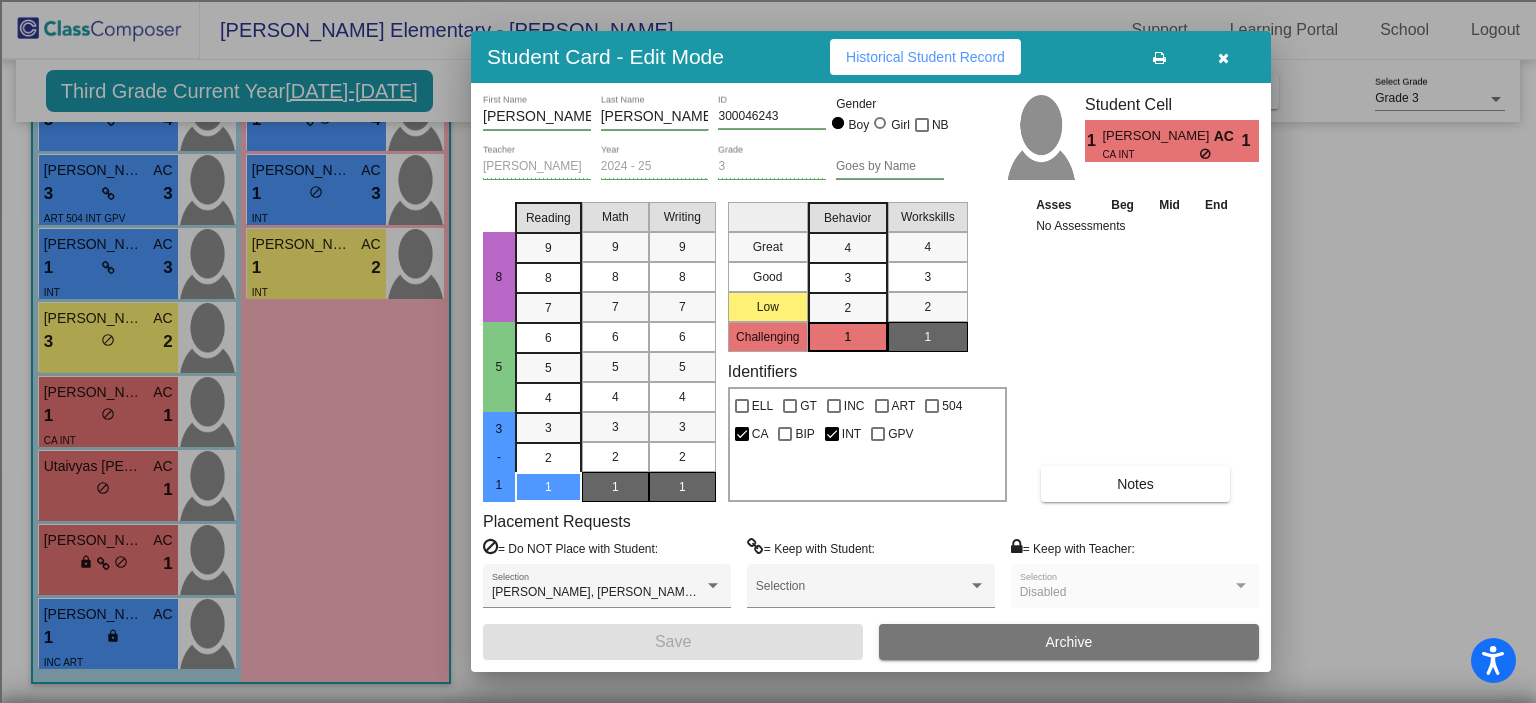 click on "Notes" at bounding box center (1135, 484) 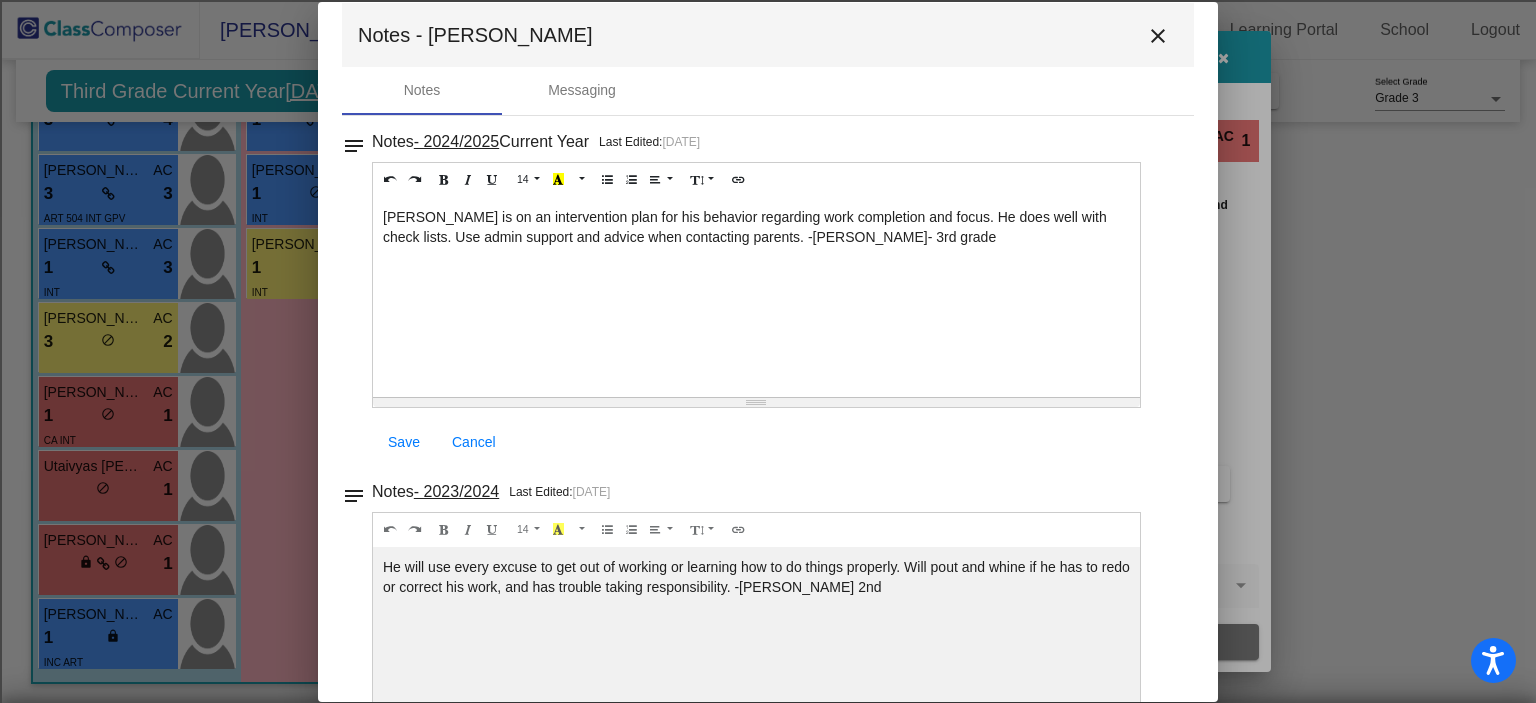 scroll, scrollTop: 0, scrollLeft: 0, axis: both 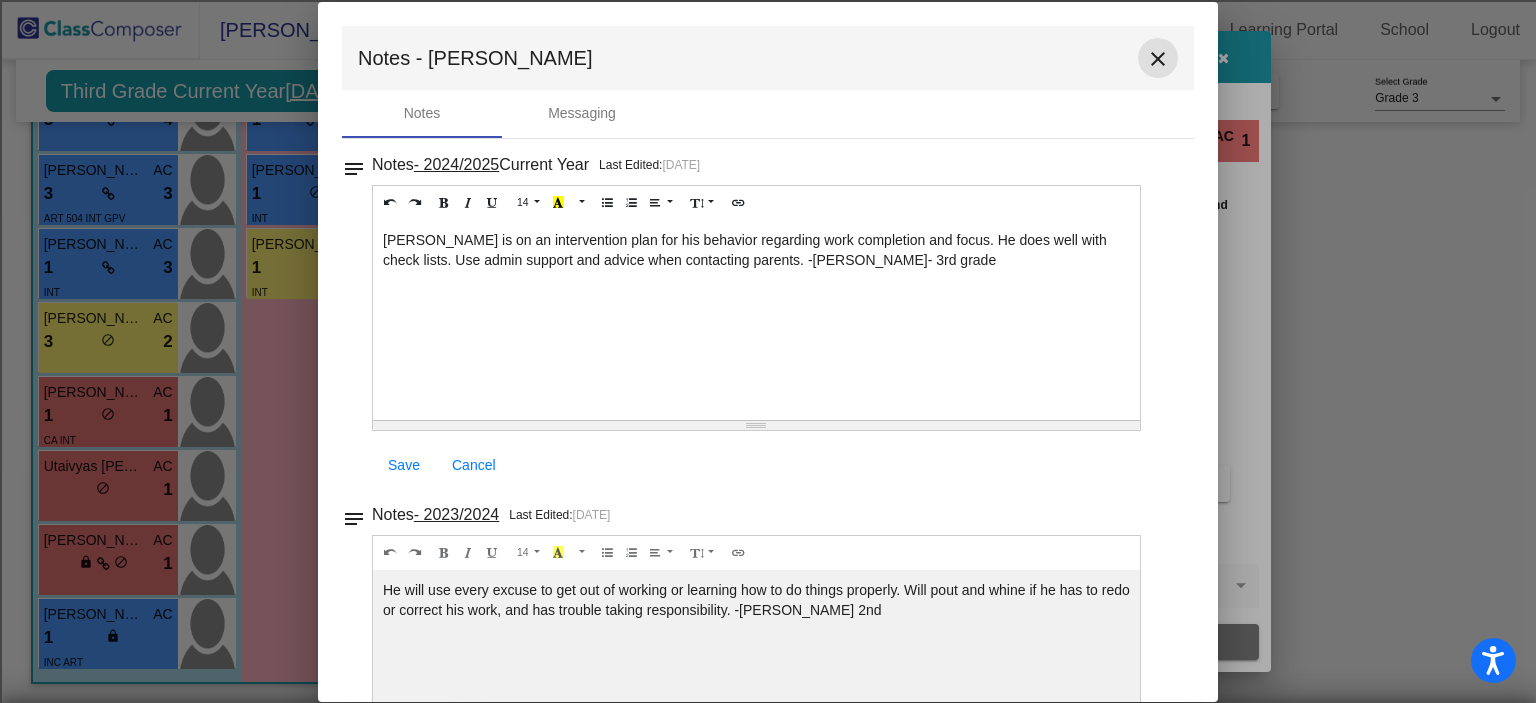 click on "close" at bounding box center [1158, 59] 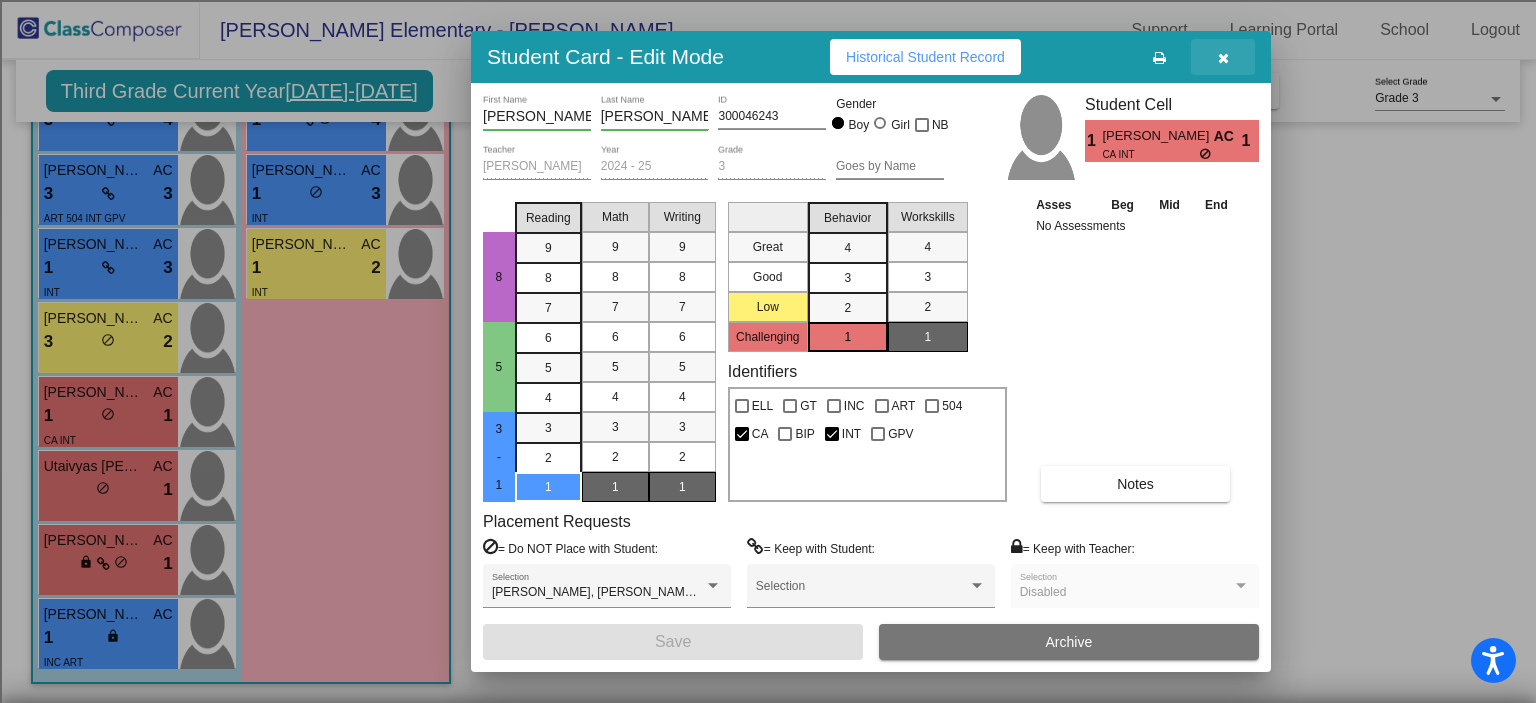 click at bounding box center [1223, 58] 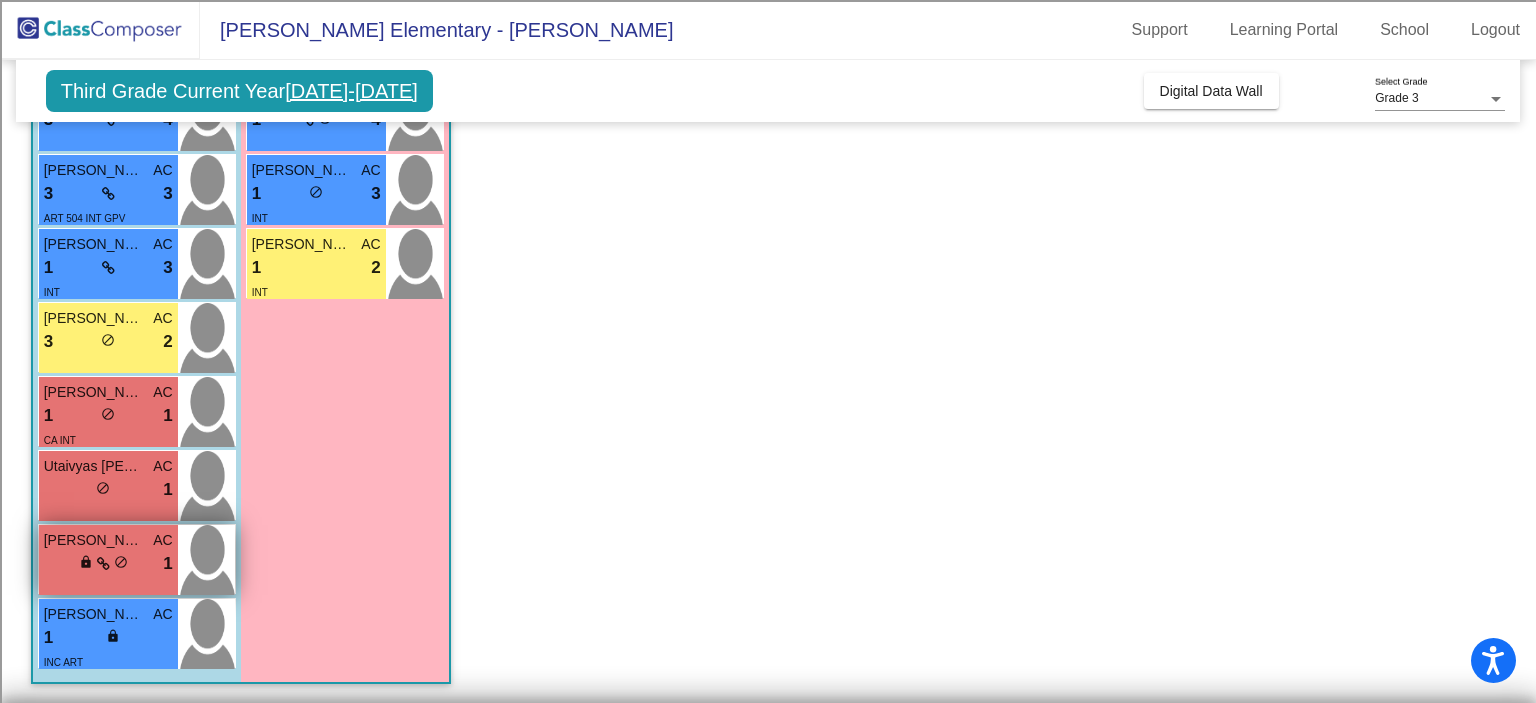 click on "[PERSON_NAME]" at bounding box center (94, 540) 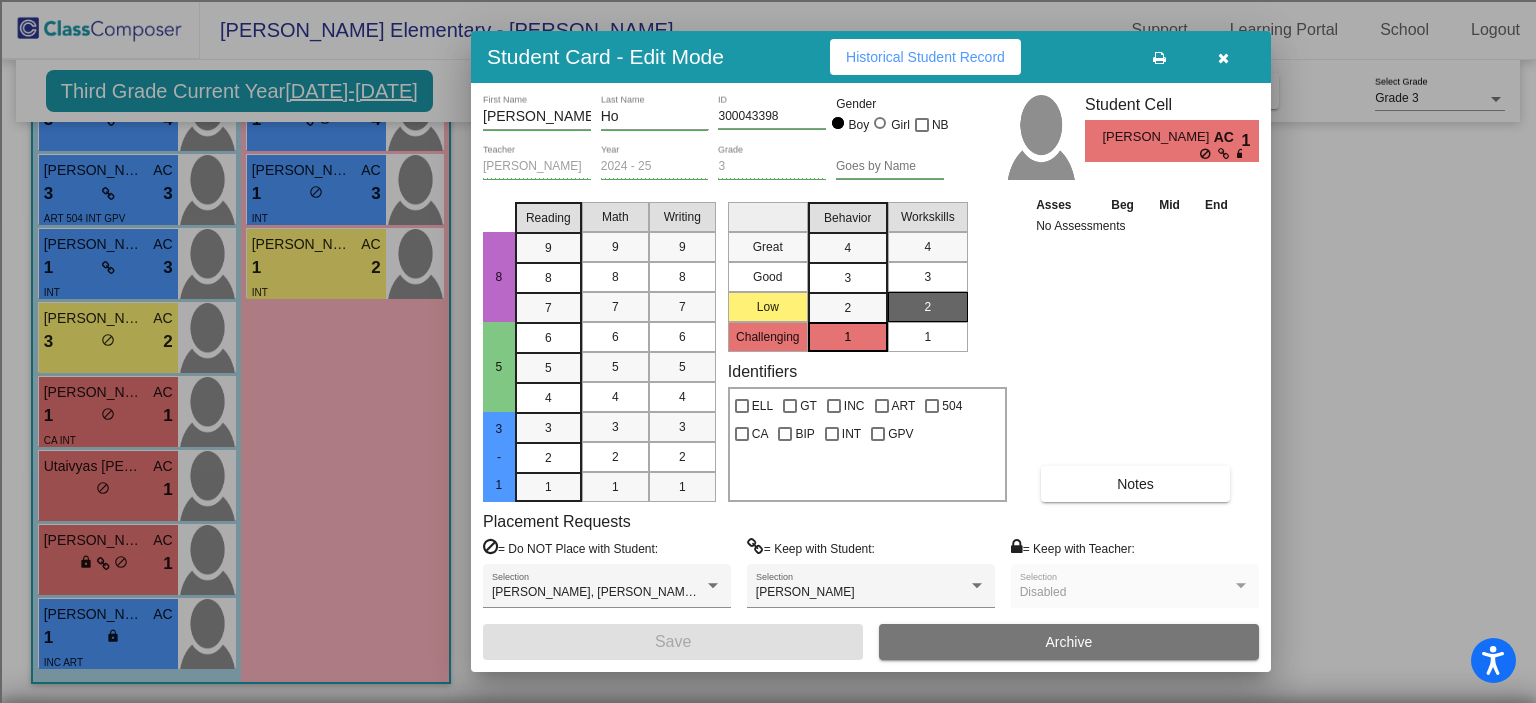 click on "Notes" at bounding box center [1135, 484] 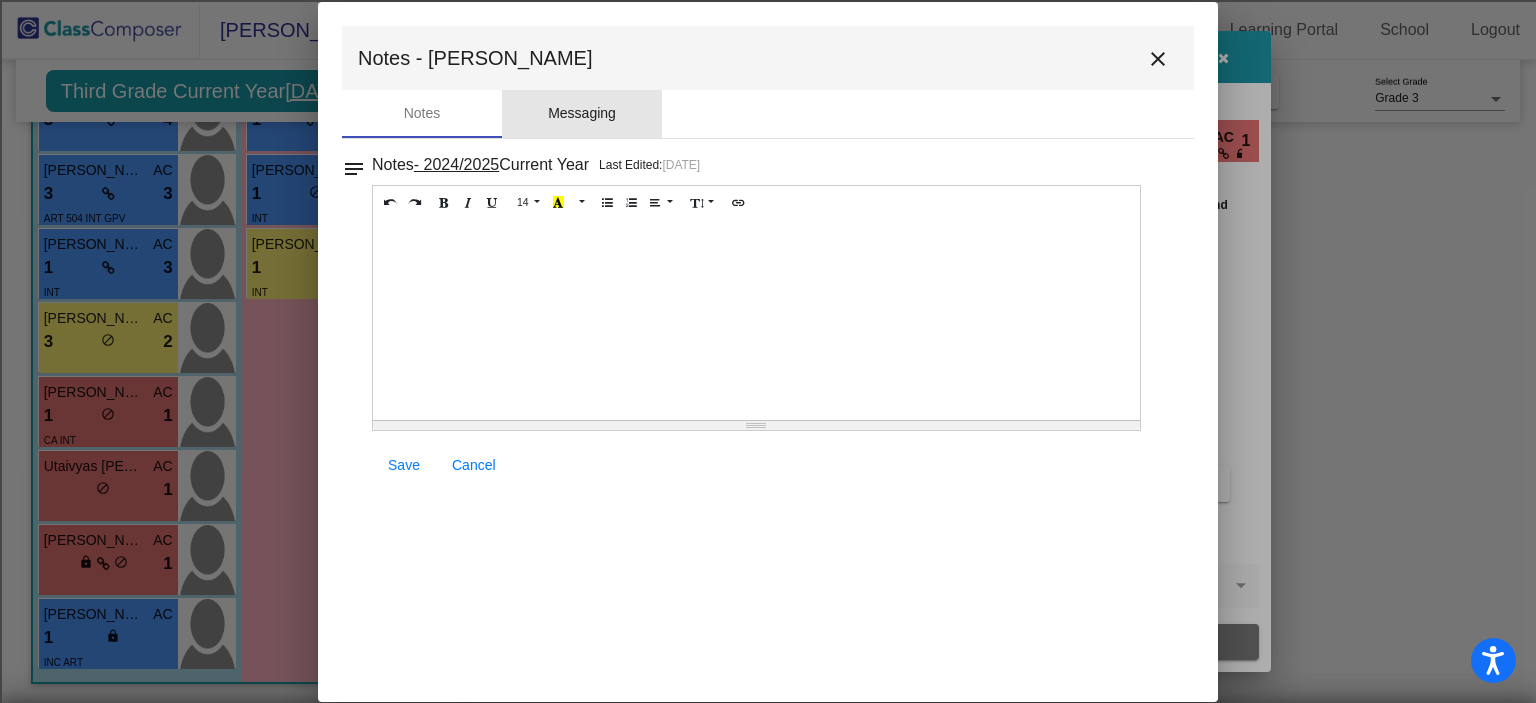 click on "Messaging" at bounding box center (582, 113) 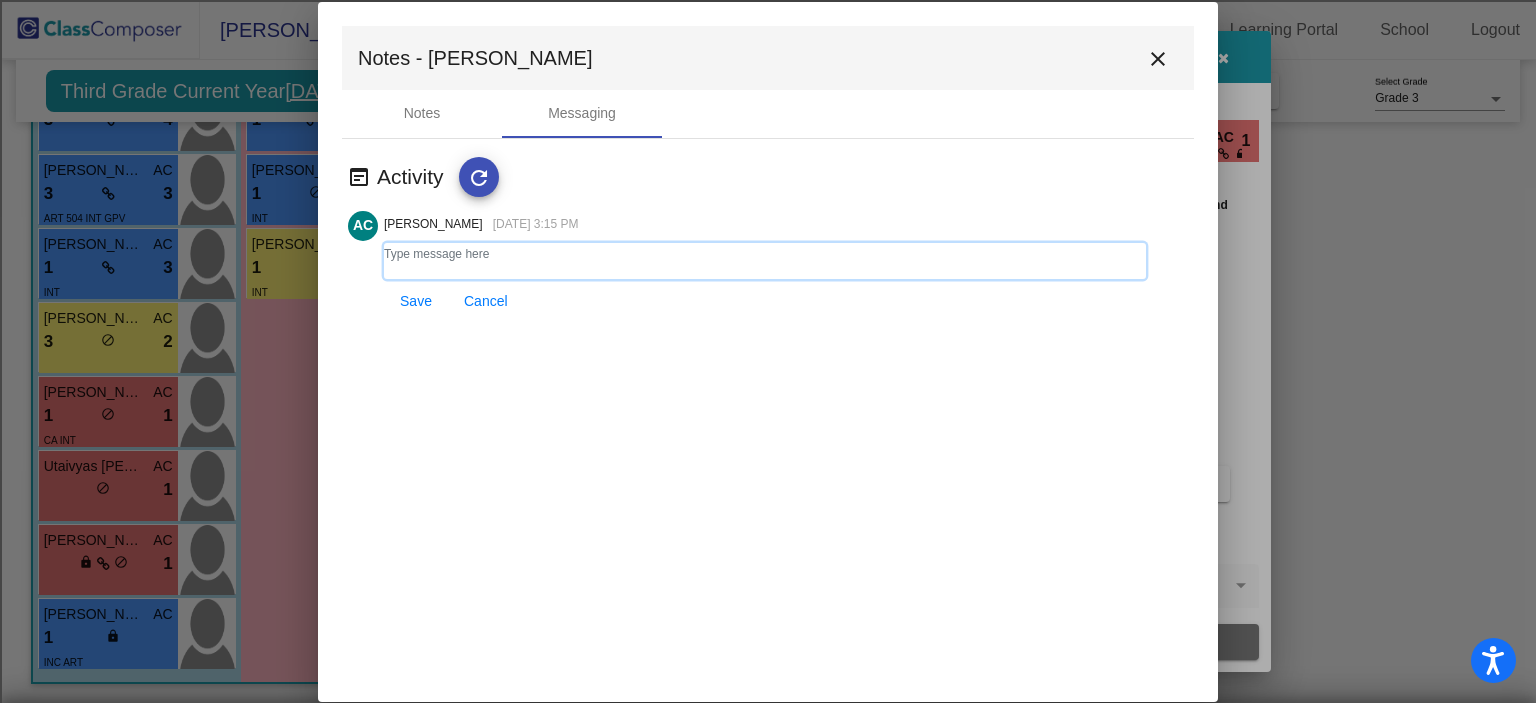click at bounding box center [765, 261] 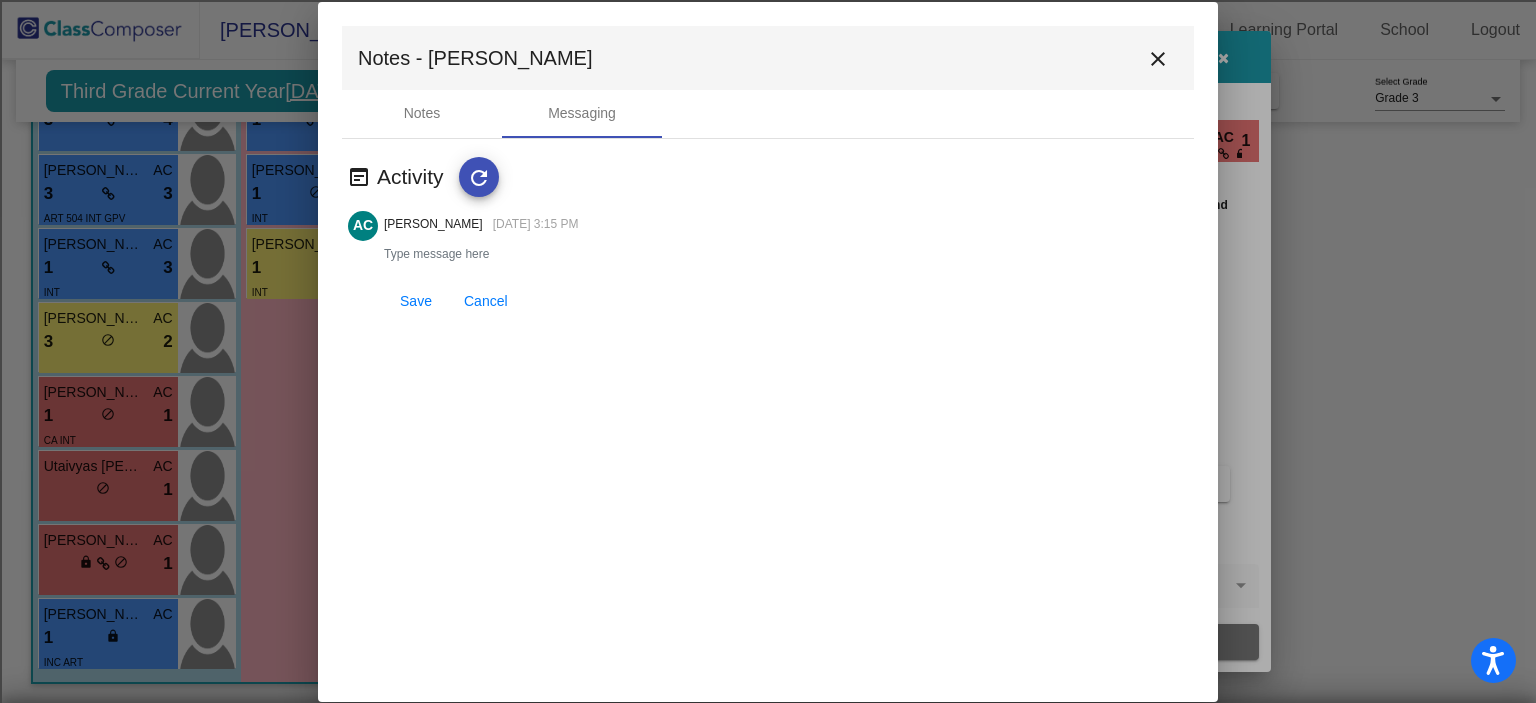 click on "refresh" at bounding box center [479, 178] 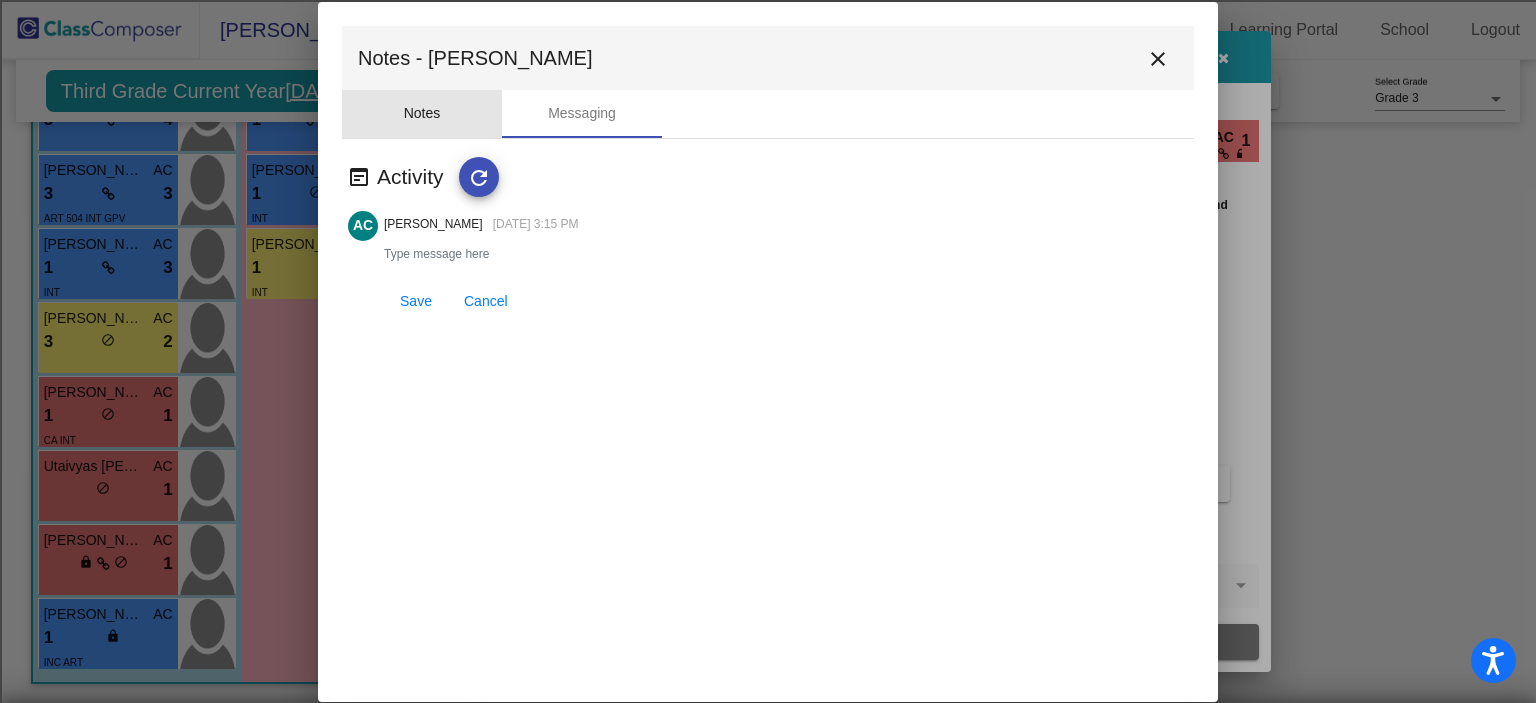 click on "Notes" at bounding box center (422, 114) 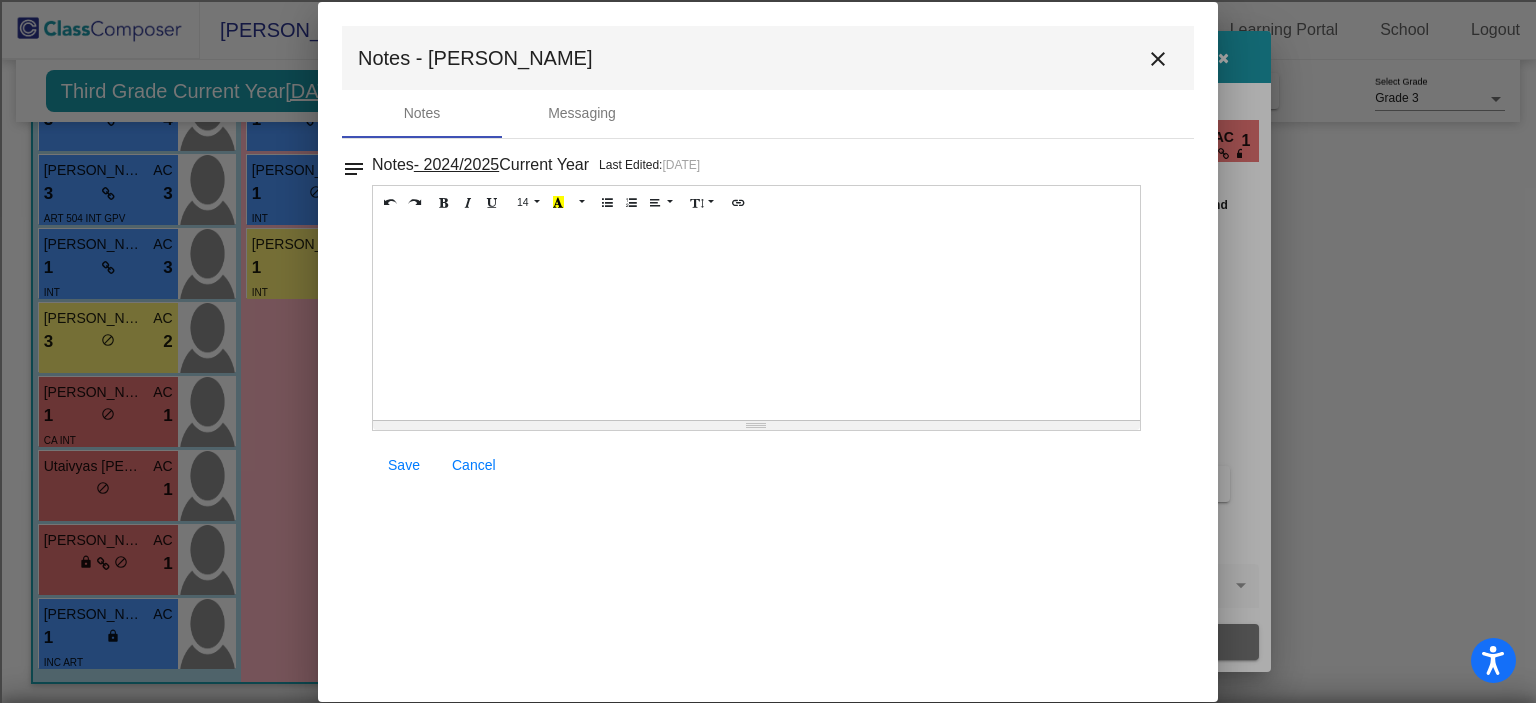 click on "notes" at bounding box center [354, 163] 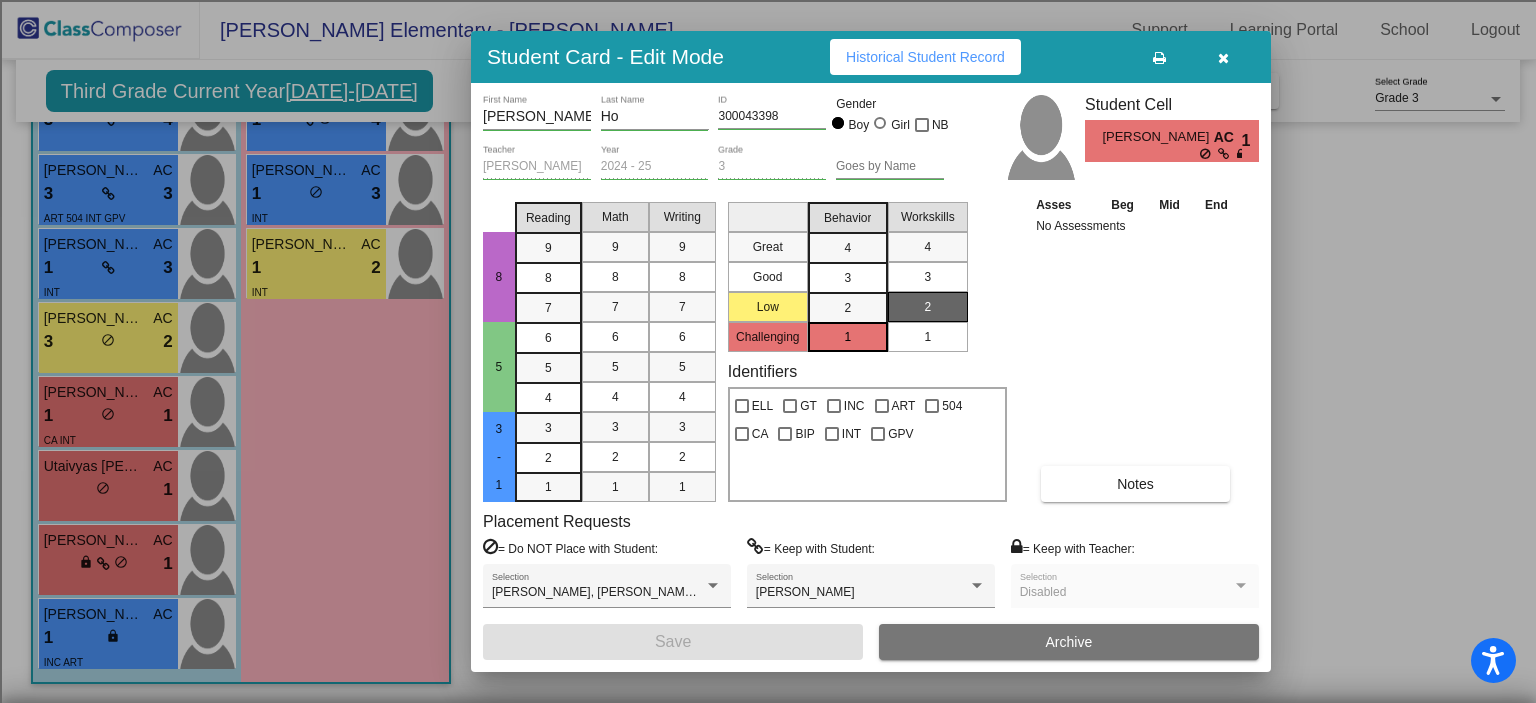 click at bounding box center (1223, 58) 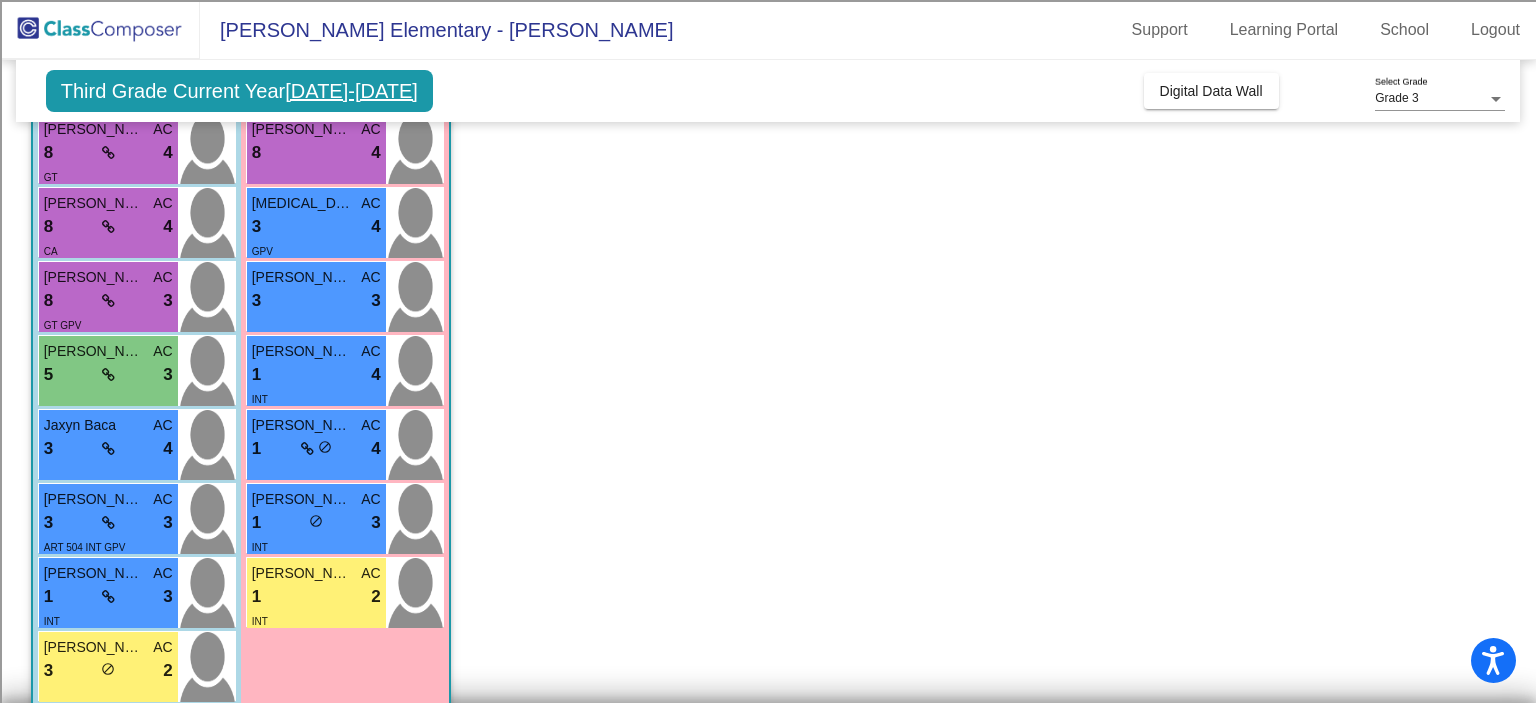 scroll, scrollTop: 161, scrollLeft: 0, axis: vertical 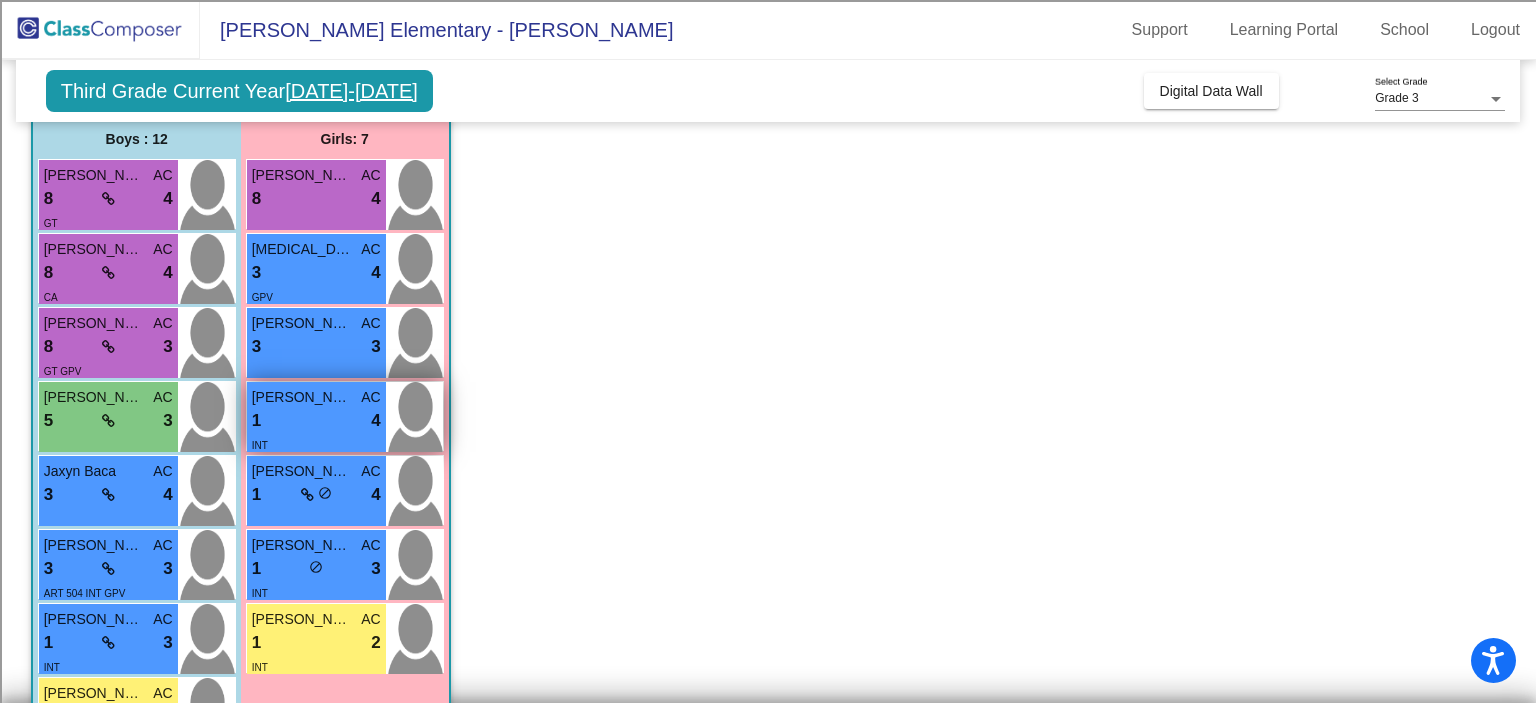 click on "1 lock do_not_disturb_alt 4" at bounding box center [316, 421] 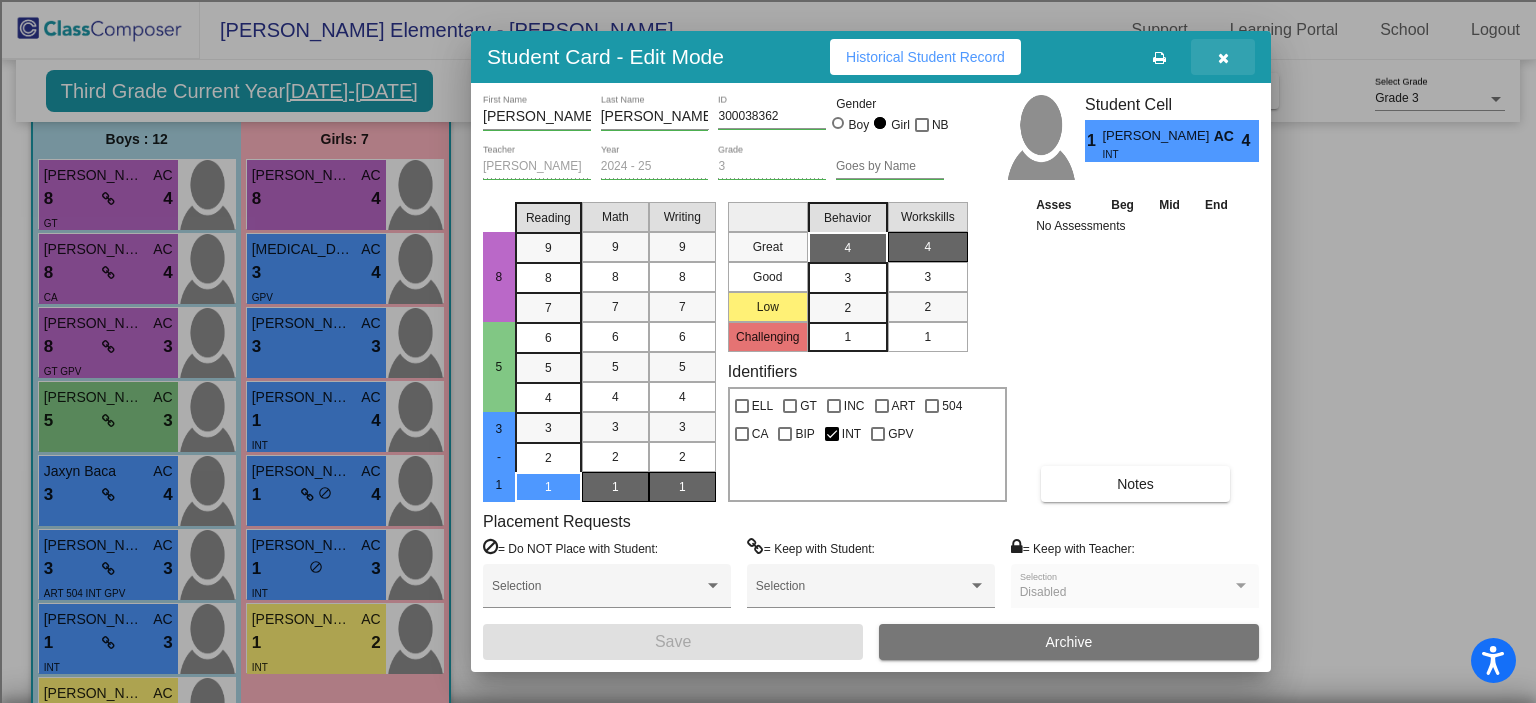 click at bounding box center (1223, 58) 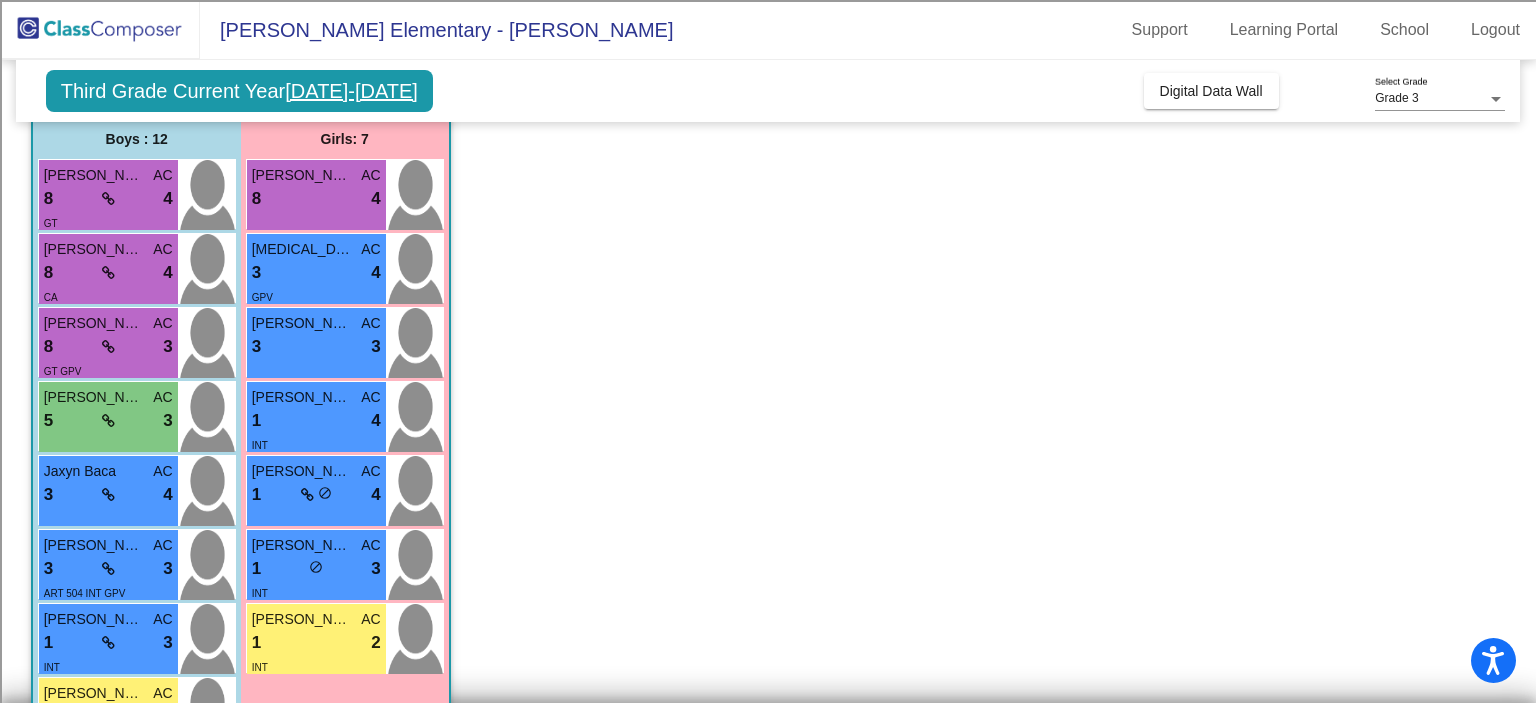scroll, scrollTop: 0, scrollLeft: 0, axis: both 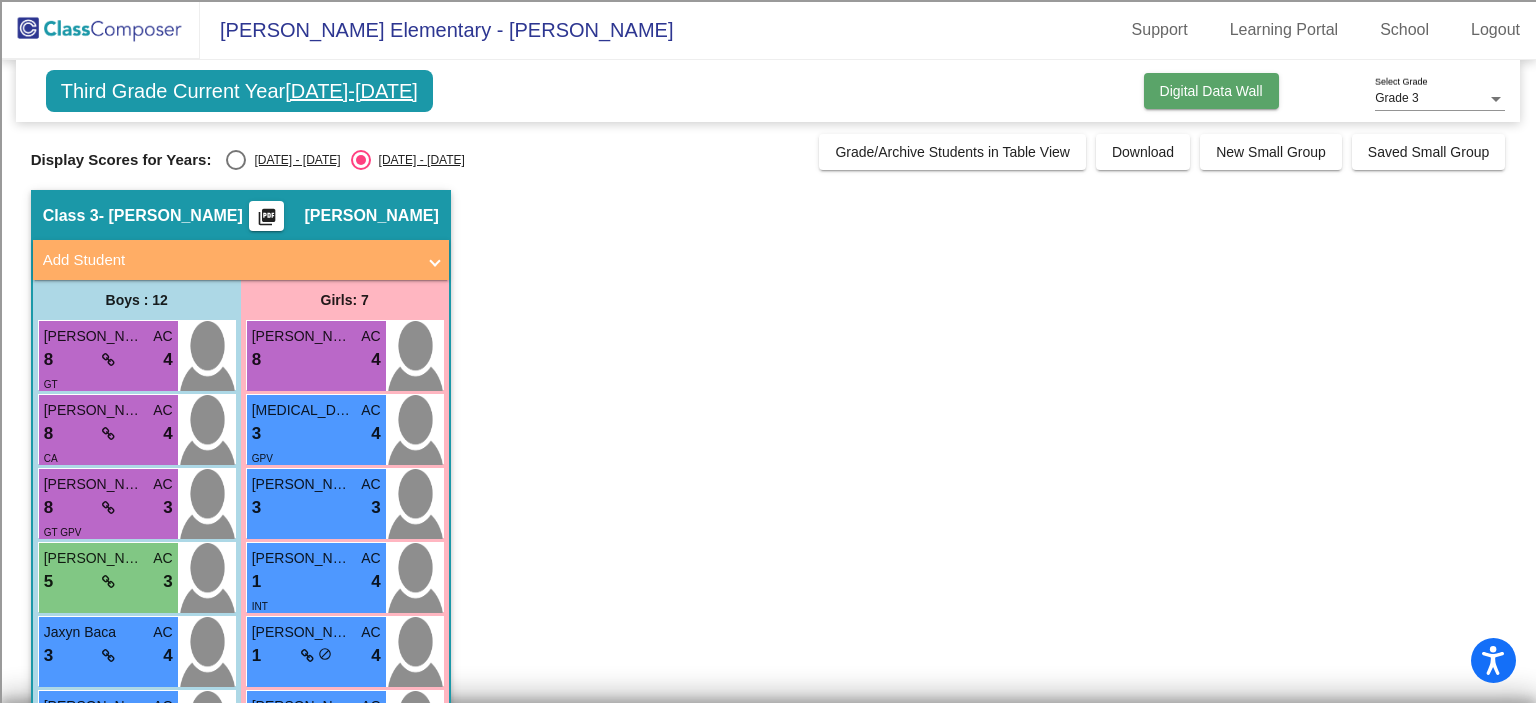 click on "Digital Data Wall" 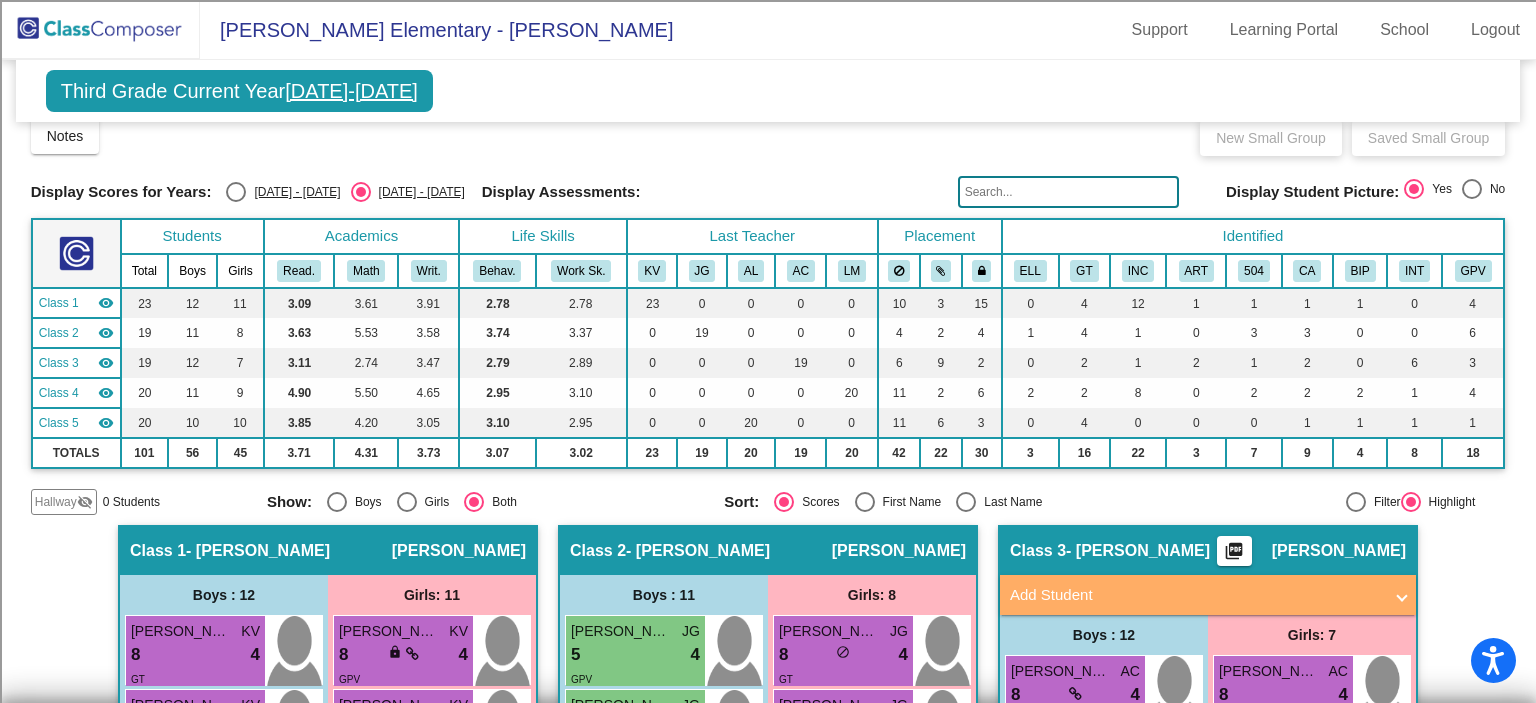 scroll, scrollTop: 0, scrollLeft: 0, axis: both 